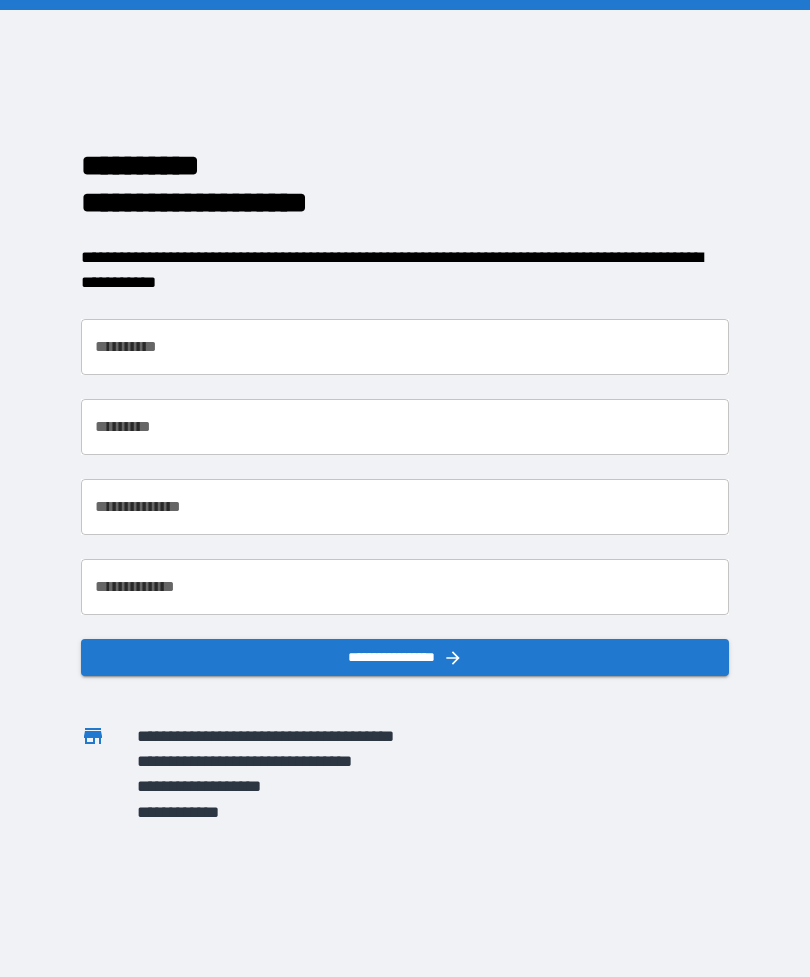 scroll, scrollTop: 0, scrollLeft: 0, axis: both 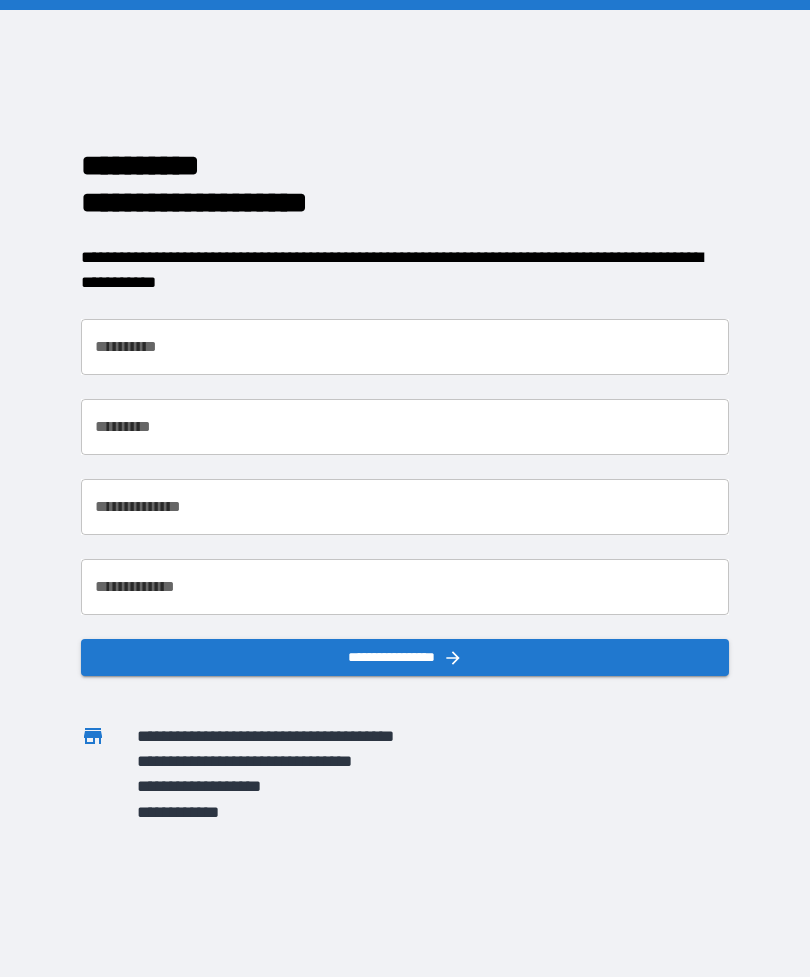click on "**********" at bounding box center (405, 347) 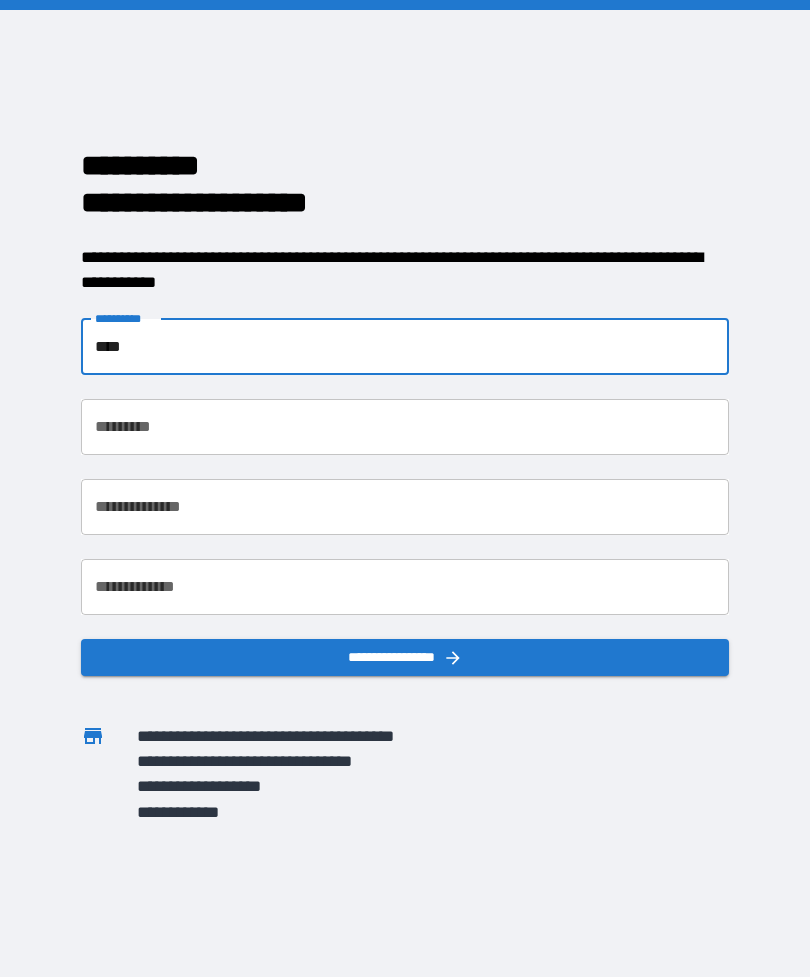 type on "****" 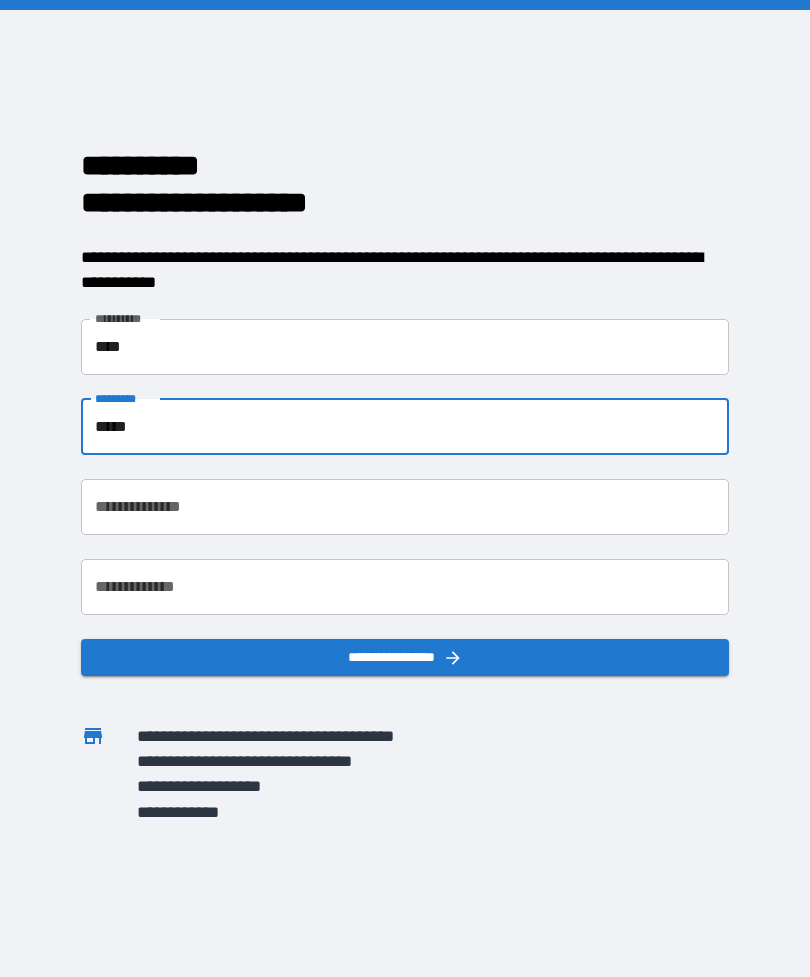 type on "*****" 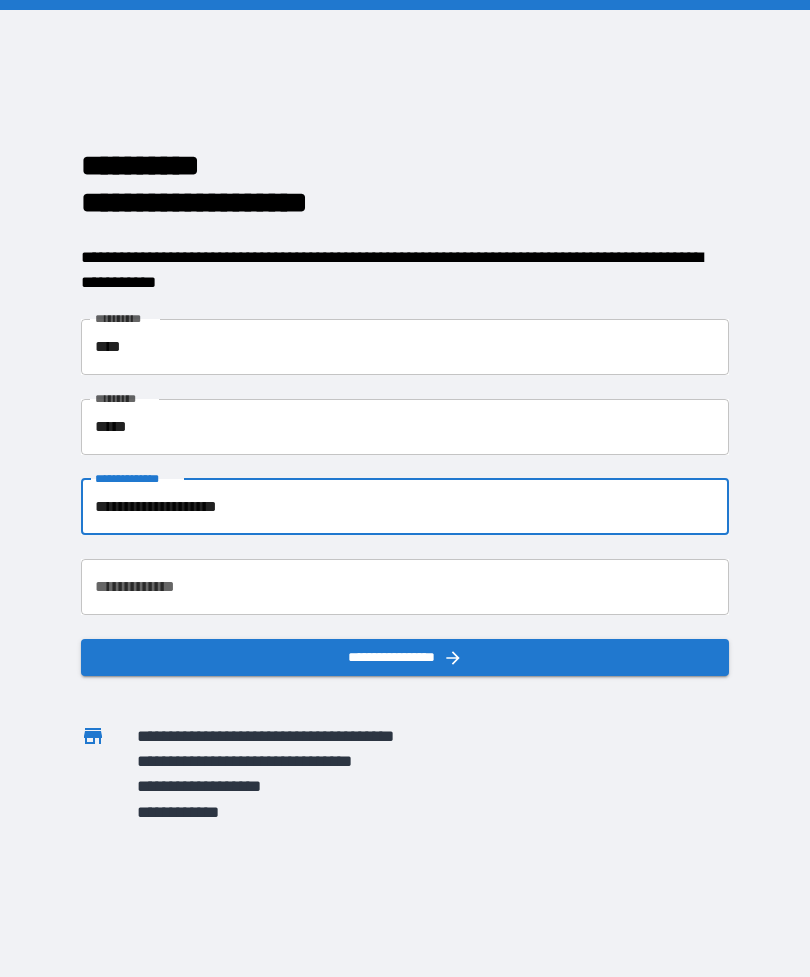 type on "**********" 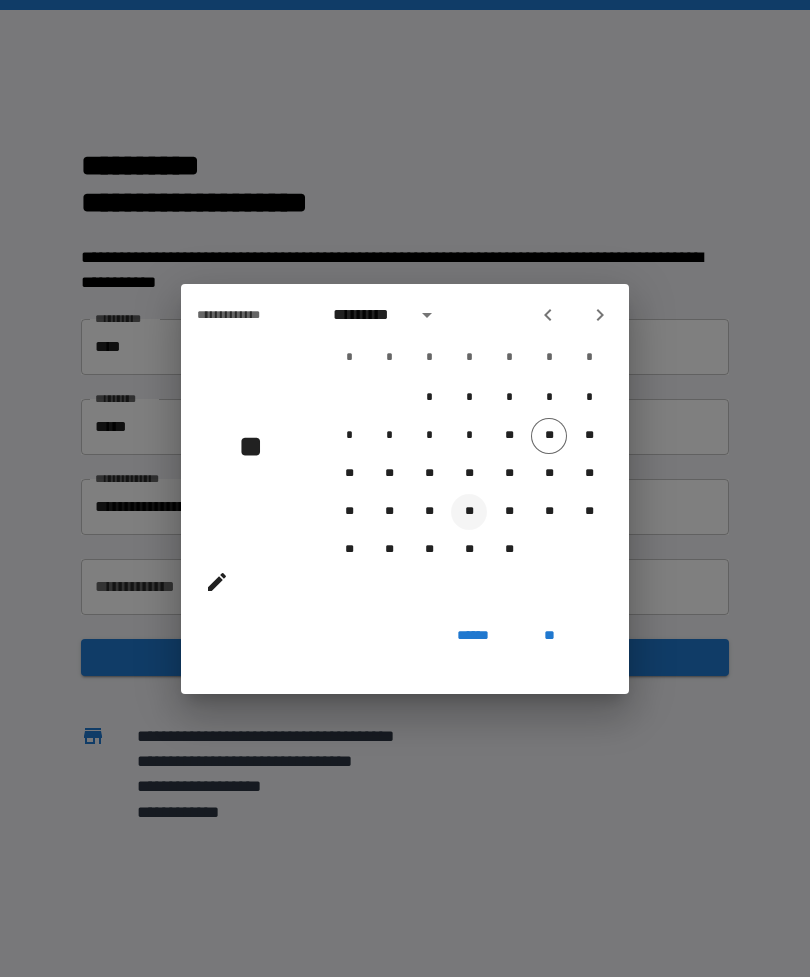 click on "**" at bounding box center [469, 512] 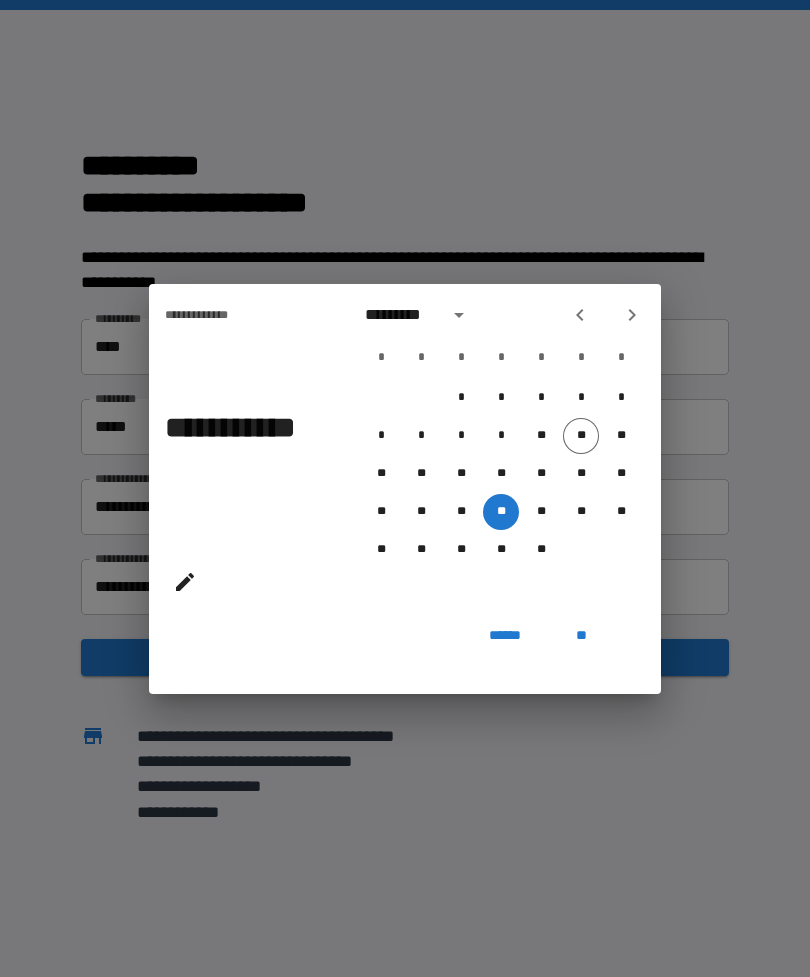 click on "**" at bounding box center [581, 636] 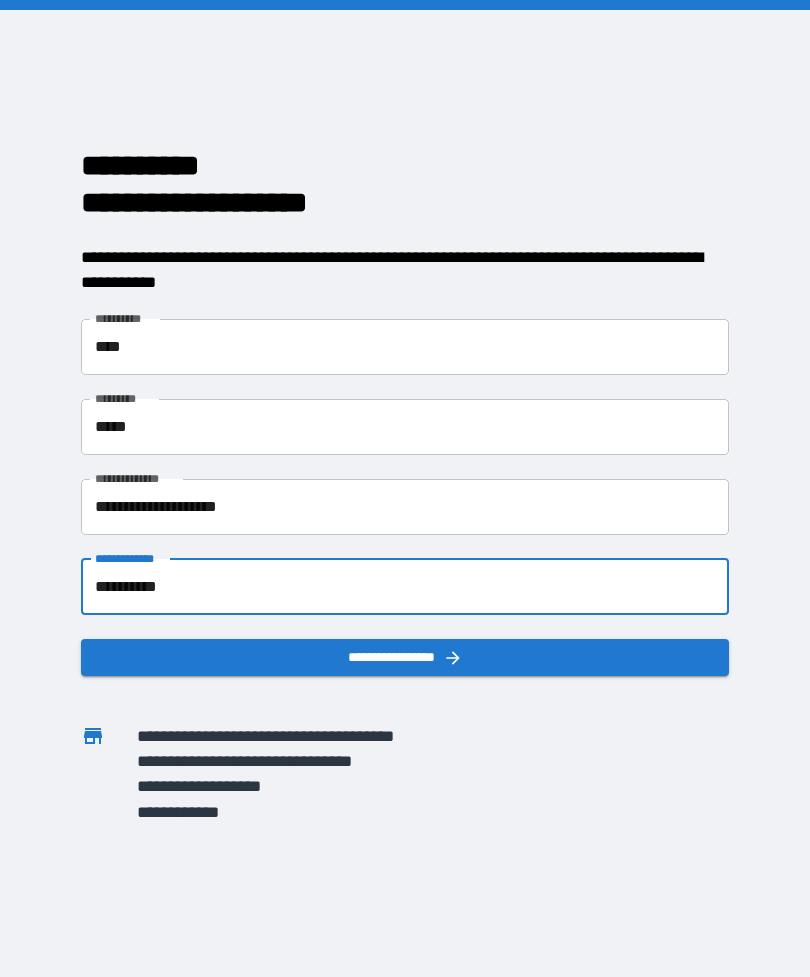 click on "**********" at bounding box center (405, 587) 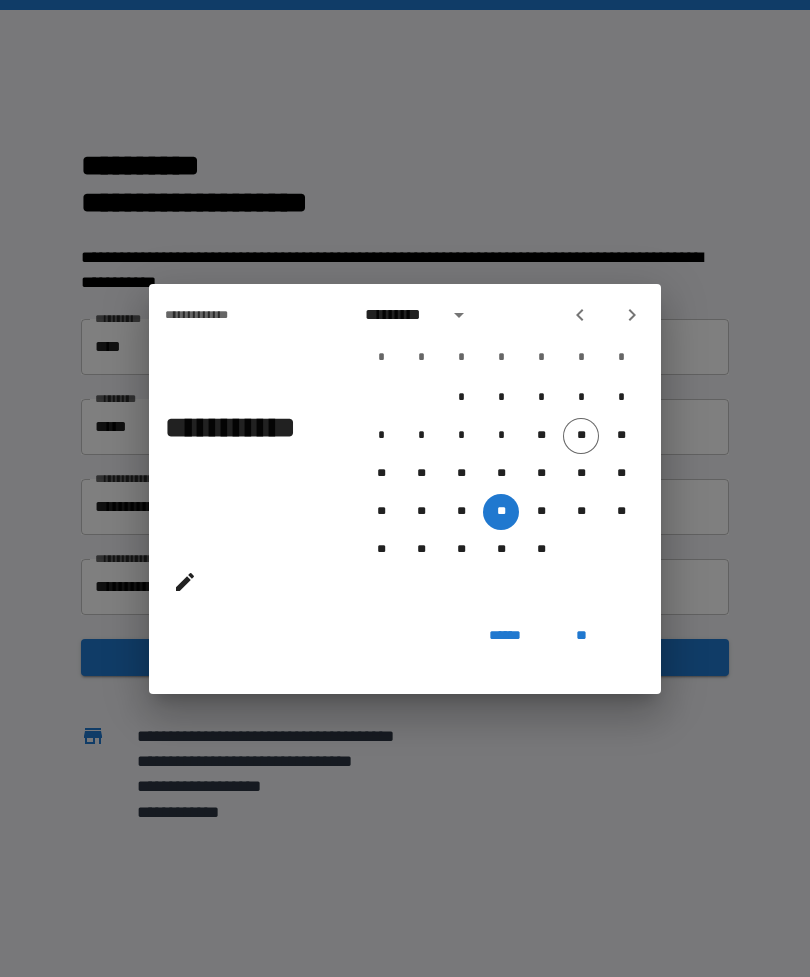 click 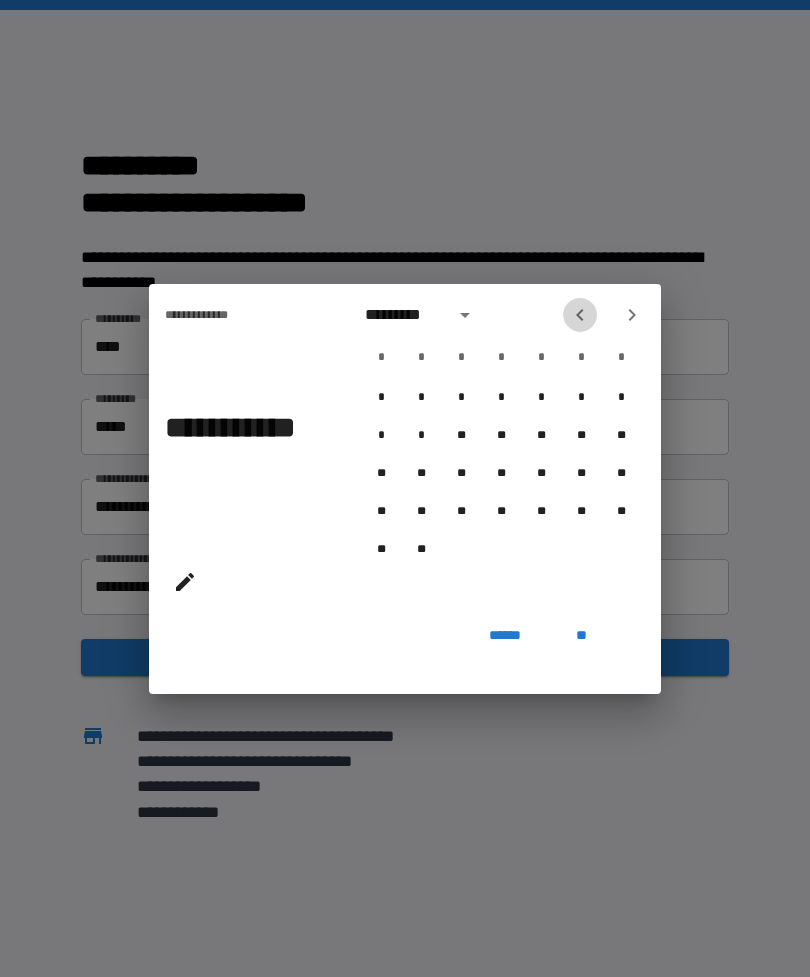 click 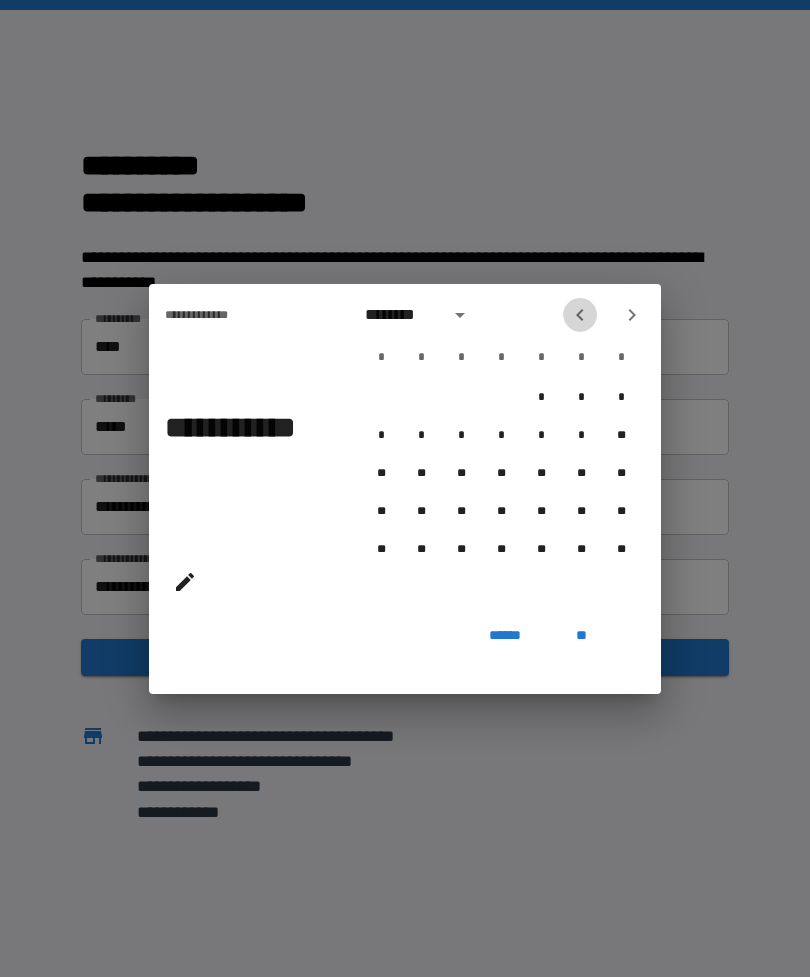 click 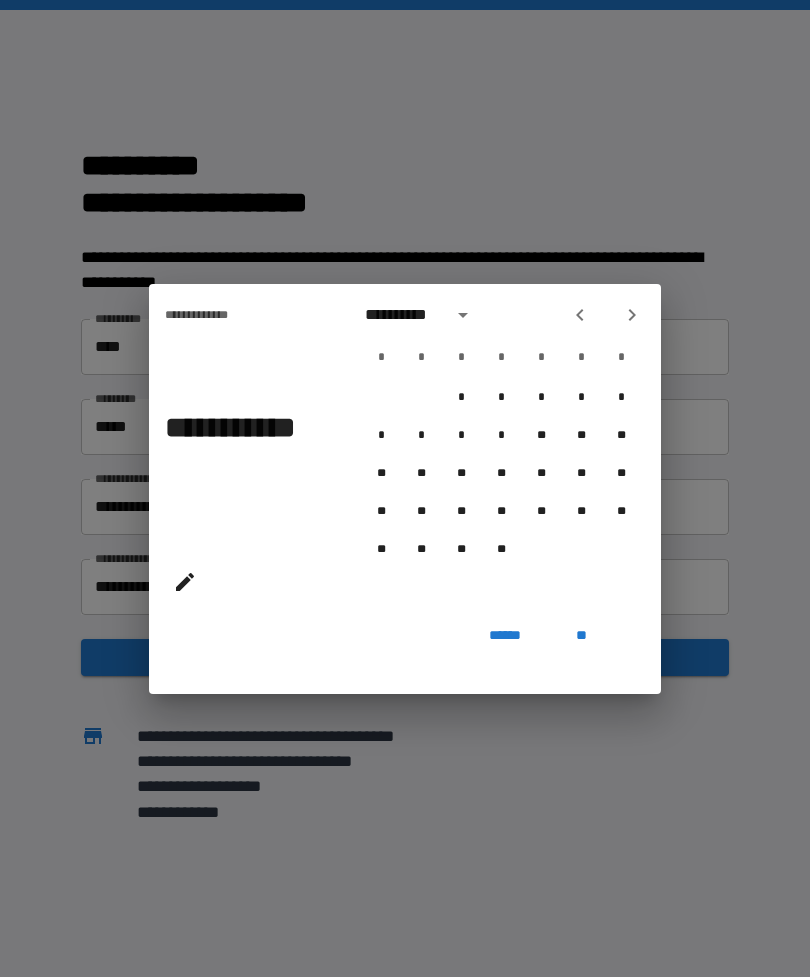 click on "**********" at bounding box center [405, 488] 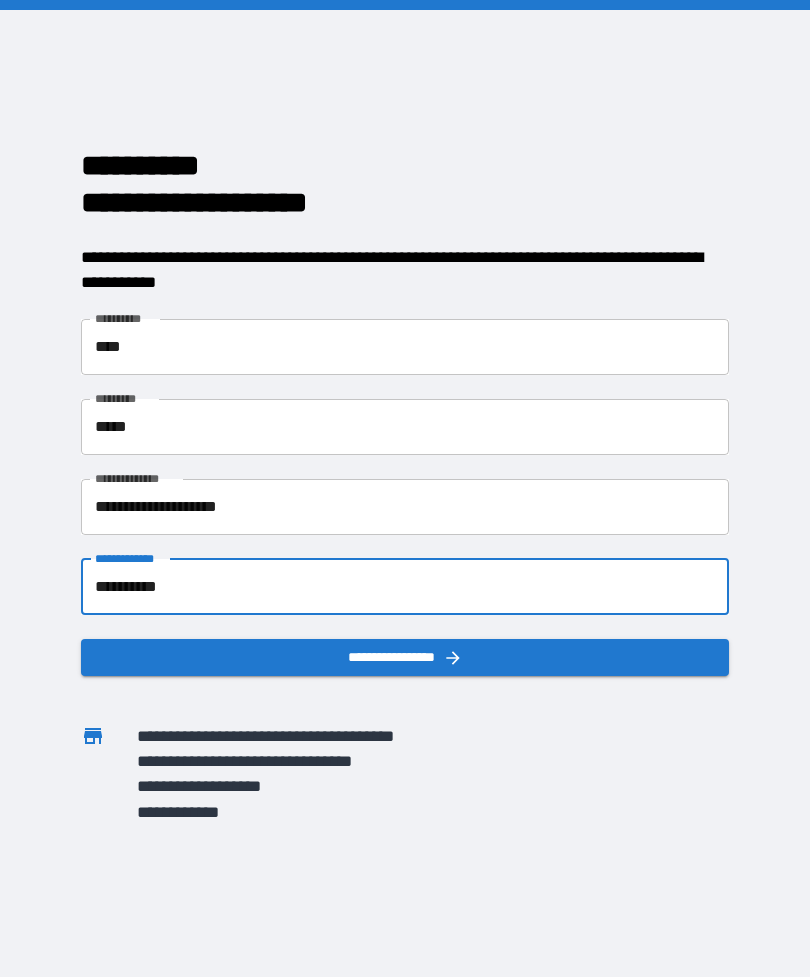 click on "**********" at bounding box center [405, 587] 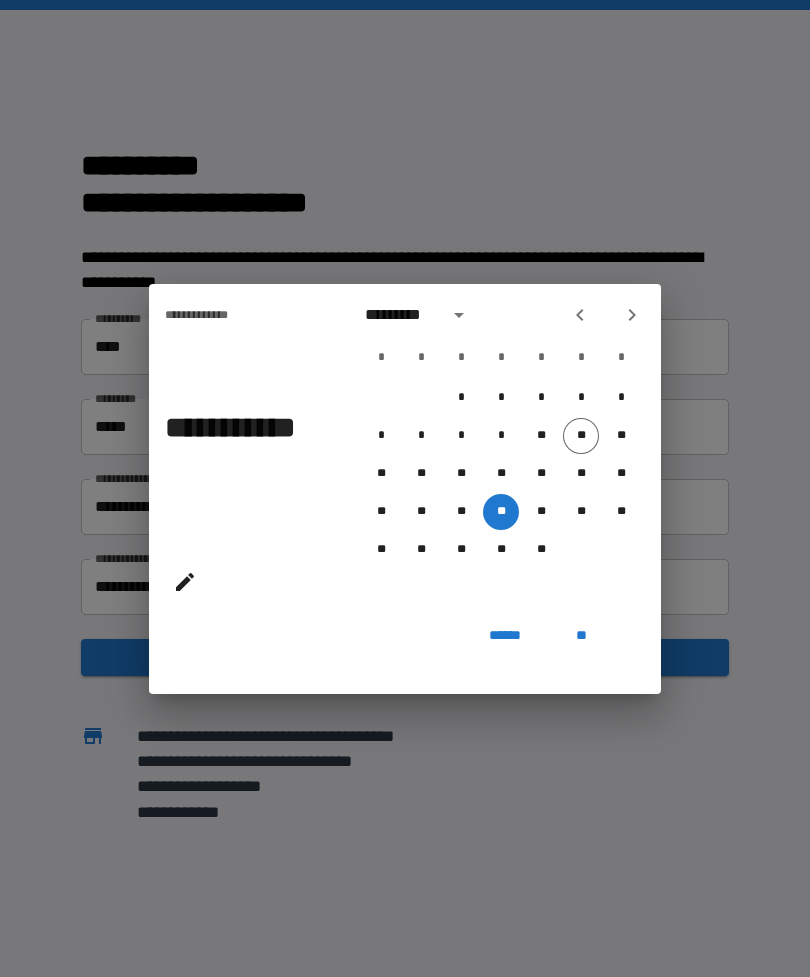 click 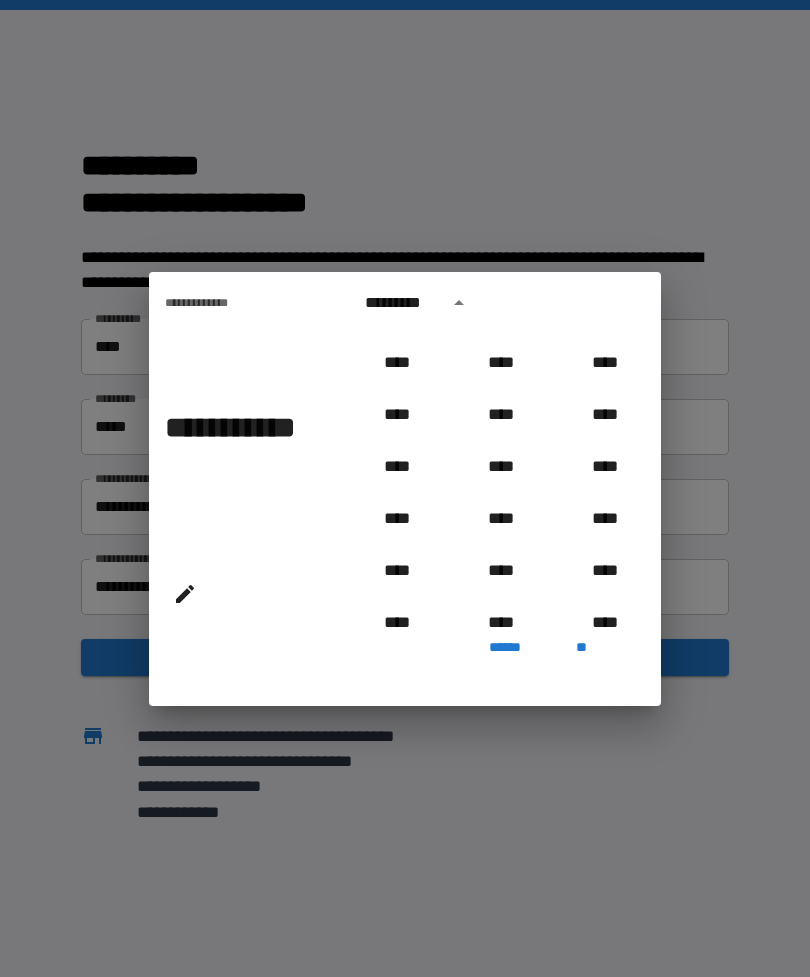 scroll, scrollTop: 738, scrollLeft: 0, axis: vertical 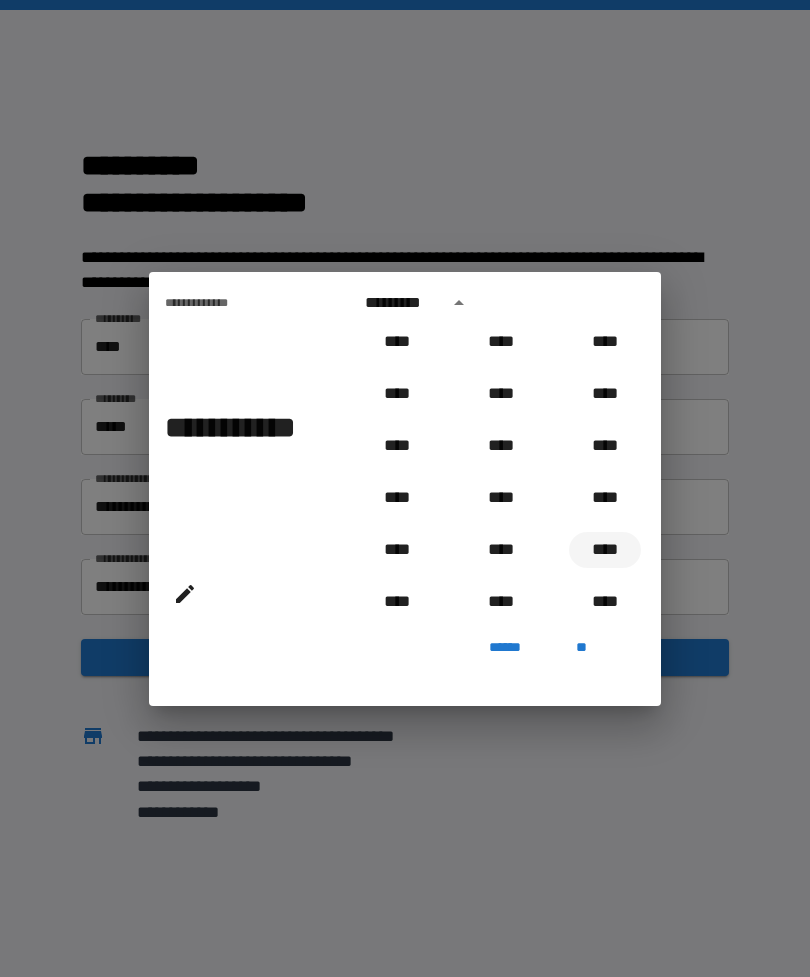 click on "****" at bounding box center (605, 550) 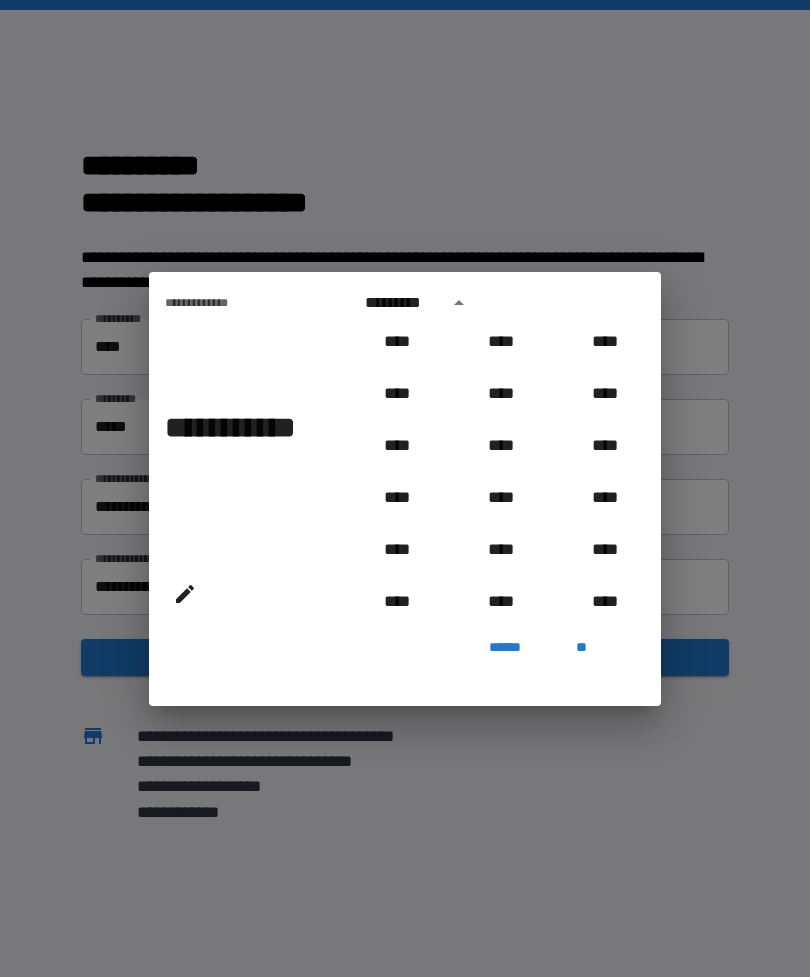 type on "**********" 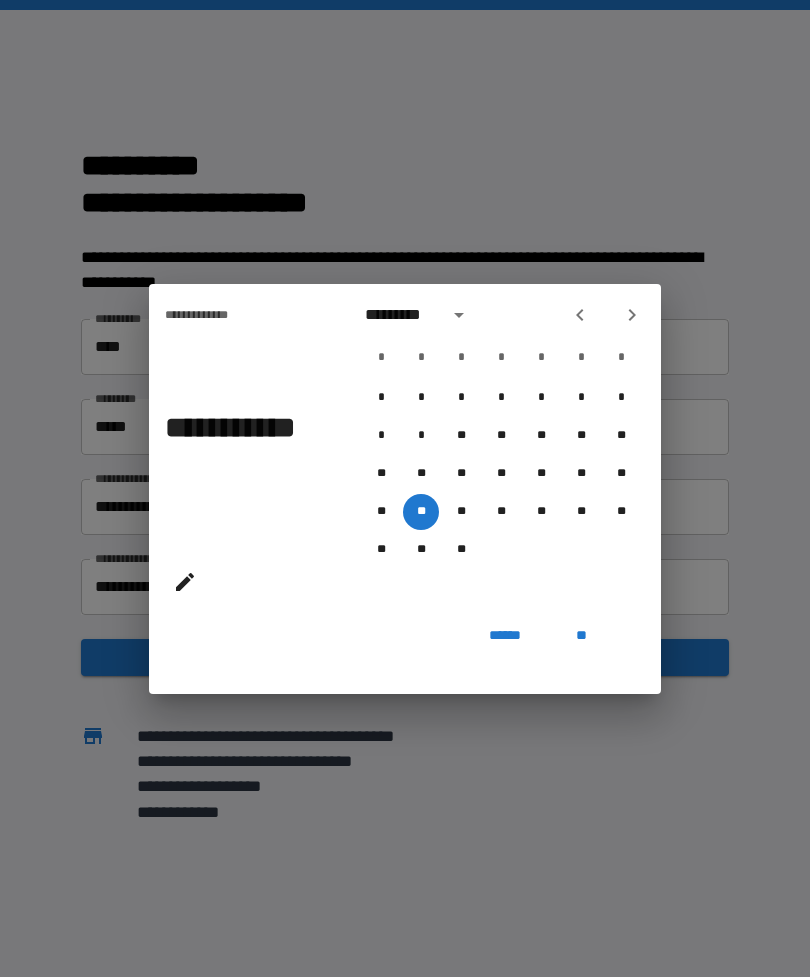 click on "**" at bounding box center [581, 636] 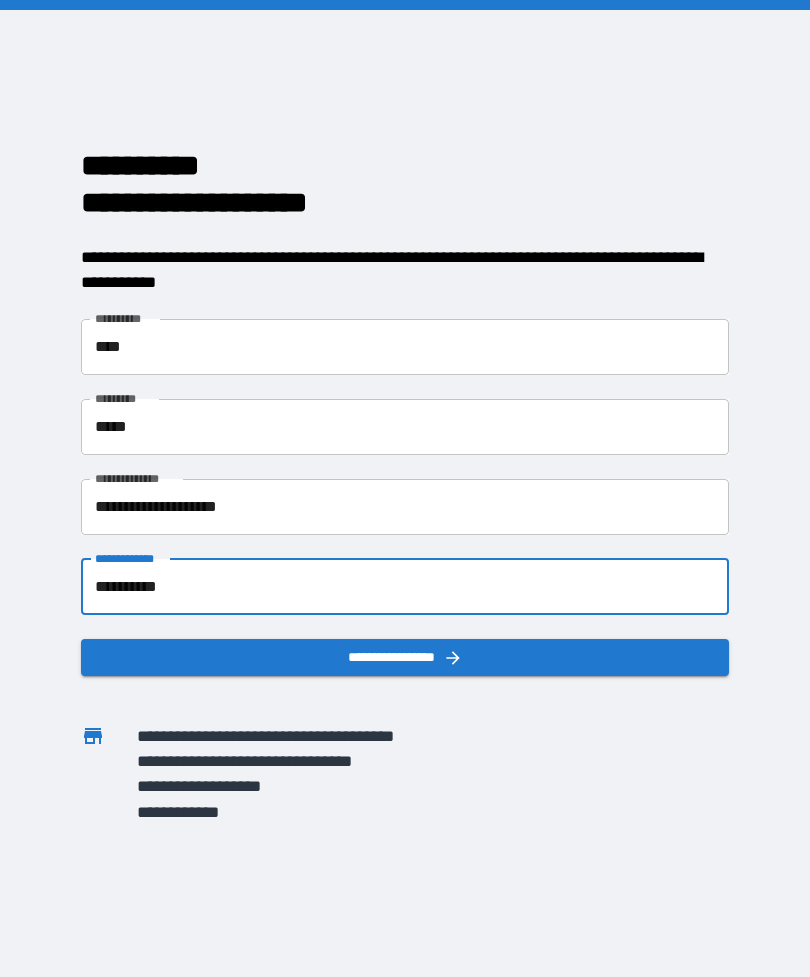 click on "**********" at bounding box center (405, 657) 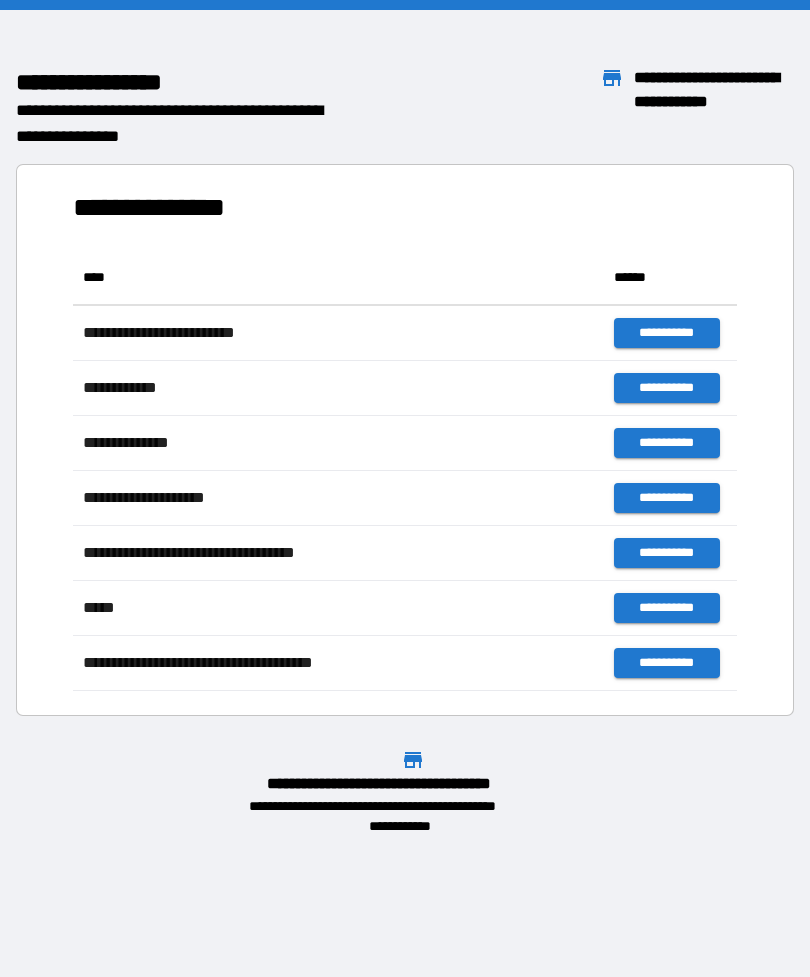 scroll, scrollTop: 441, scrollLeft: 664, axis: both 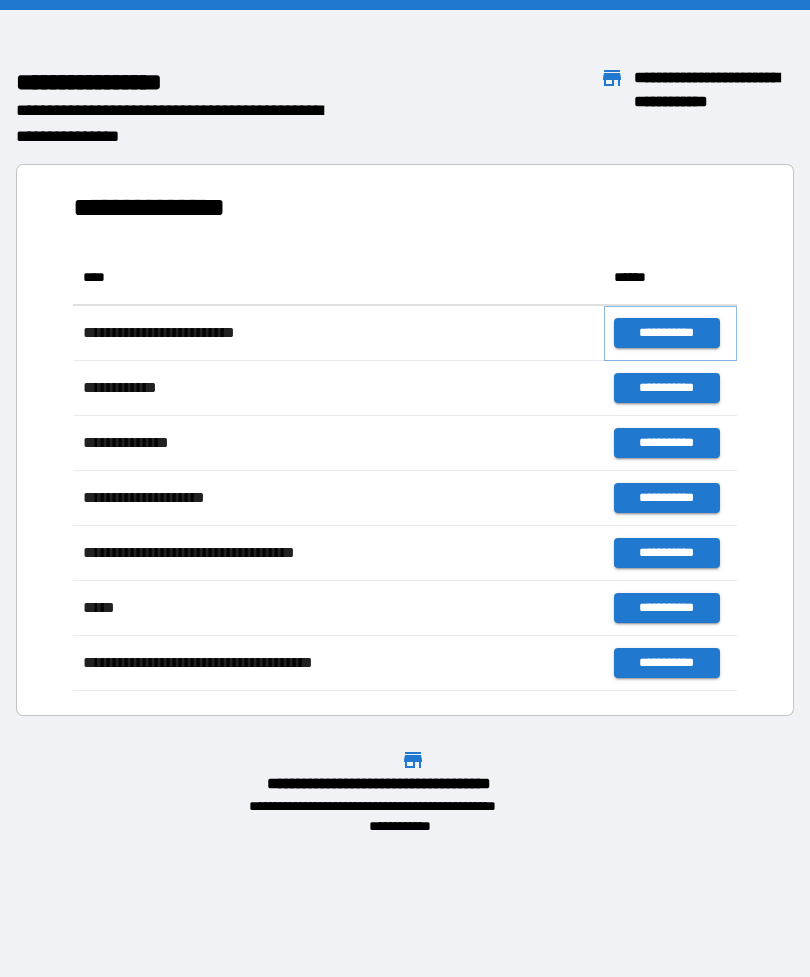 click on "**********" at bounding box center [666, 333] 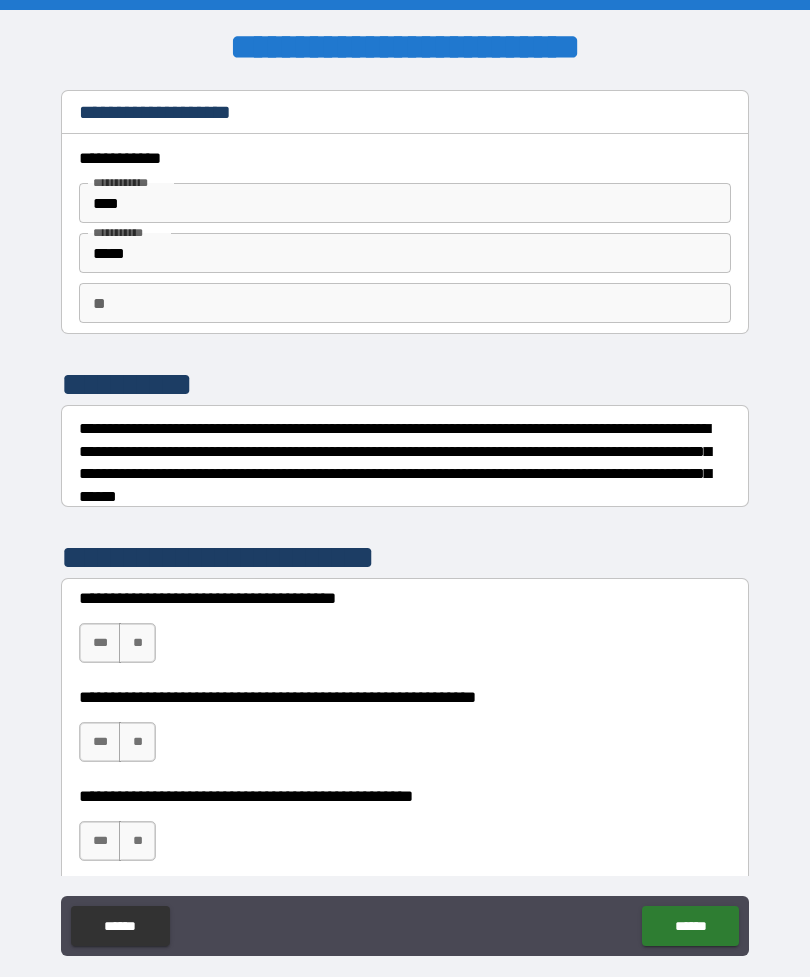 click on "**" at bounding box center (405, 303) 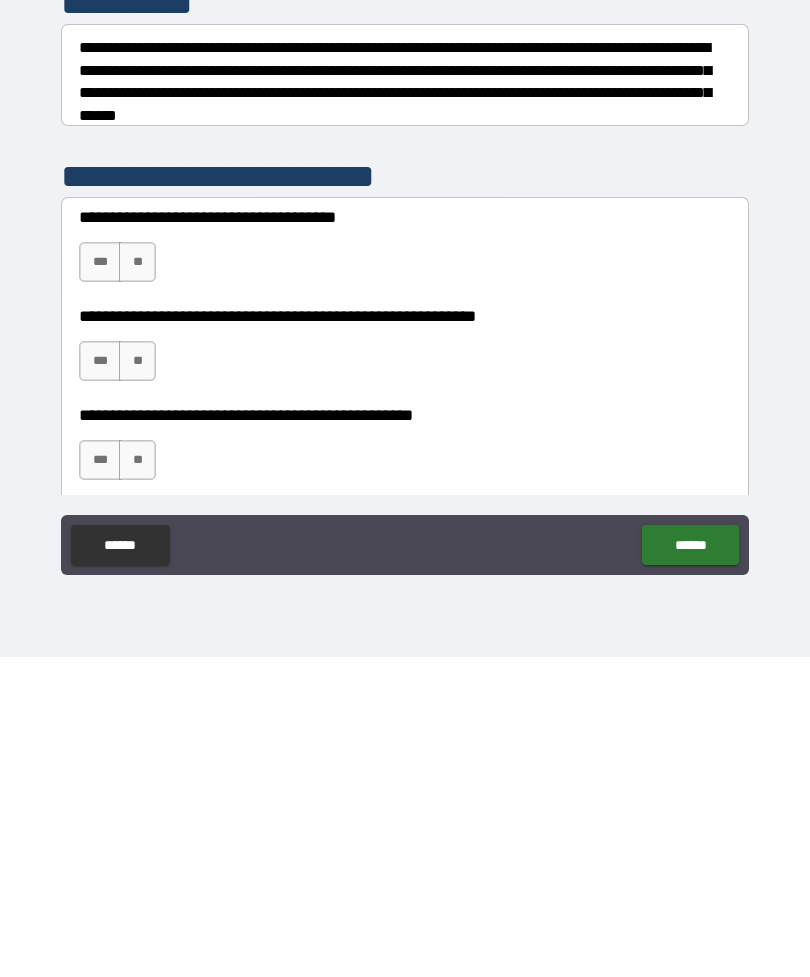 scroll, scrollTop: 64, scrollLeft: 0, axis: vertical 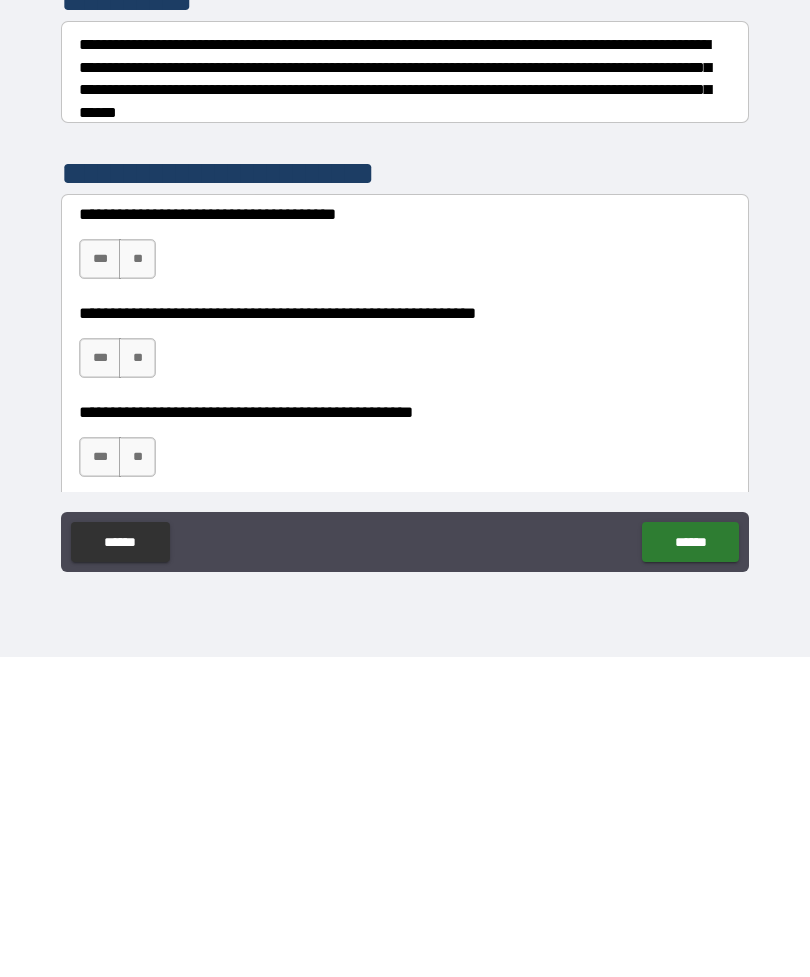 type on "**" 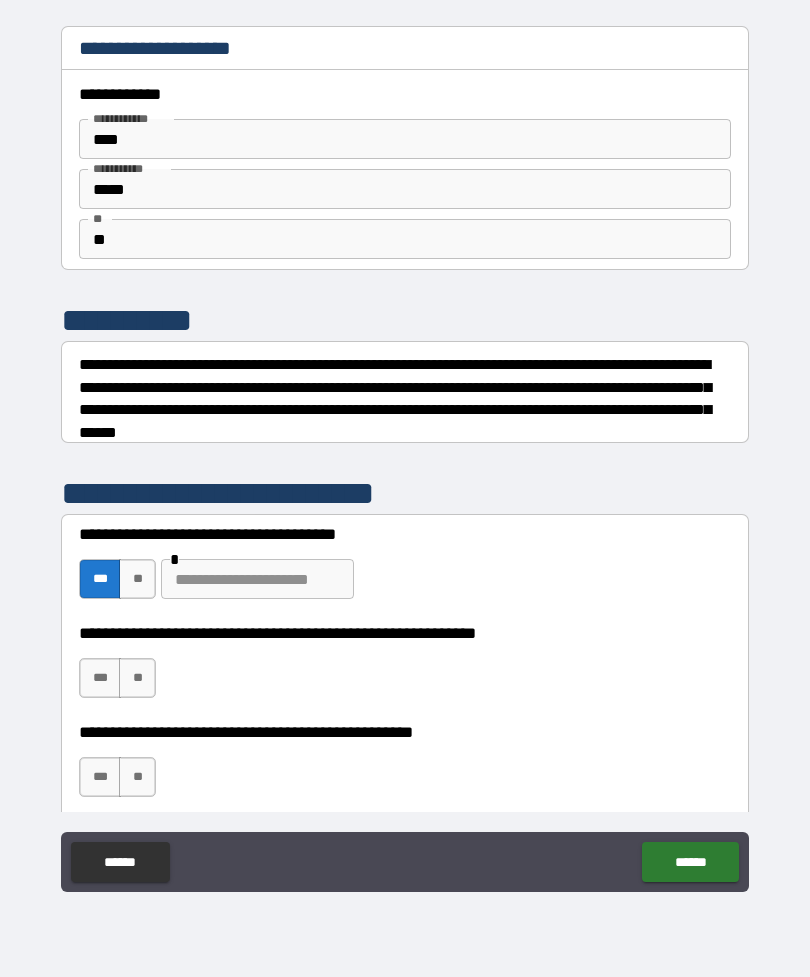 click on "***" at bounding box center (100, 678) 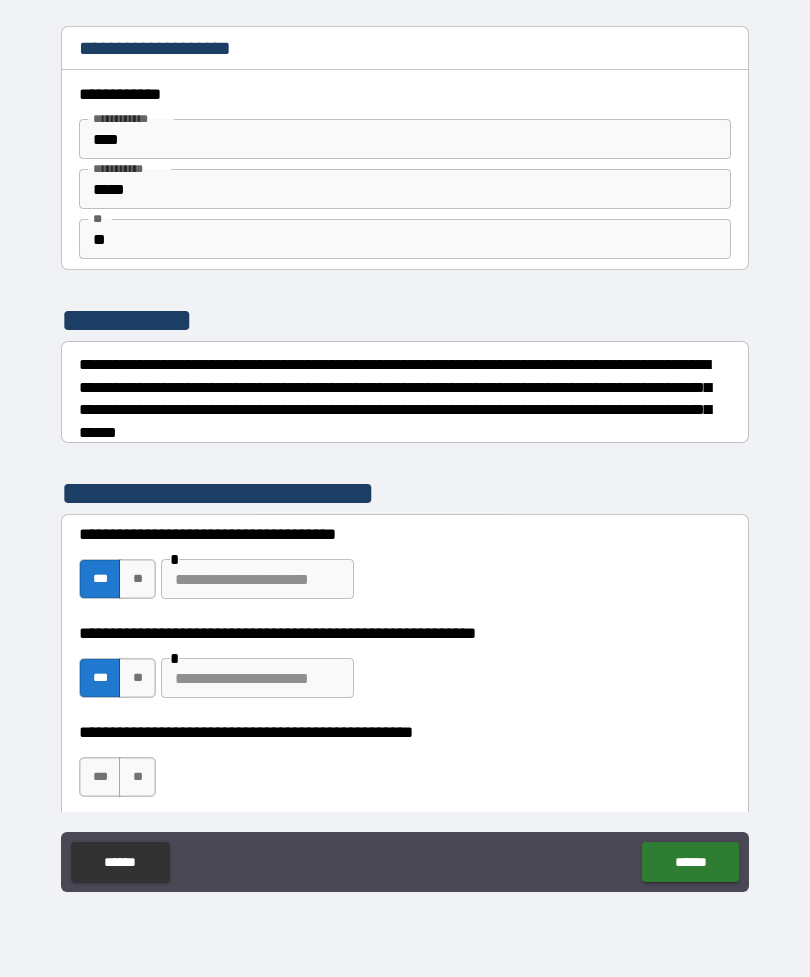 click on "**" at bounding box center [137, 777] 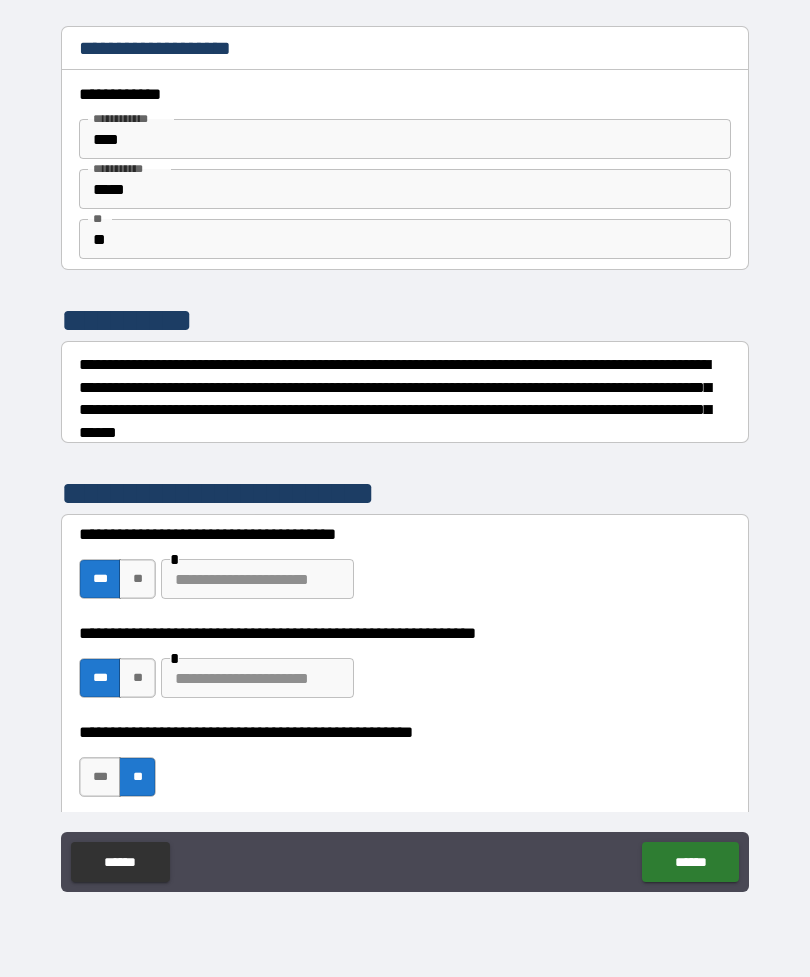click on "******" at bounding box center (690, 862) 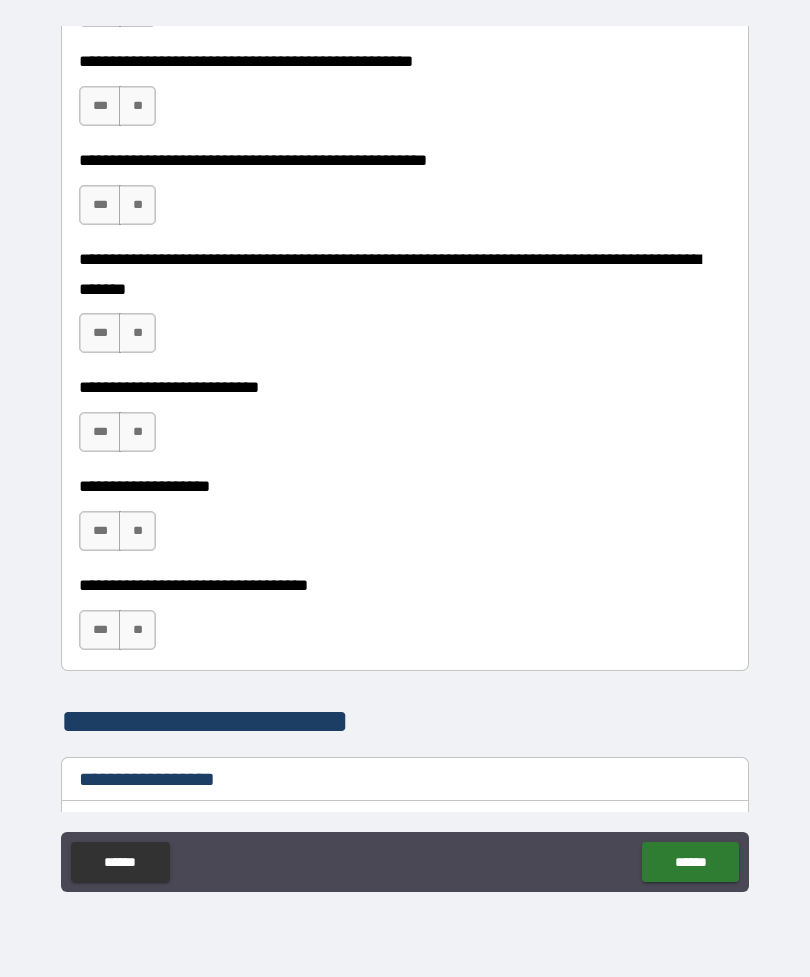 scroll, scrollTop: 774, scrollLeft: 0, axis: vertical 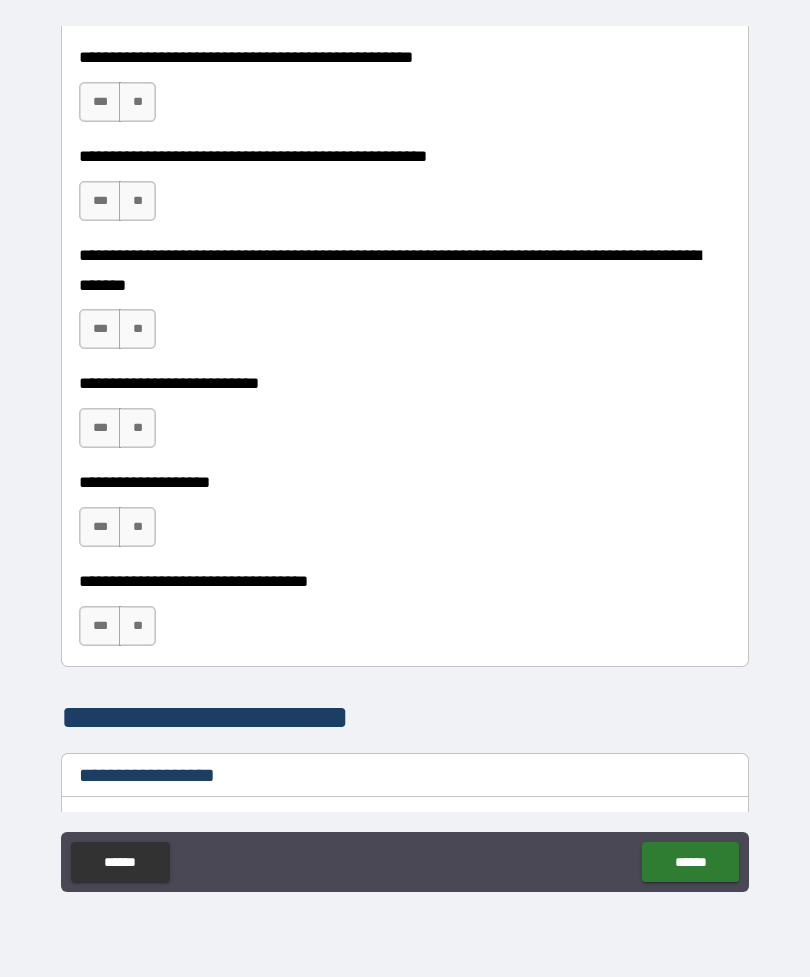 click on "***" at bounding box center [100, 102] 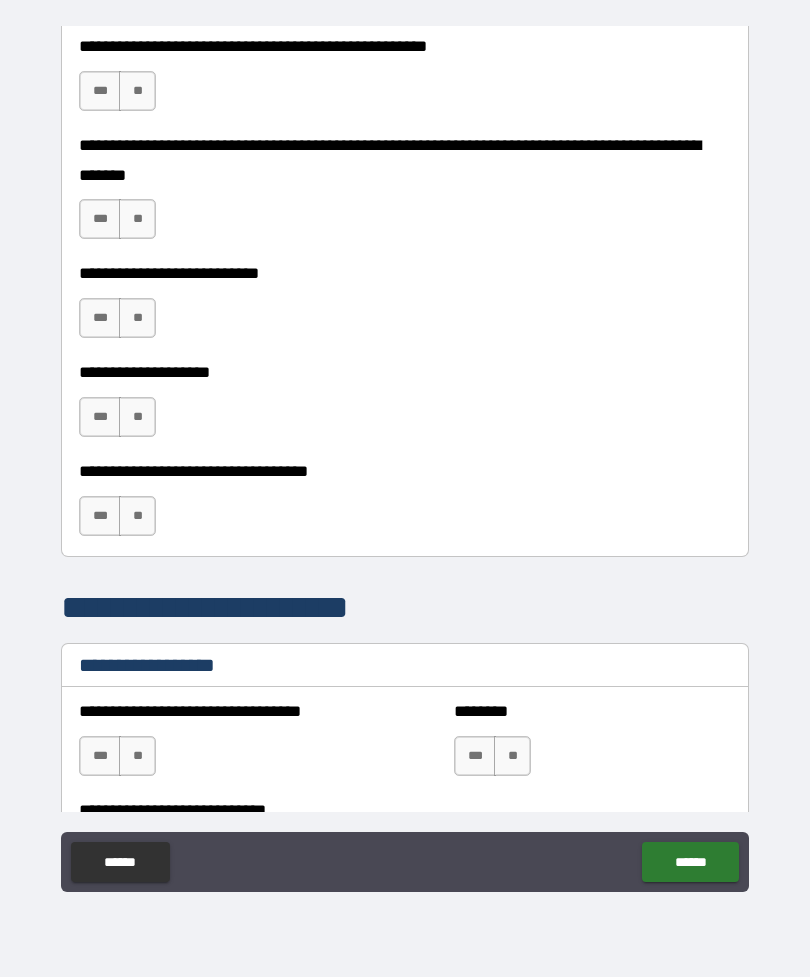 scroll, scrollTop: 890, scrollLeft: 0, axis: vertical 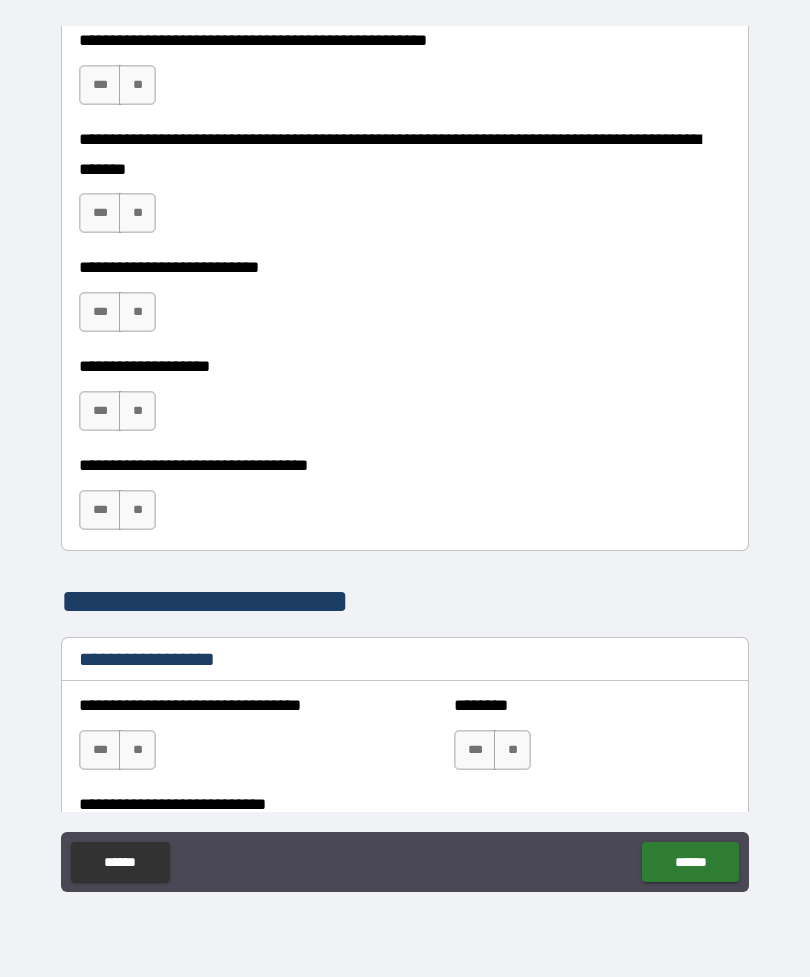 click on "**" at bounding box center [137, 85] 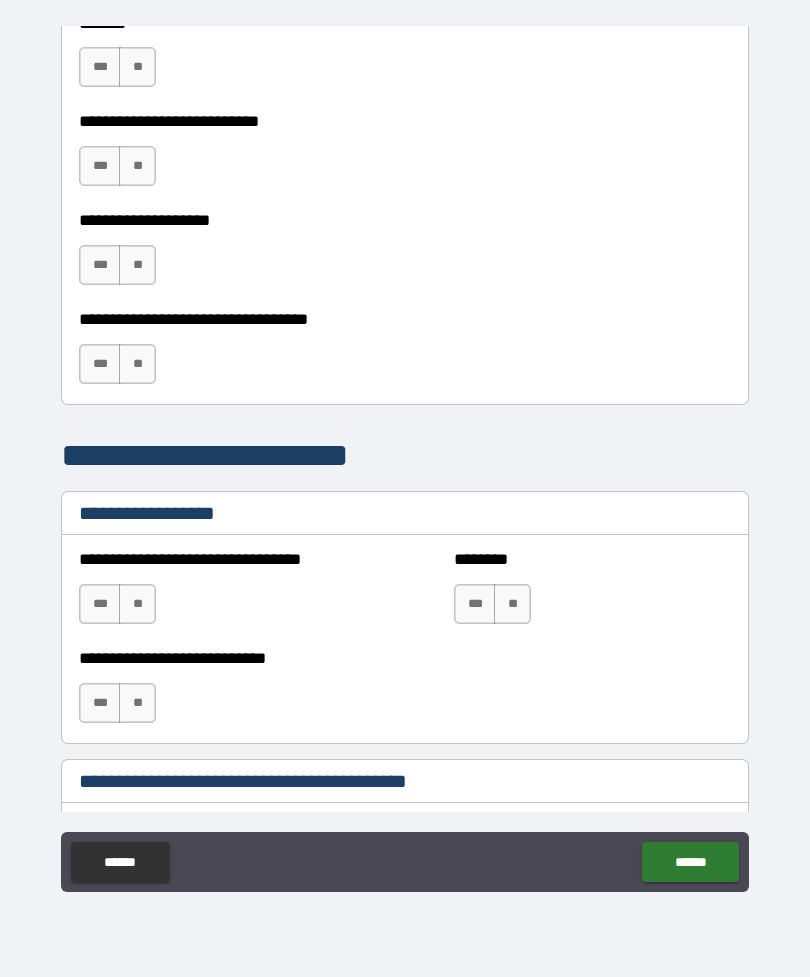 scroll, scrollTop: 1052, scrollLeft: 0, axis: vertical 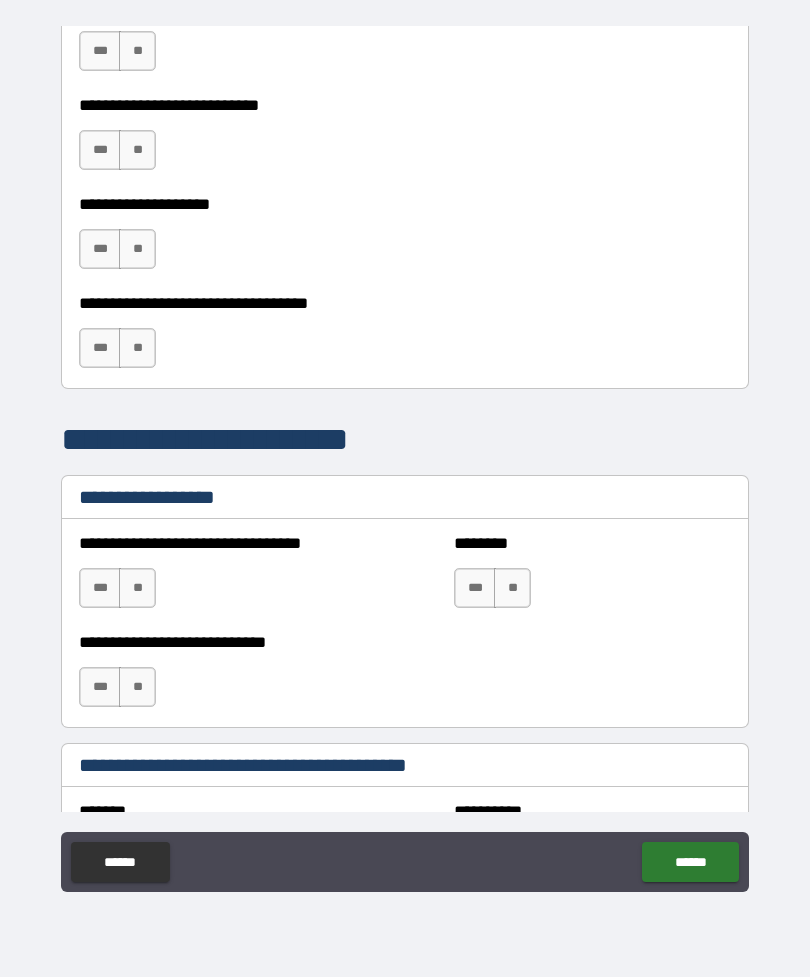 click on "**" at bounding box center [137, 51] 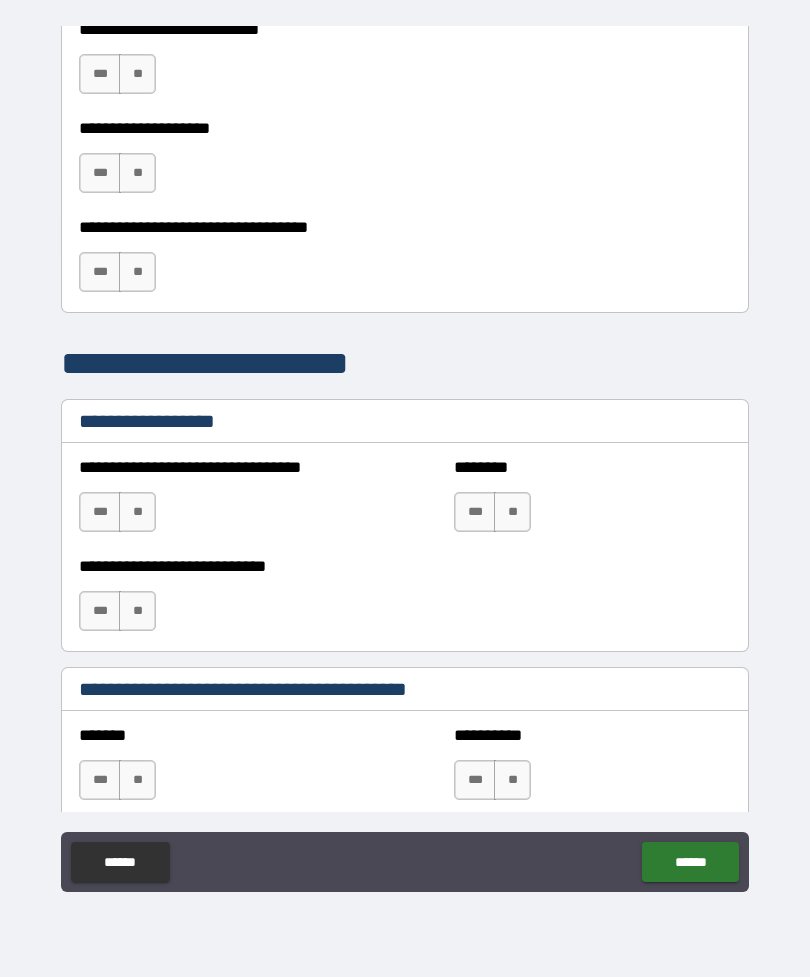 scroll, scrollTop: 1134, scrollLeft: 0, axis: vertical 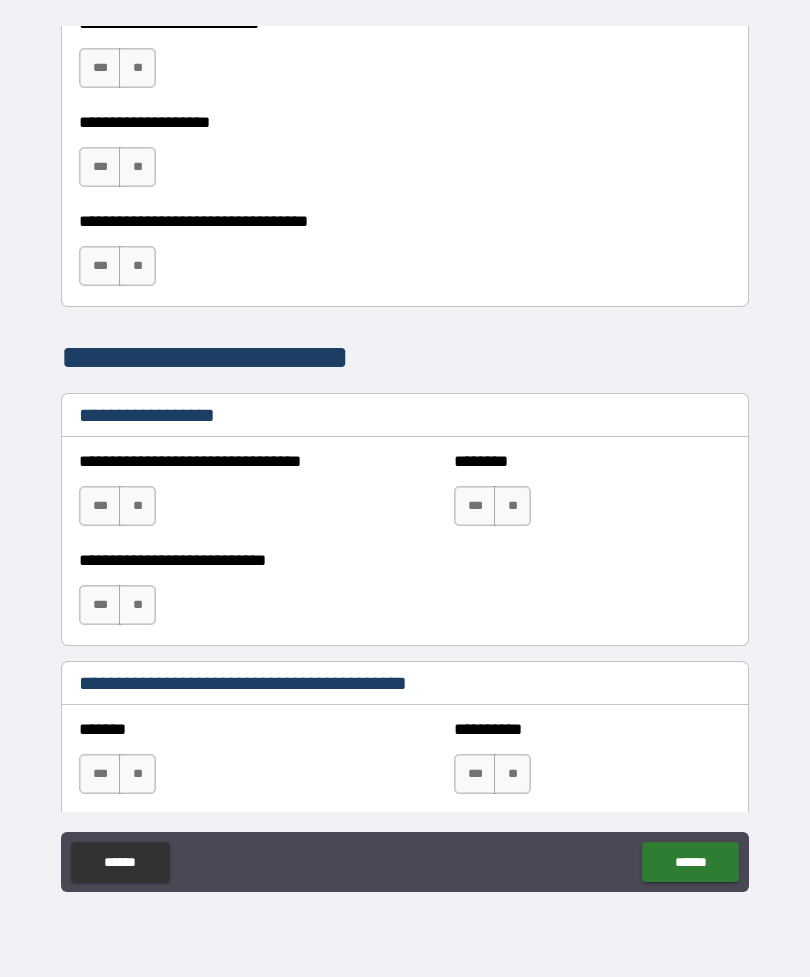 click on "**" at bounding box center [137, 68] 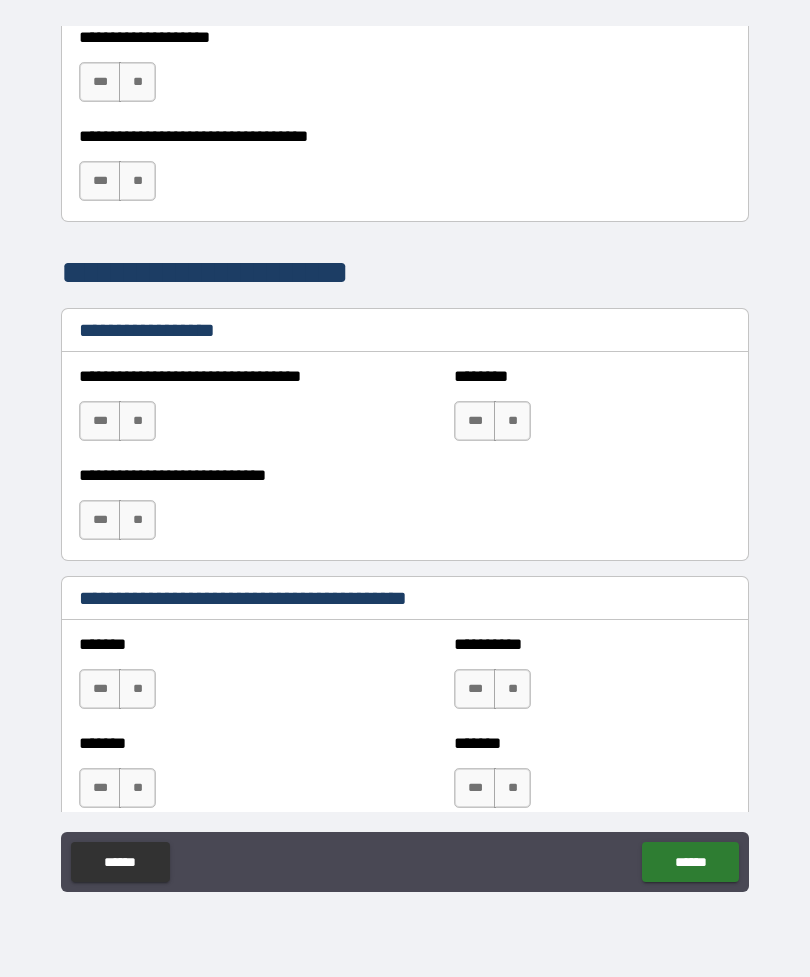 scroll, scrollTop: 1230, scrollLeft: 0, axis: vertical 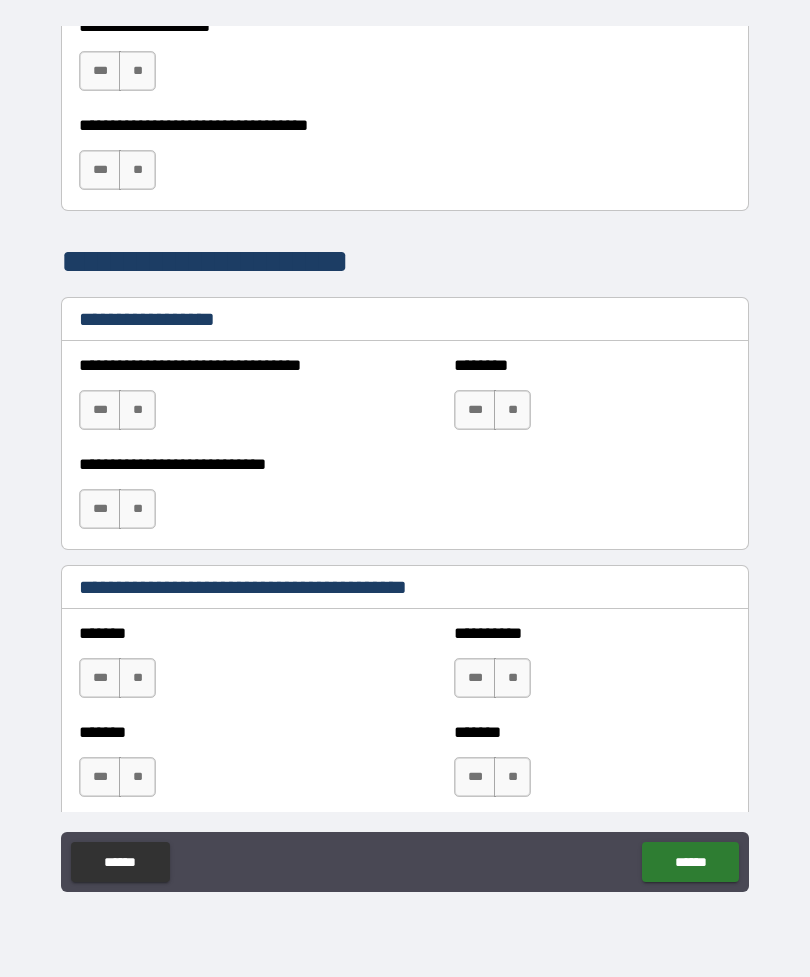 click on "**" at bounding box center [137, 71] 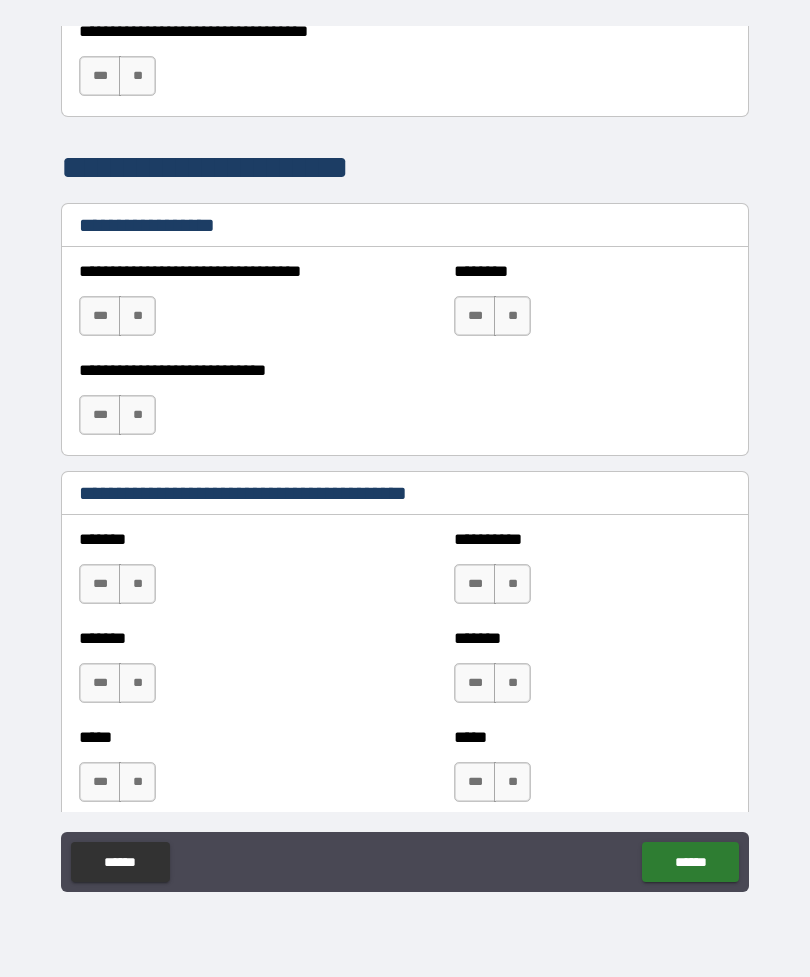 scroll, scrollTop: 1328, scrollLeft: 0, axis: vertical 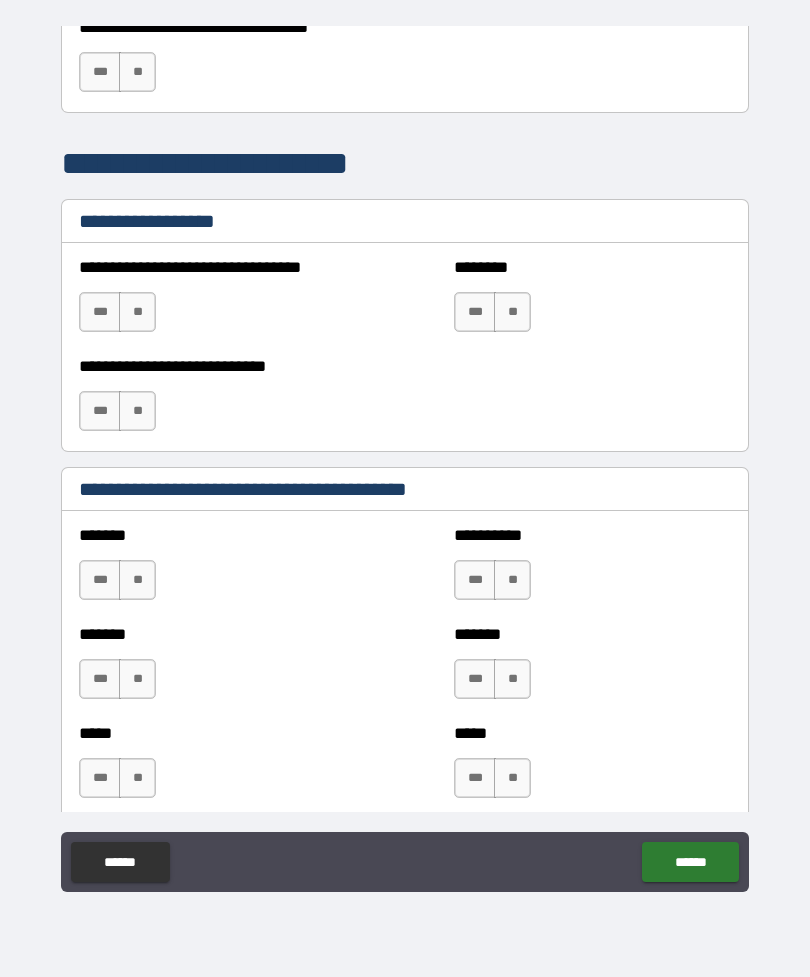 click on "**" at bounding box center (137, 72) 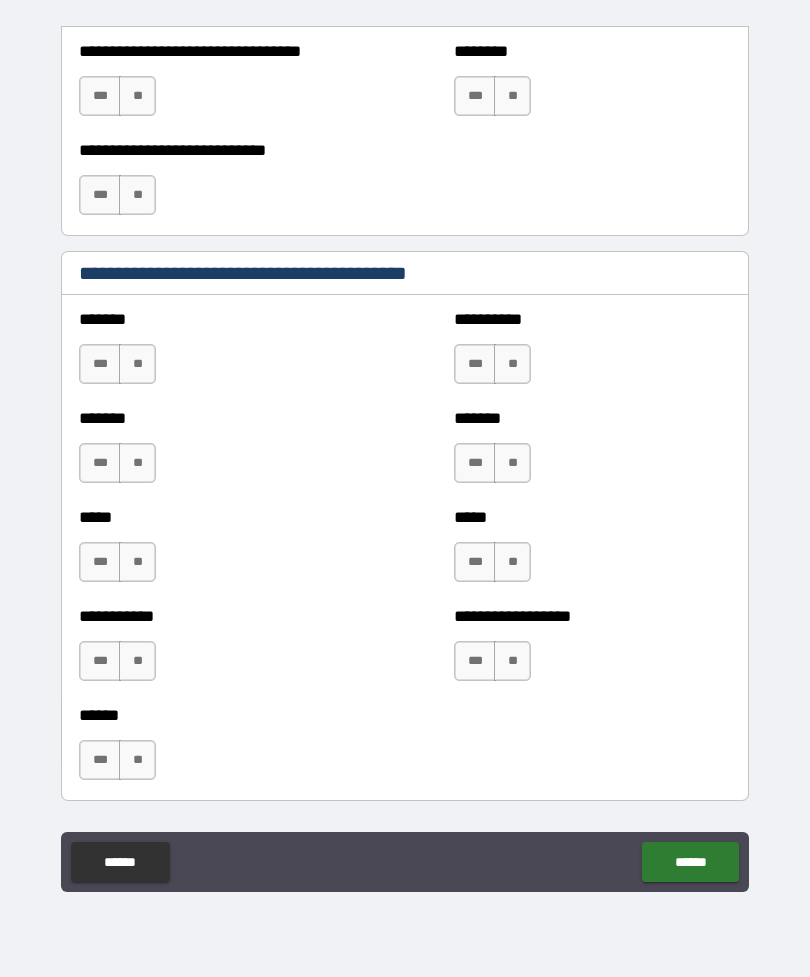 scroll, scrollTop: 1546, scrollLeft: 0, axis: vertical 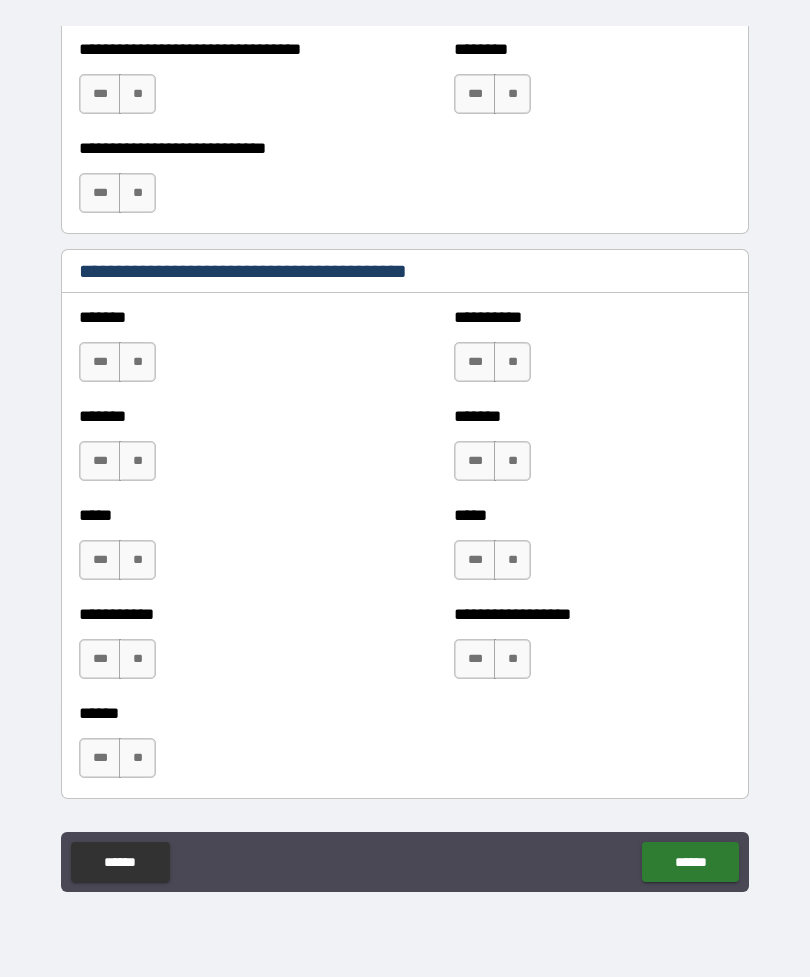 click on "**" at bounding box center [137, 94] 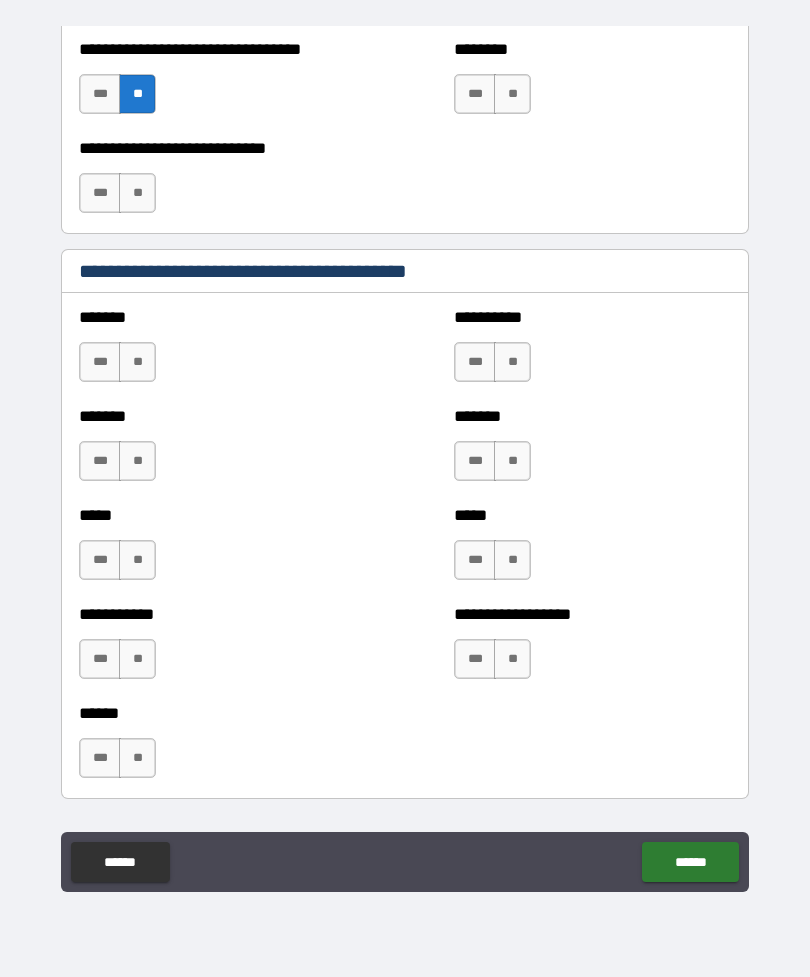 click on "**" at bounding box center (512, 94) 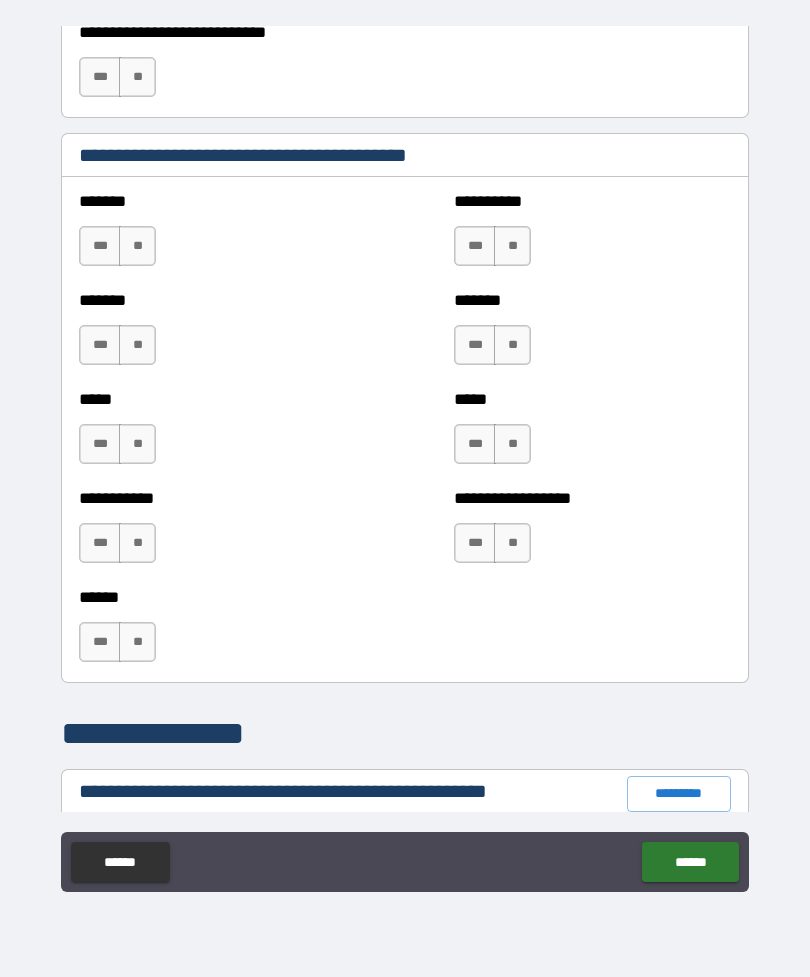 scroll, scrollTop: 1666, scrollLeft: 0, axis: vertical 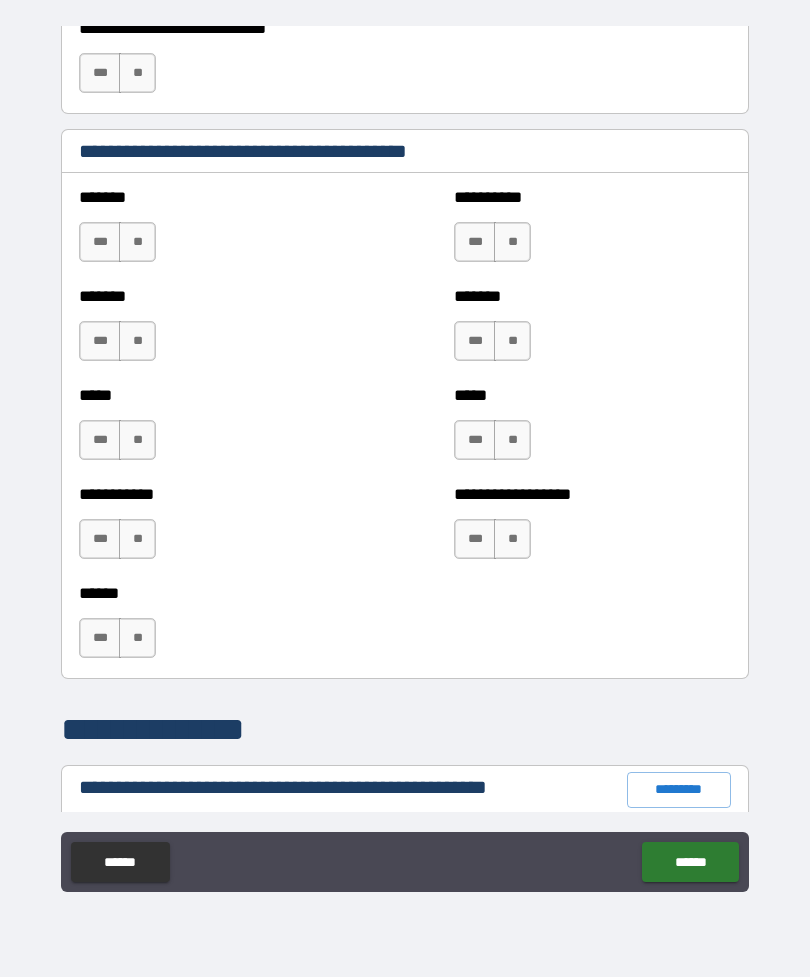 click on "**" at bounding box center (137, 73) 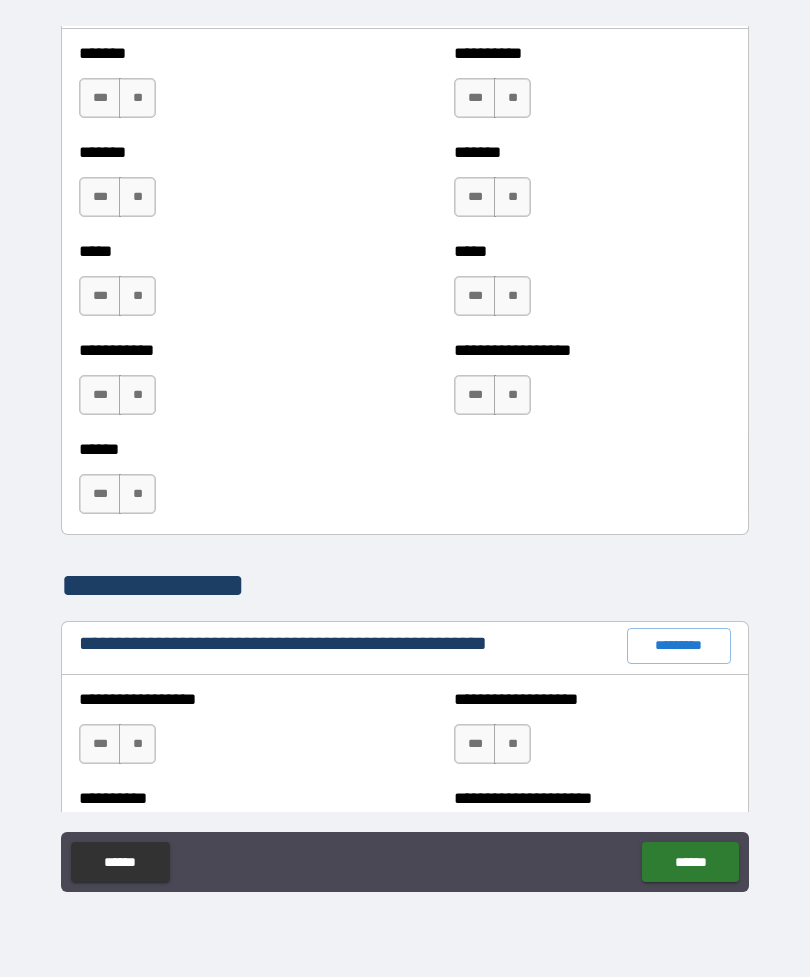 scroll, scrollTop: 1811, scrollLeft: 0, axis: vertical 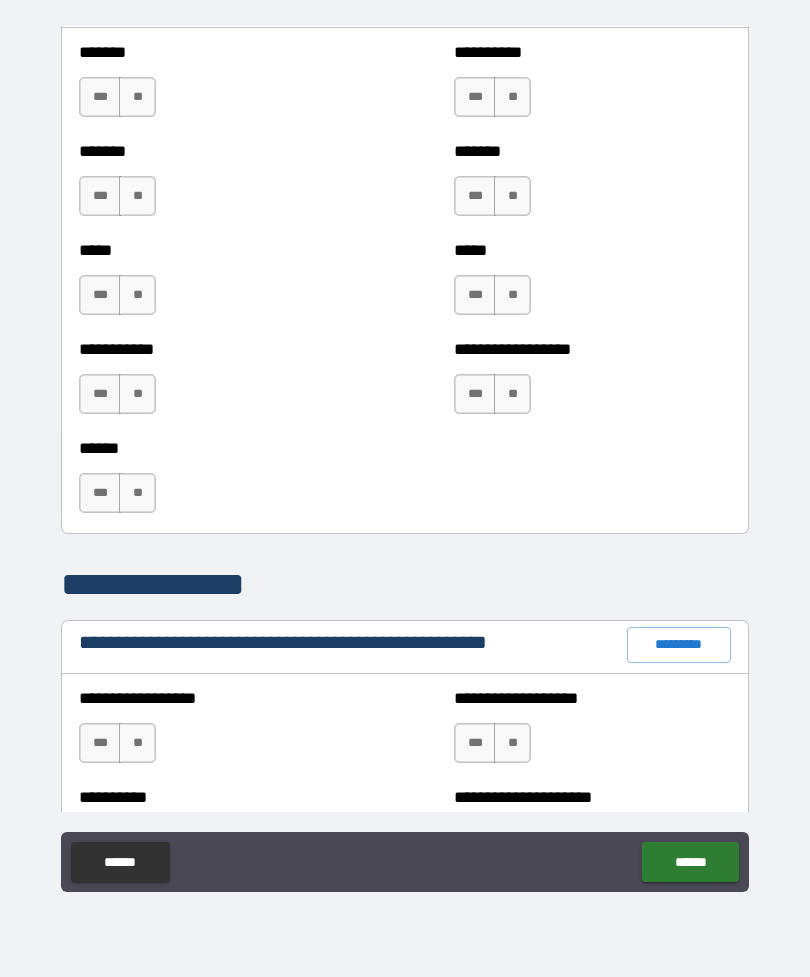 click on "**" at bounding box center [137, 97] 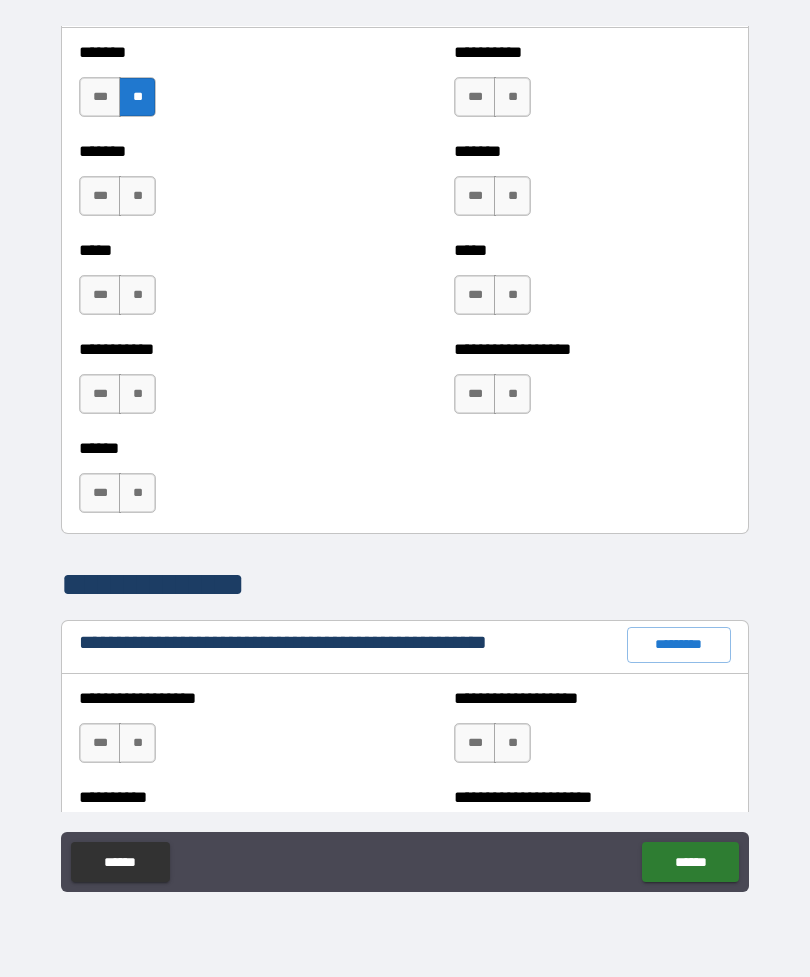click on "***" at bounding box center [475, 97] 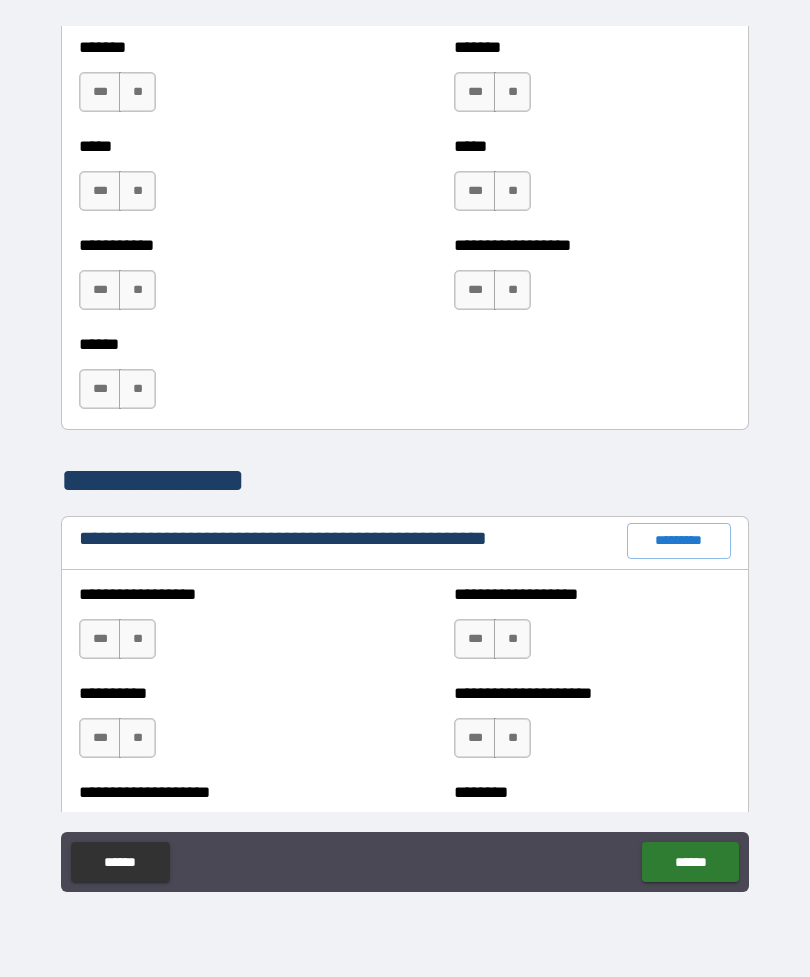 scroll, scrollTop: 1916, scrollLeft: 0, axis: vertical 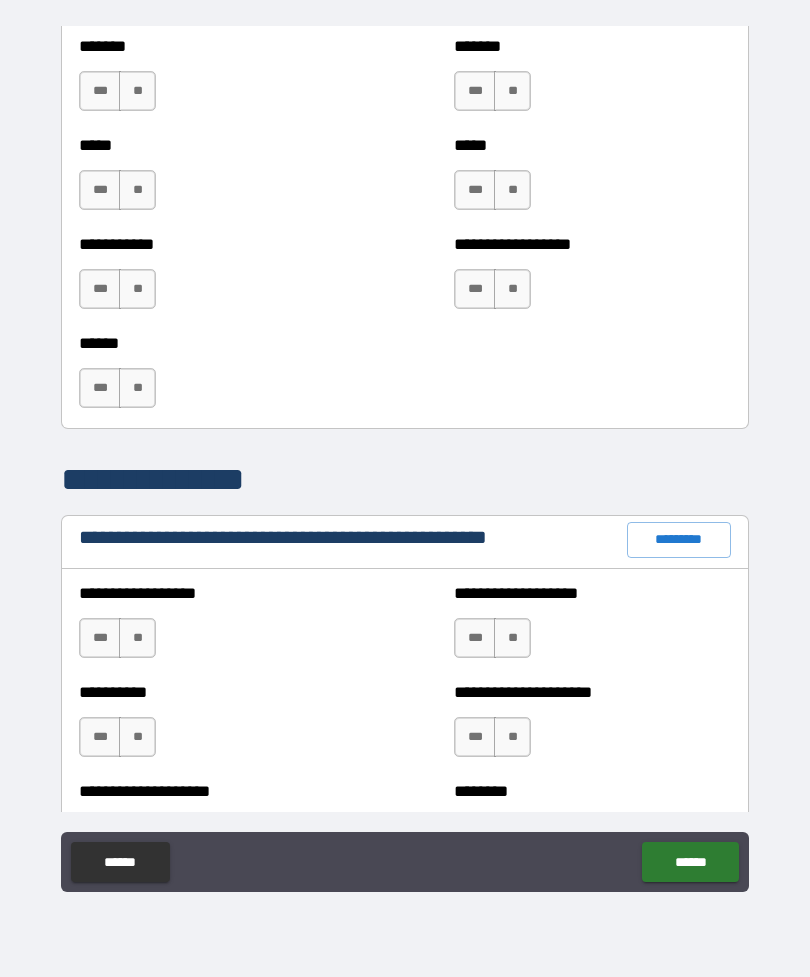 click on "**" at bounding box center [137, 91] 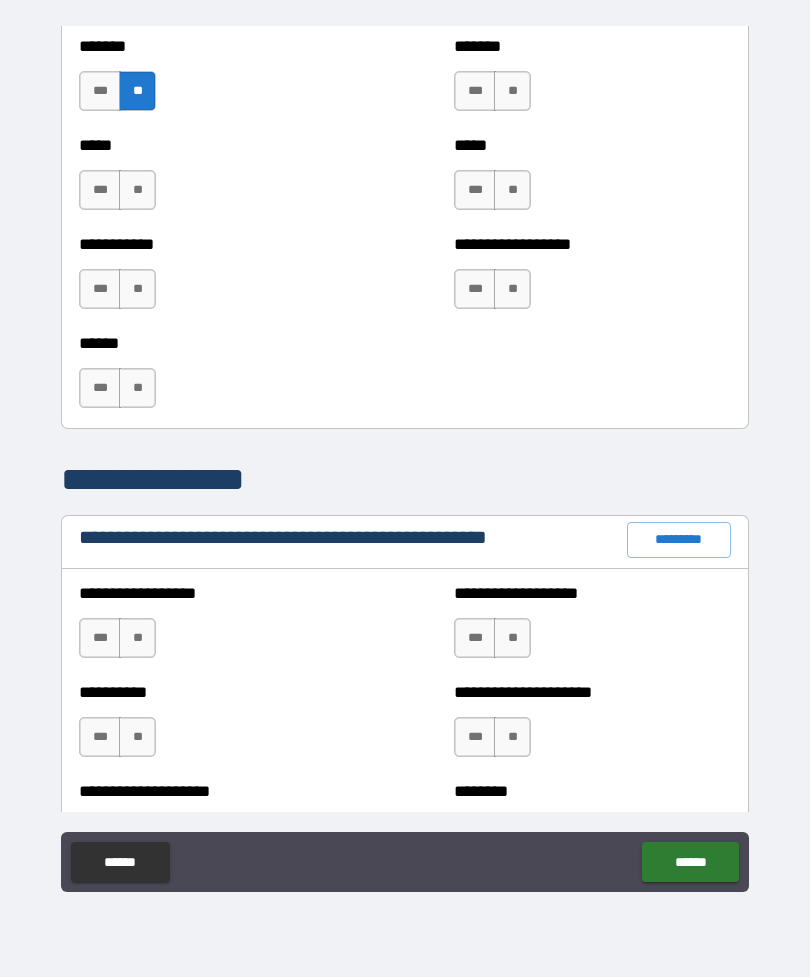 click on "**" at bounding box center (512, 91) 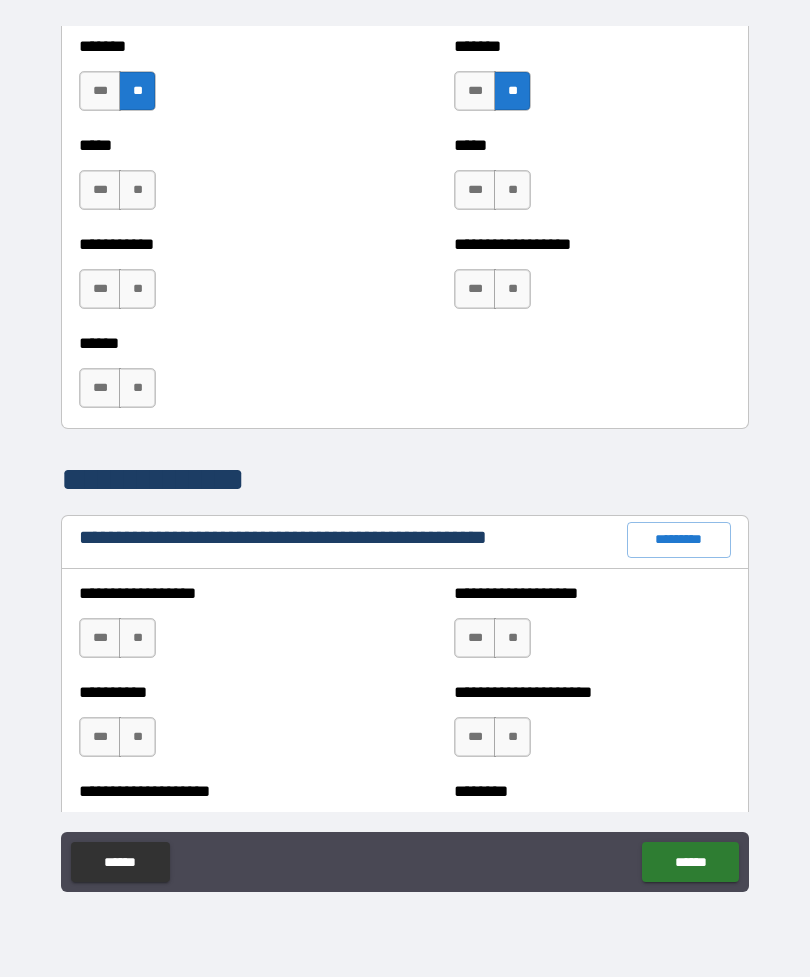 click on "**" at bounding box center (512, 190) 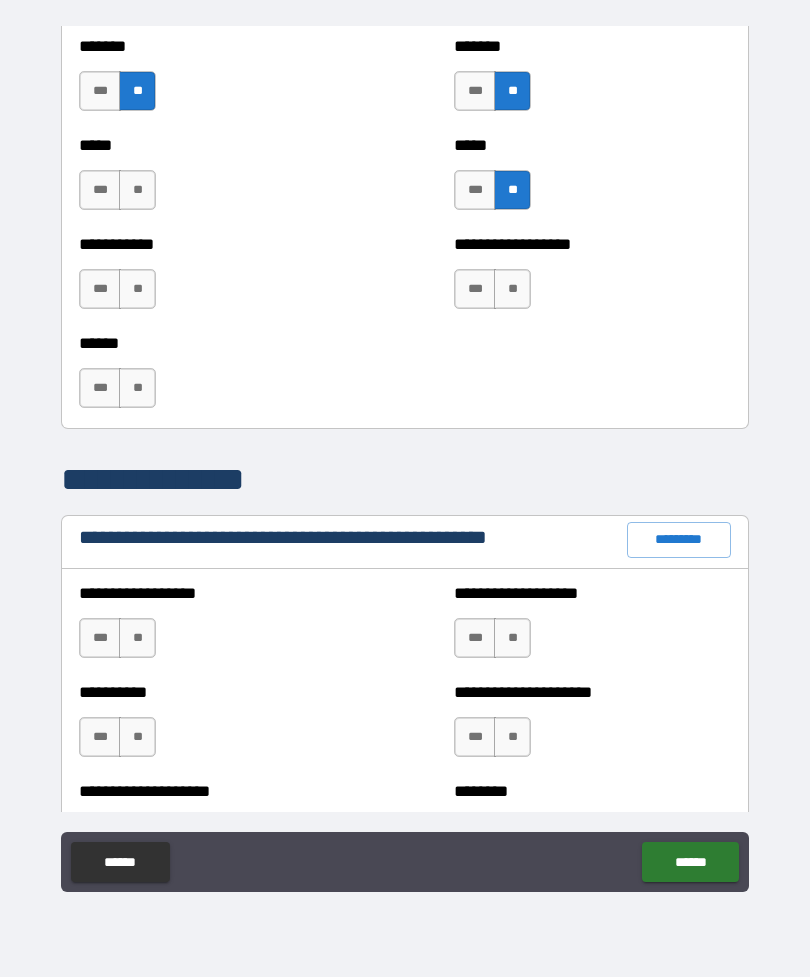 click on "**" at bounding box center [512, 289] 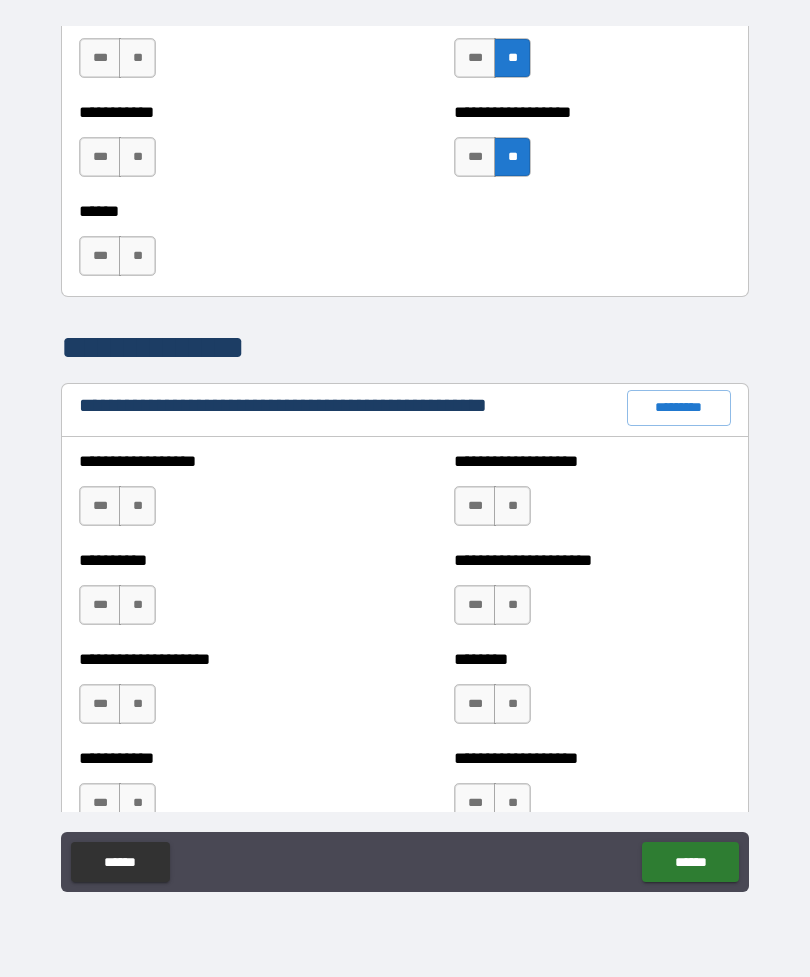 scroll, scrollTop: 2022, scrollLeft: 0, axis: vertical 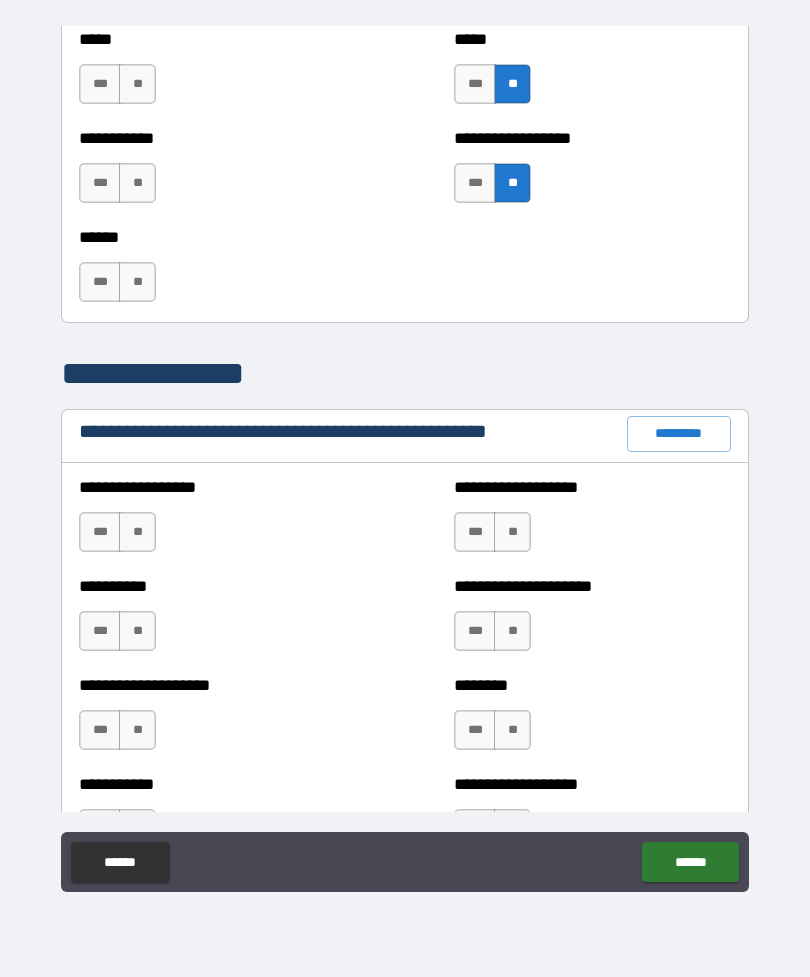 click on "**" at bounding box center (137, 84) 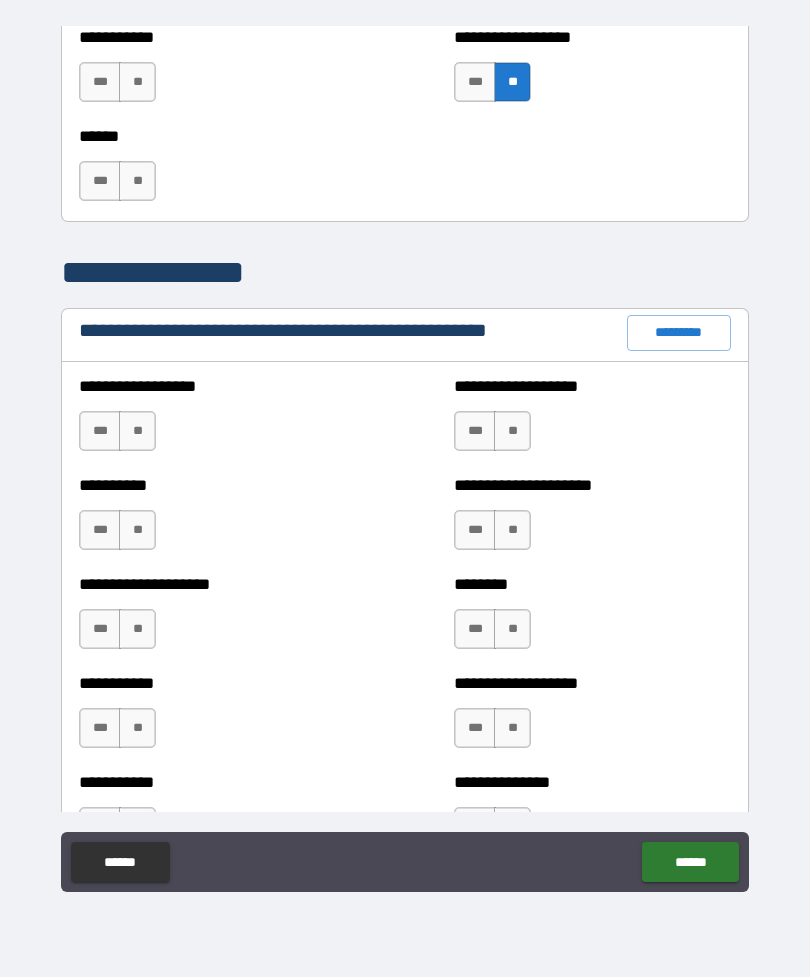scroll, scrollTop: 2124, scrollLeft: 0, axis: vertical 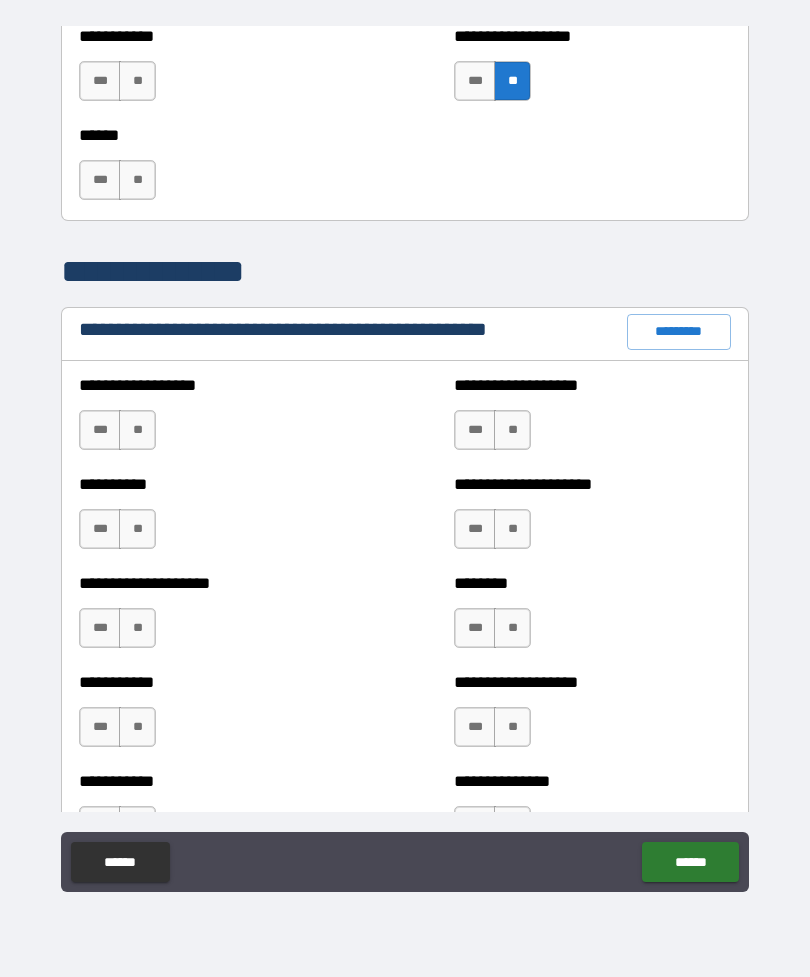 click on "**" at bounding box center (137, 81) 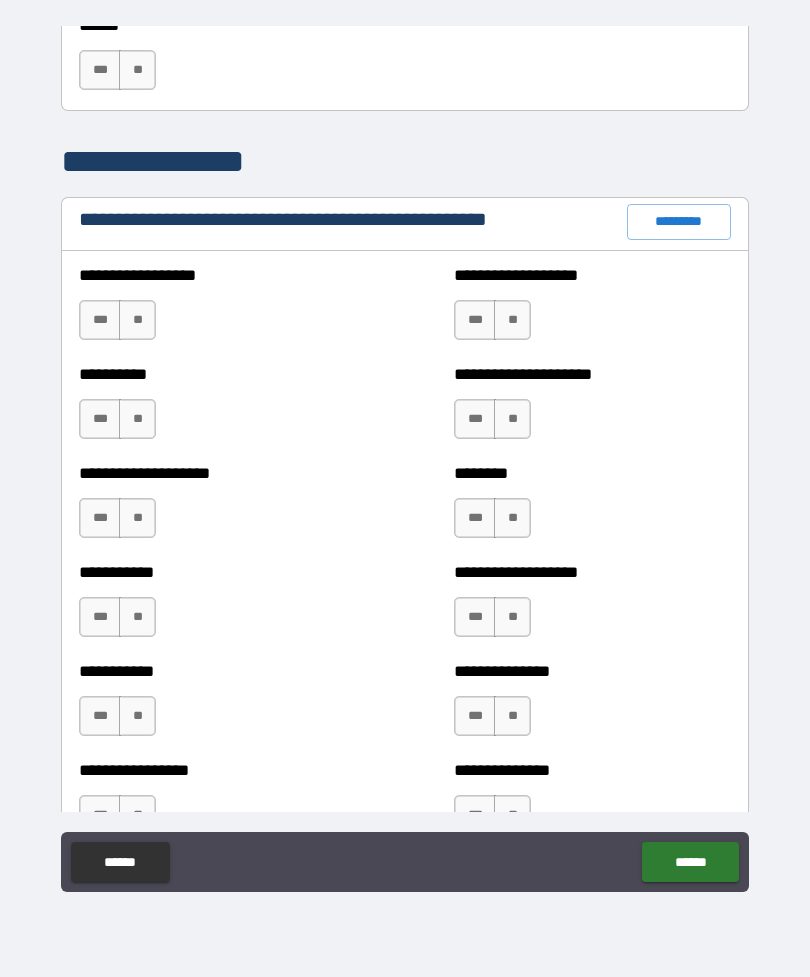 scroll, scrollTop: 2244, scrollLeft: 0, axis: vertical 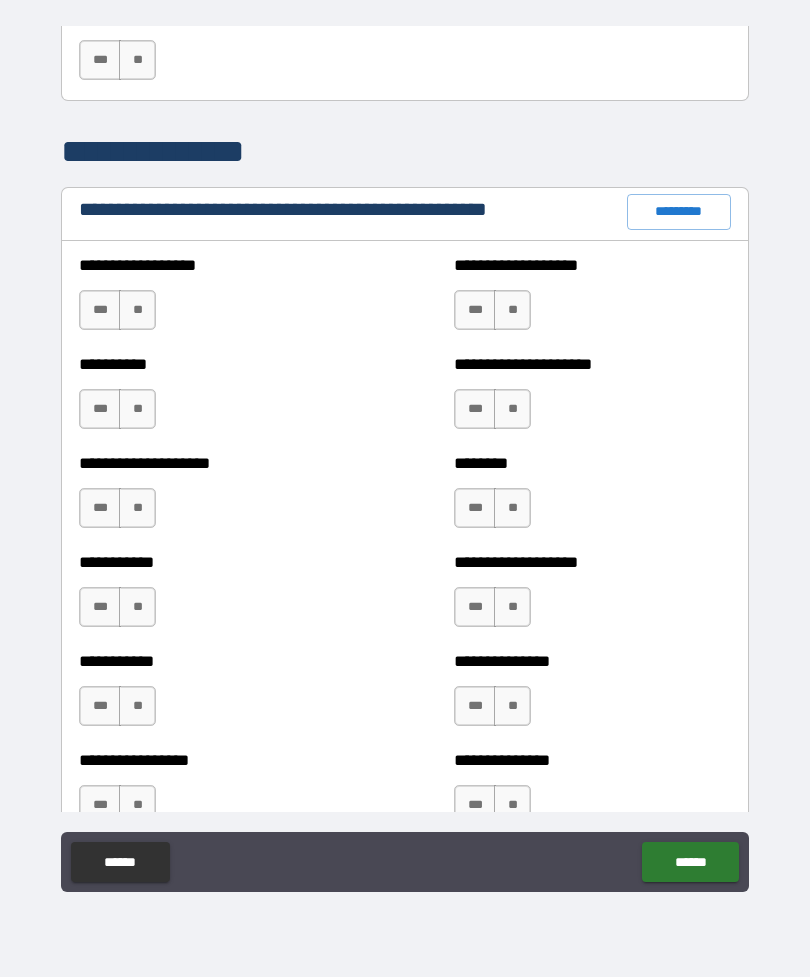 click on "**" at bounding box center [137, 60] 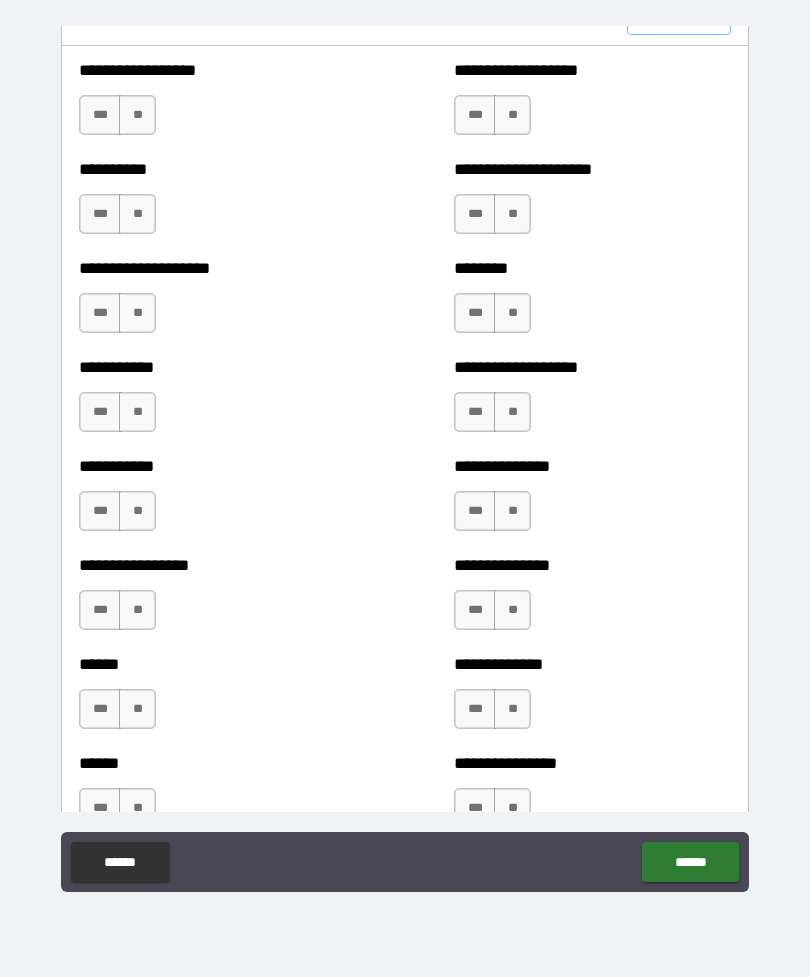 scroll, scrollTop: 2441, scrollLeft: 0, axis: vertical 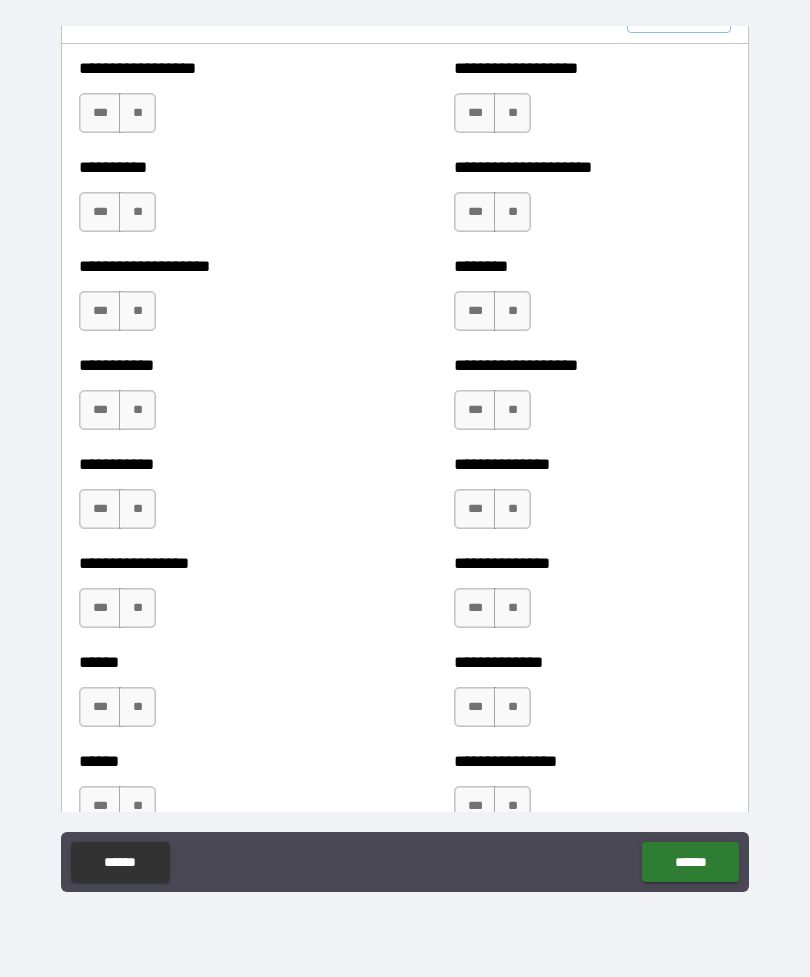 click on "**" at bounding box center (137, 113) 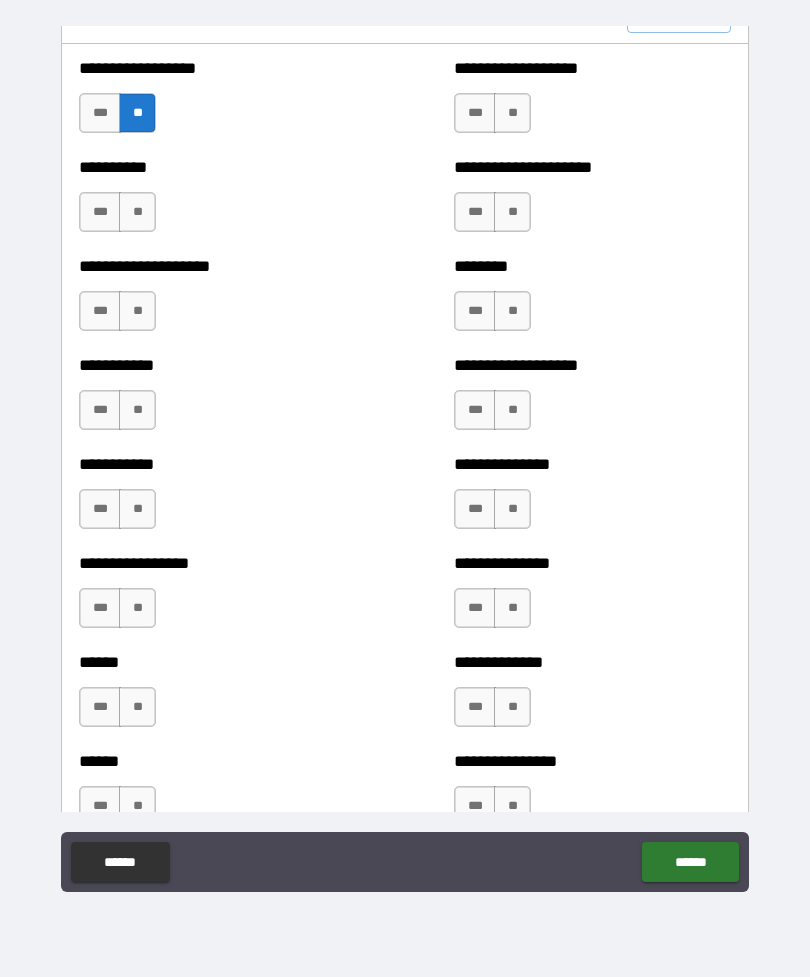 click on "**" at bounding box center (512, 113) 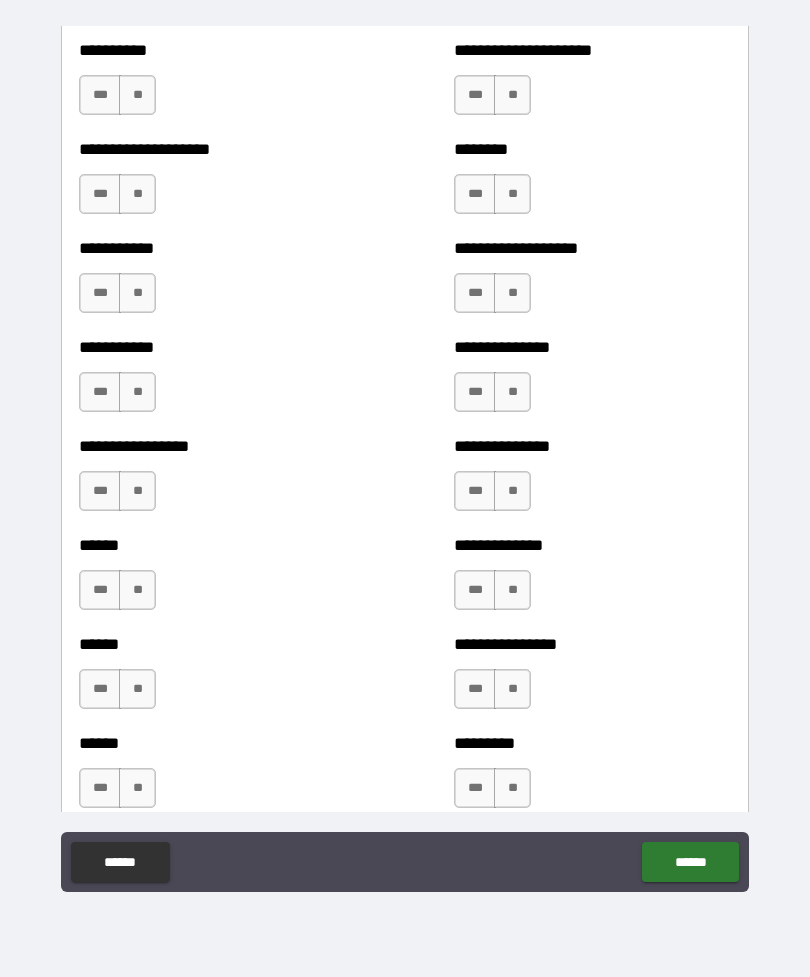 scroll, scrollTop: 2560, scrollLeft: 0, axis: vertical 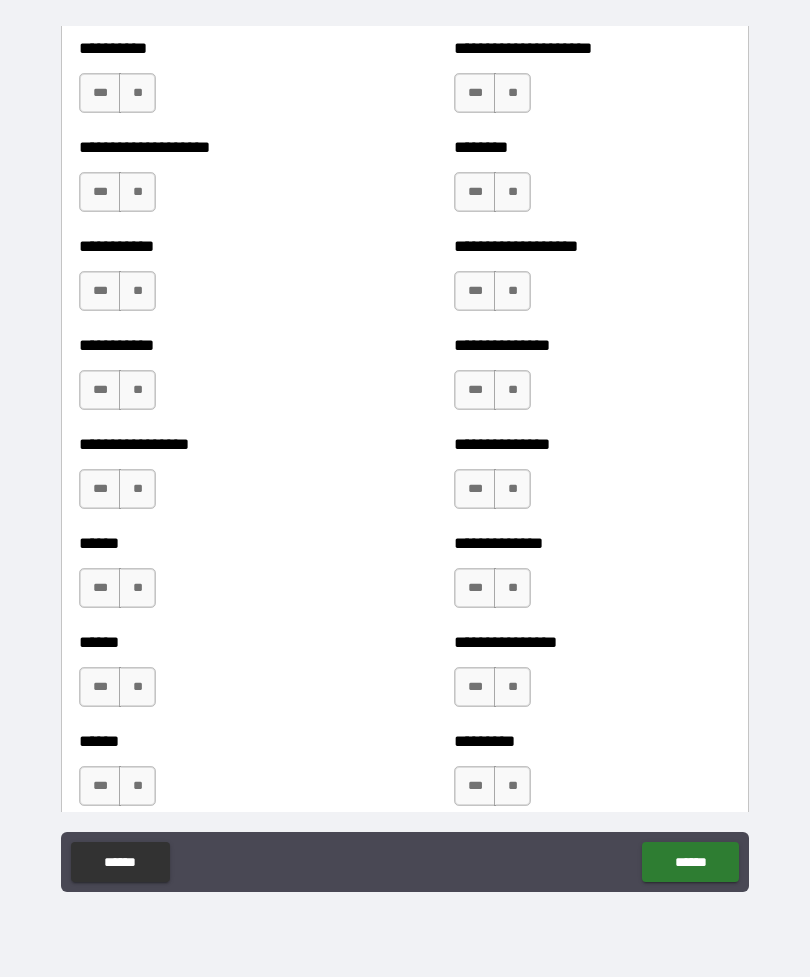 click on "**" at bounding box center [512, 93] 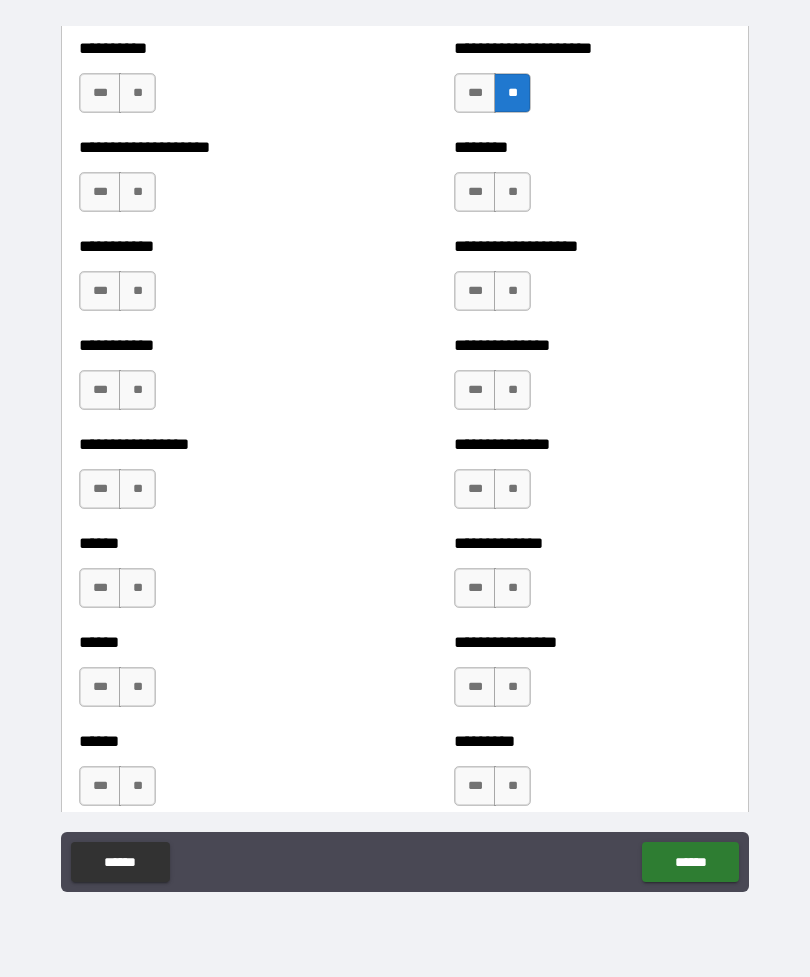 click on "**" at bounding box center (137, 93) 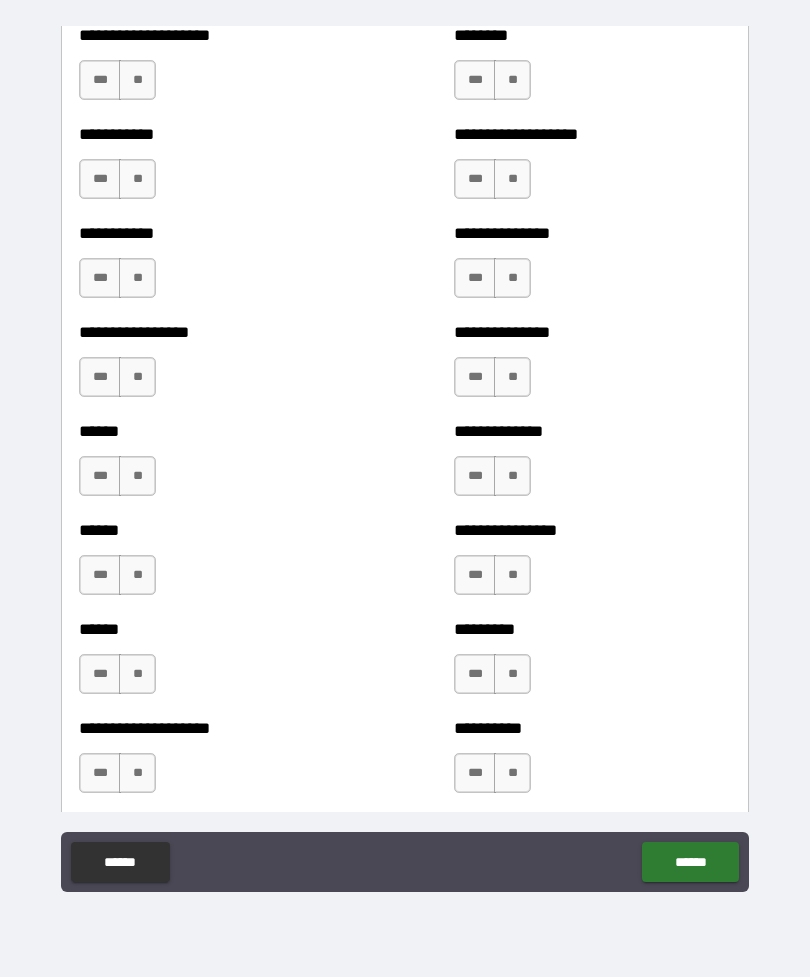 scroll, scrollTop: 2677, scrollLeft: 0, axis: vertical 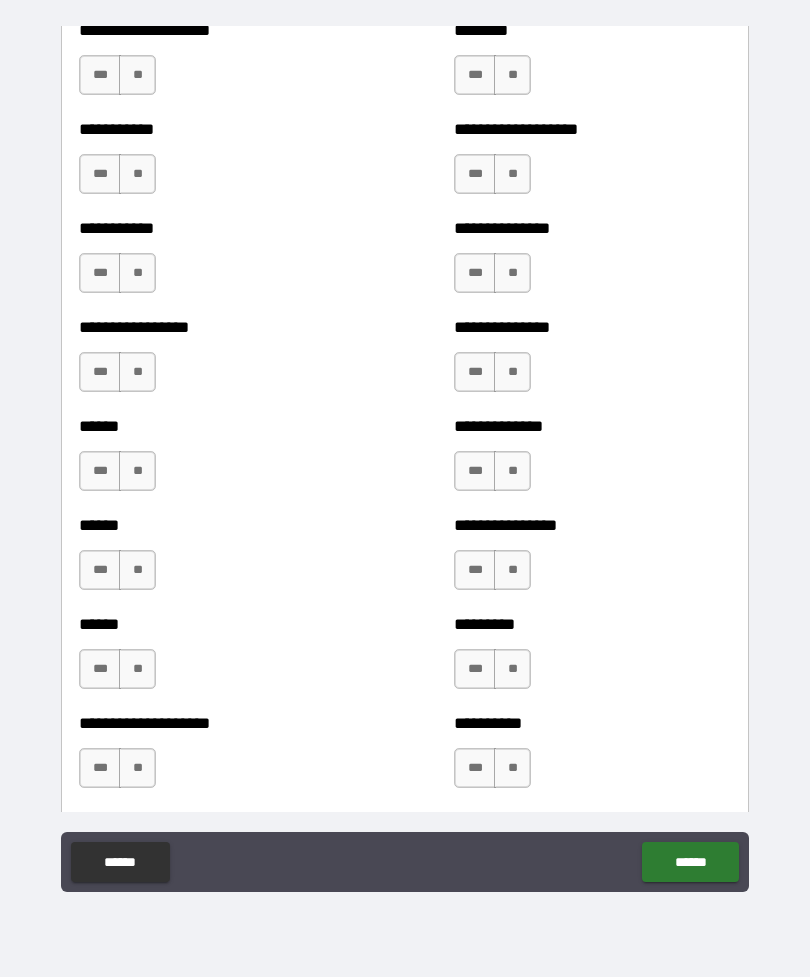 click on "**" at bounding box center (512, 75) 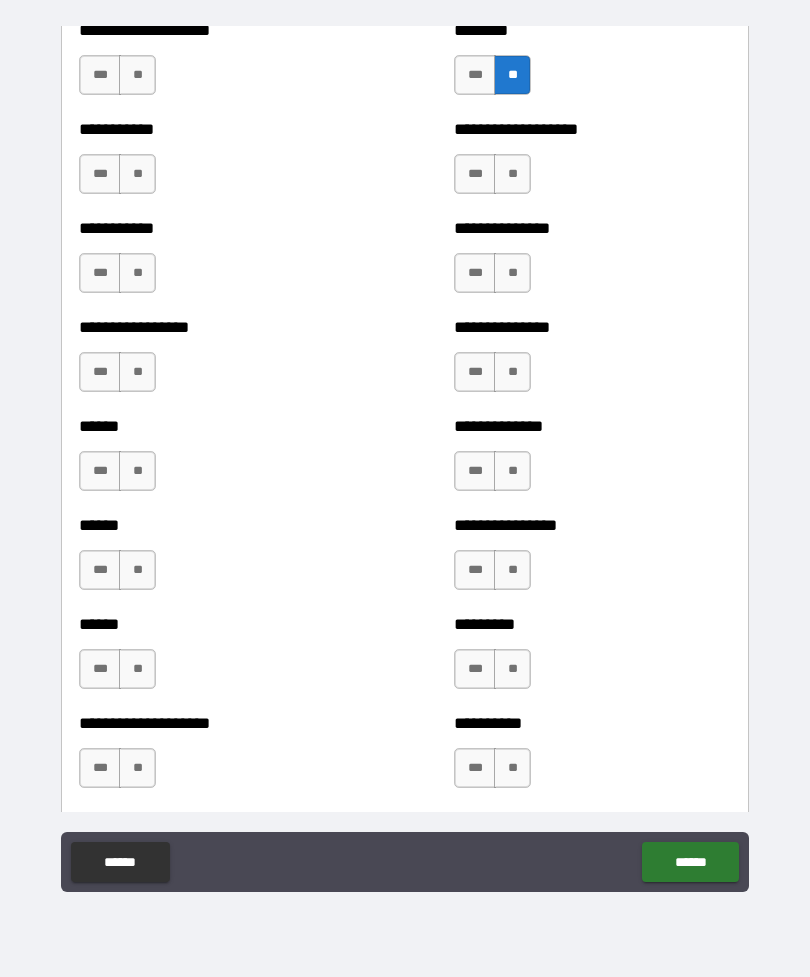 click on "**" at bounding box center (137, 75) 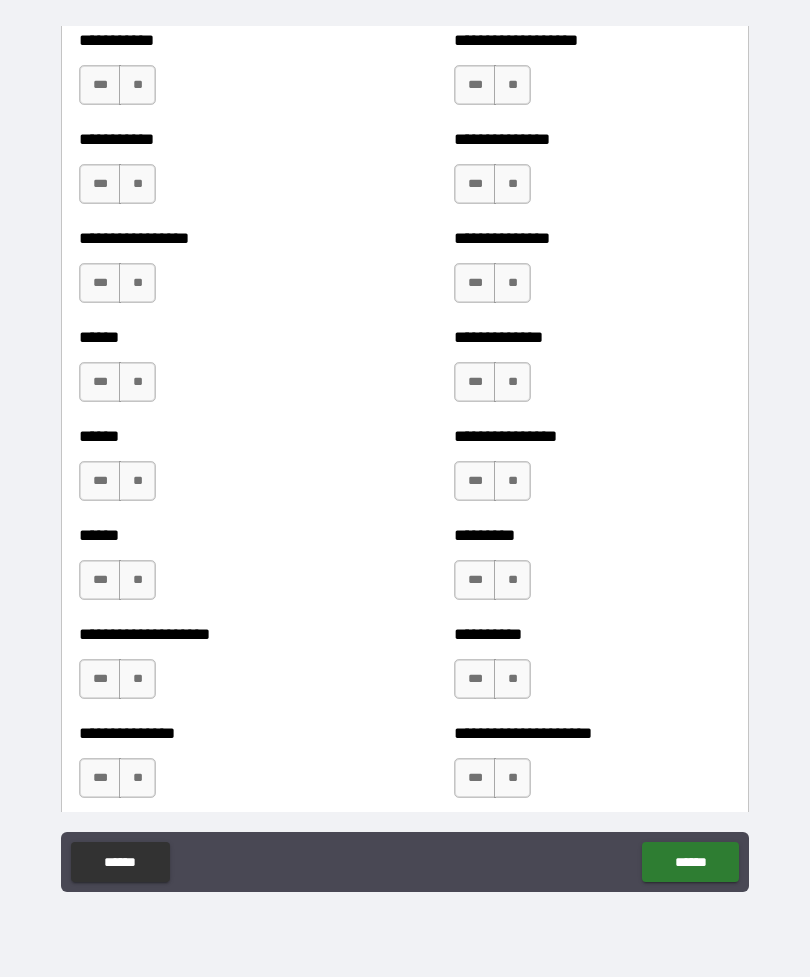 scroll, scrollTop: 2765, scrollLeft: 0, axis: vertical 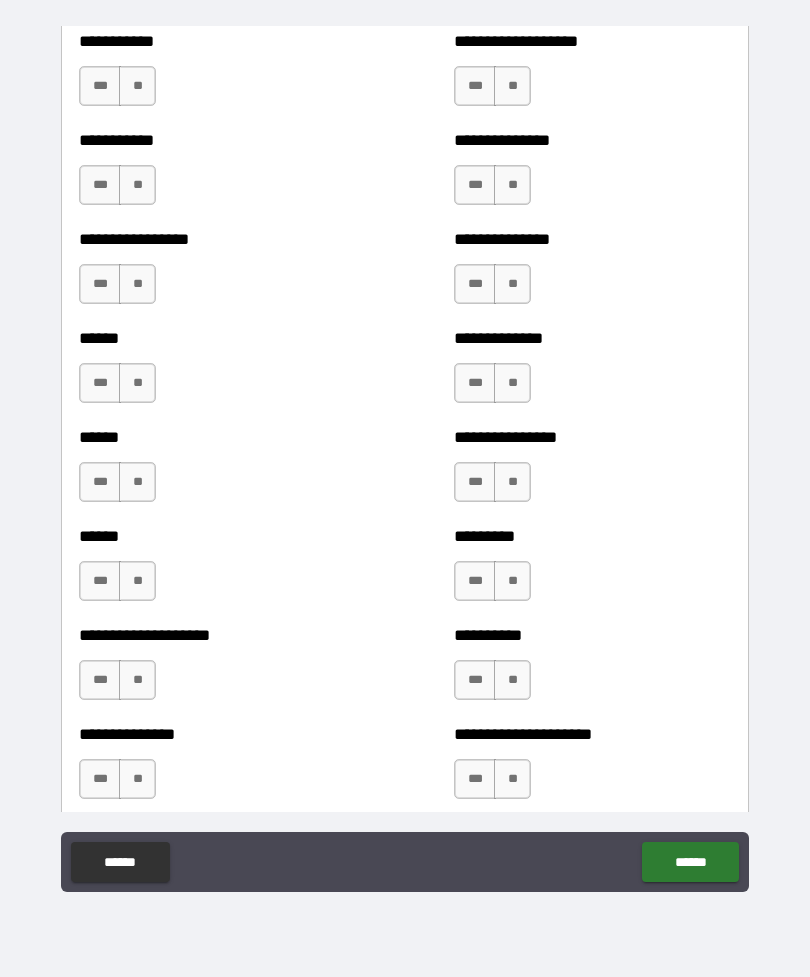 click on "**" at bounding box center (137, 86) 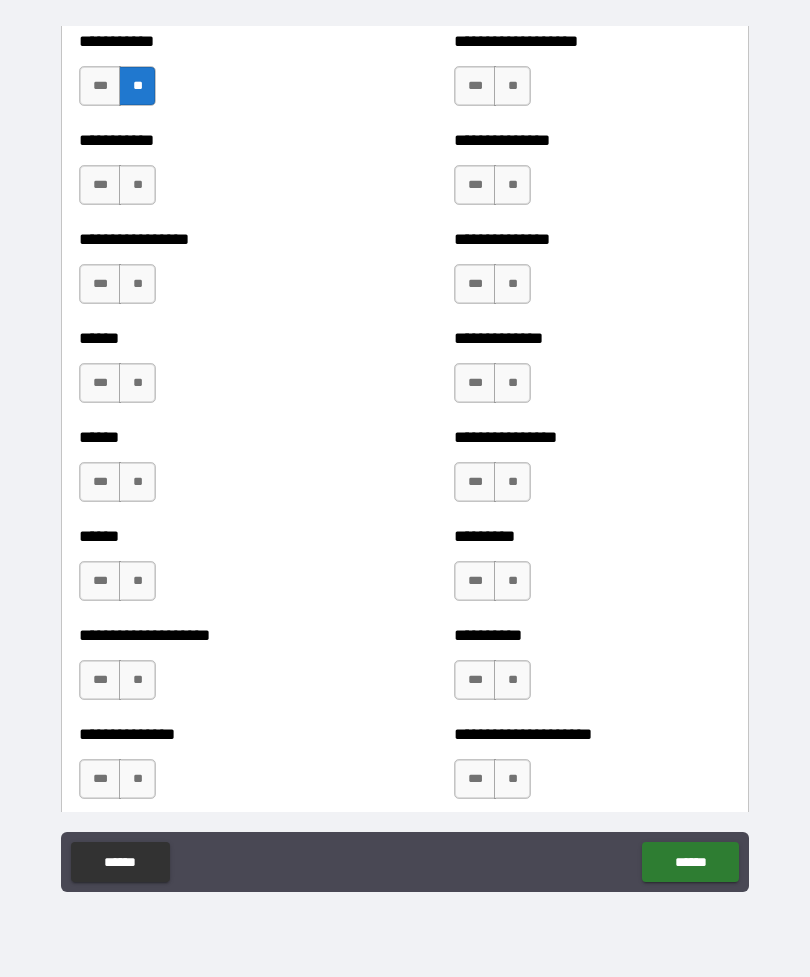click on "**" at bounding box center [512, 86] 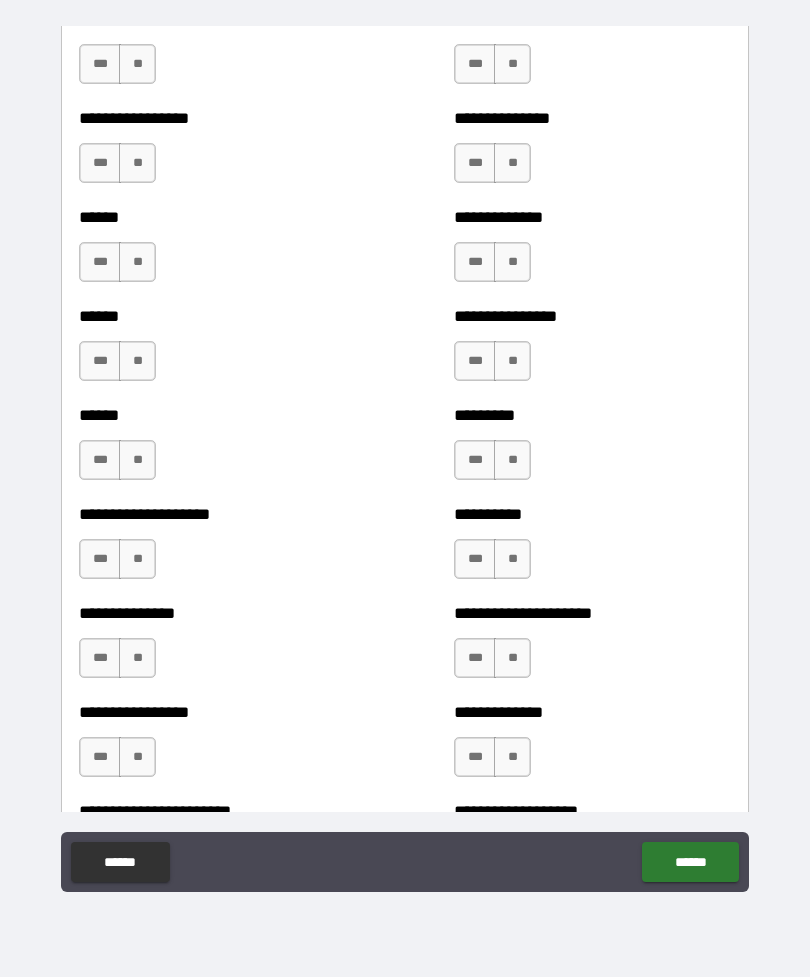 scroll, scrollTop: 2893, scrollLeft: 0, axis: vertical 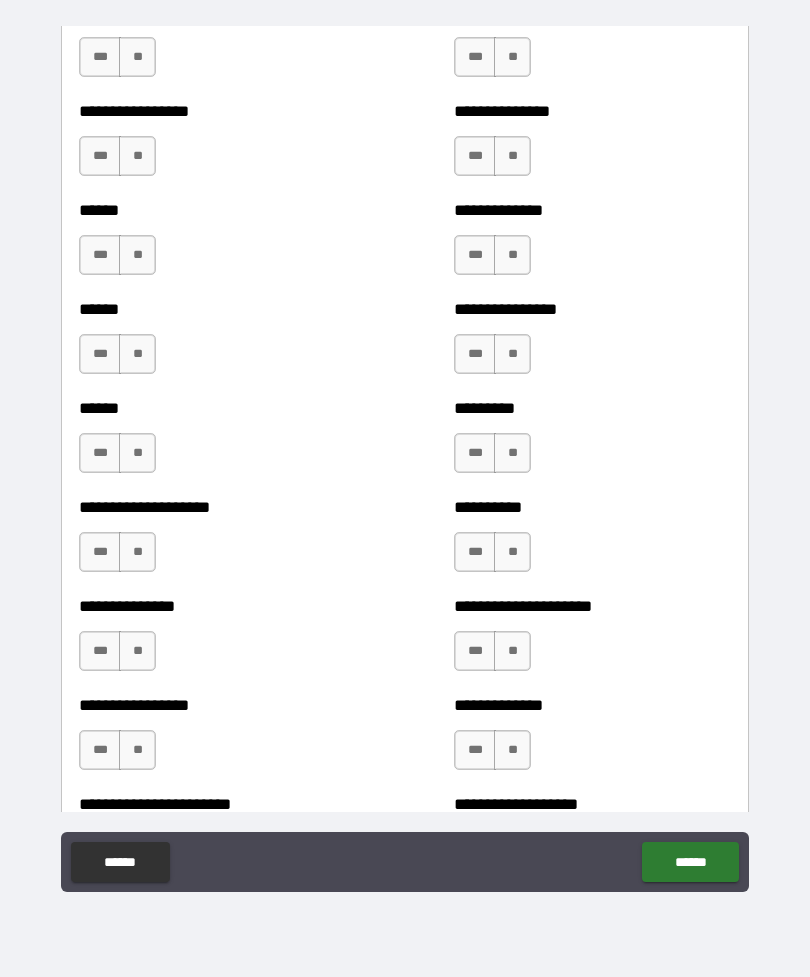 click on "**" at bounding box center (137, 57) 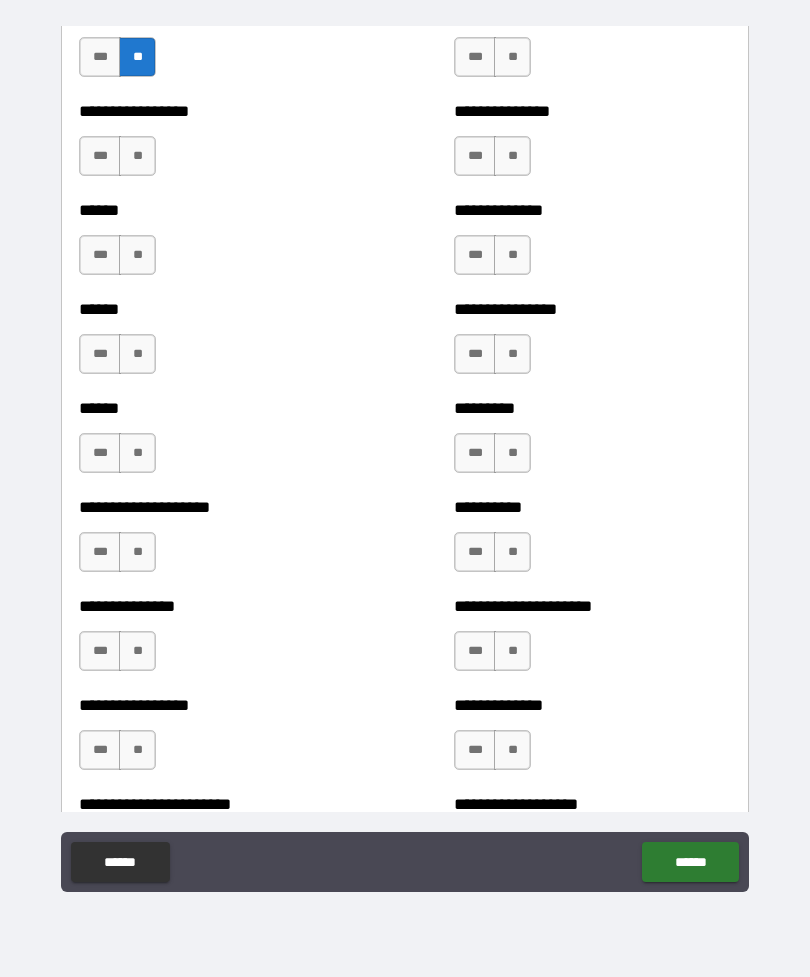 click on "**" at bounding box center (512, 57) 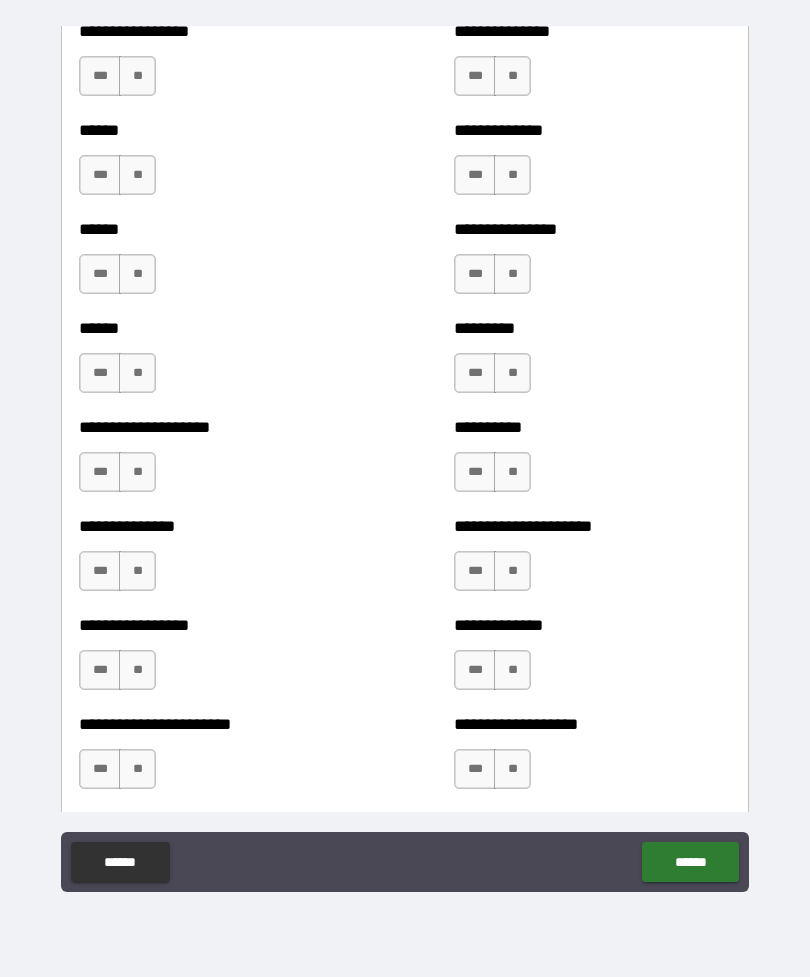 scroll, scrollTop: 2976, scrollLeft: 0, axis: vertical 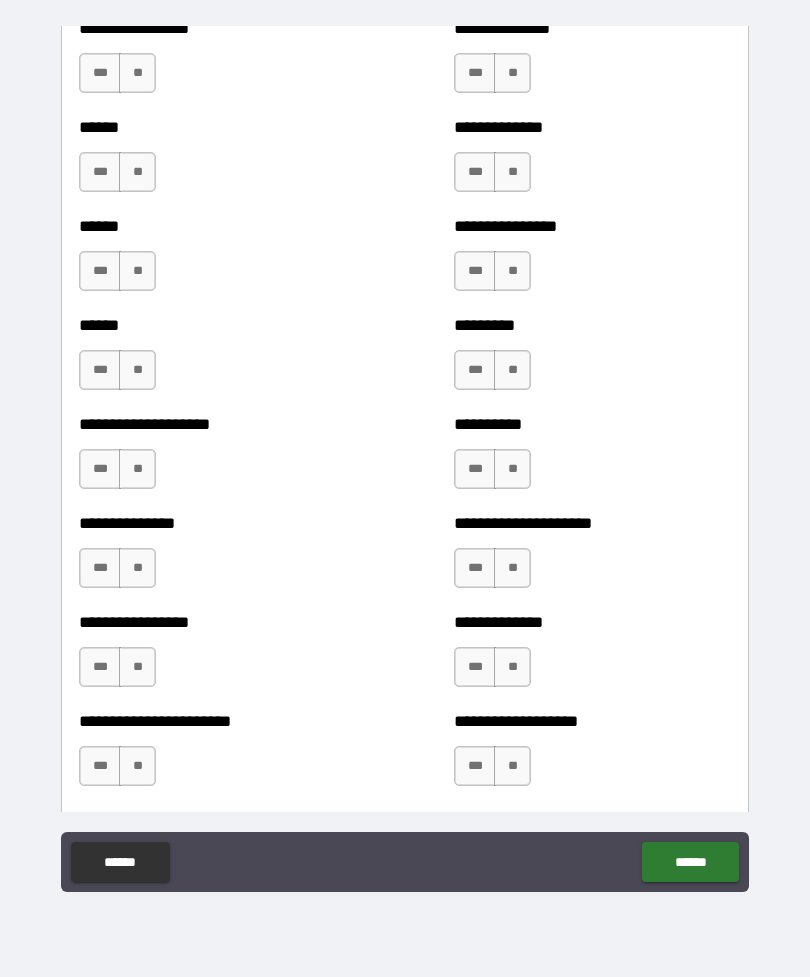 click on "**" at bounding box center [512, 73] 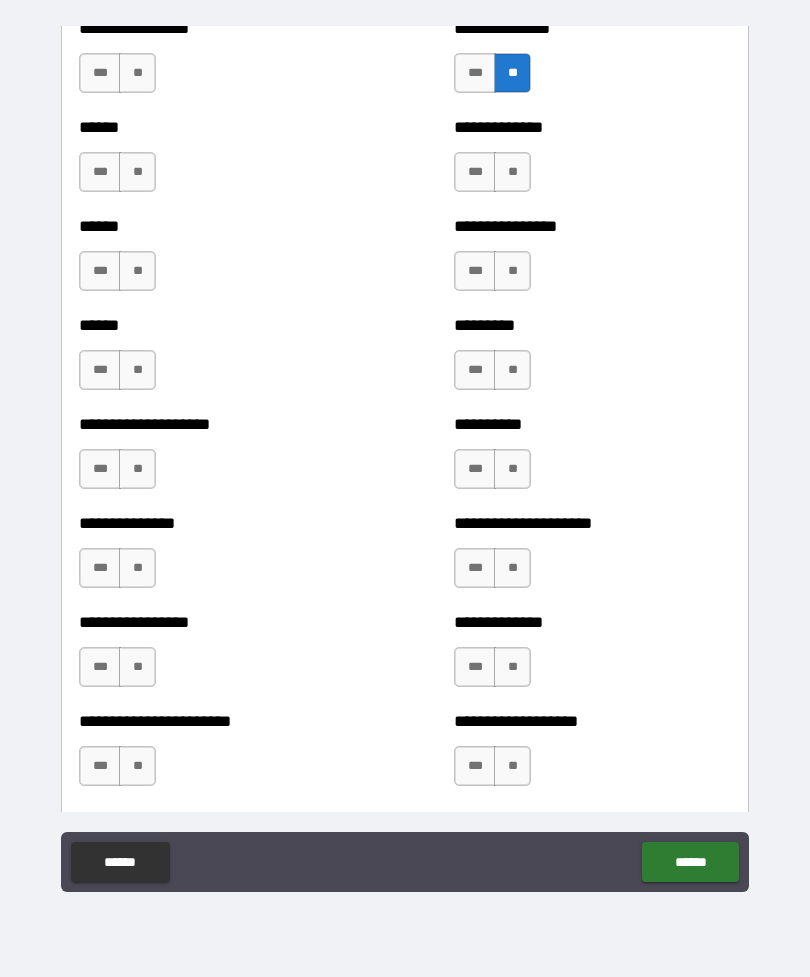 click on "**" at bounding box center [137, 73] 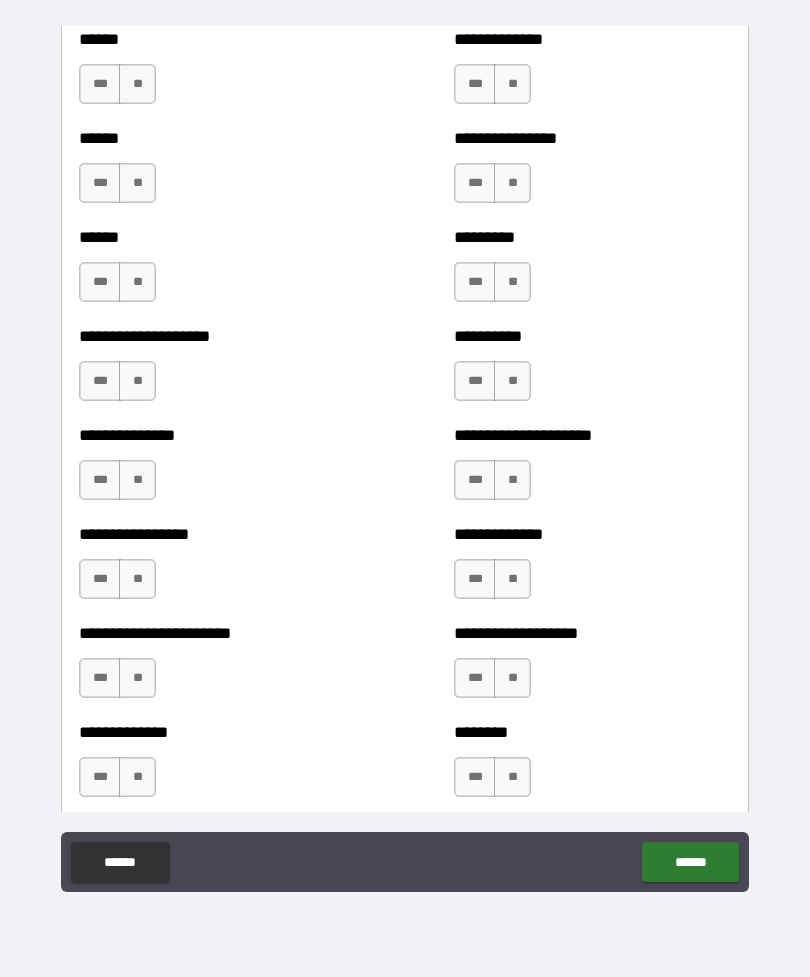 scroll, scrollTop: 3063, scrollLeft: 0, axis: vertical 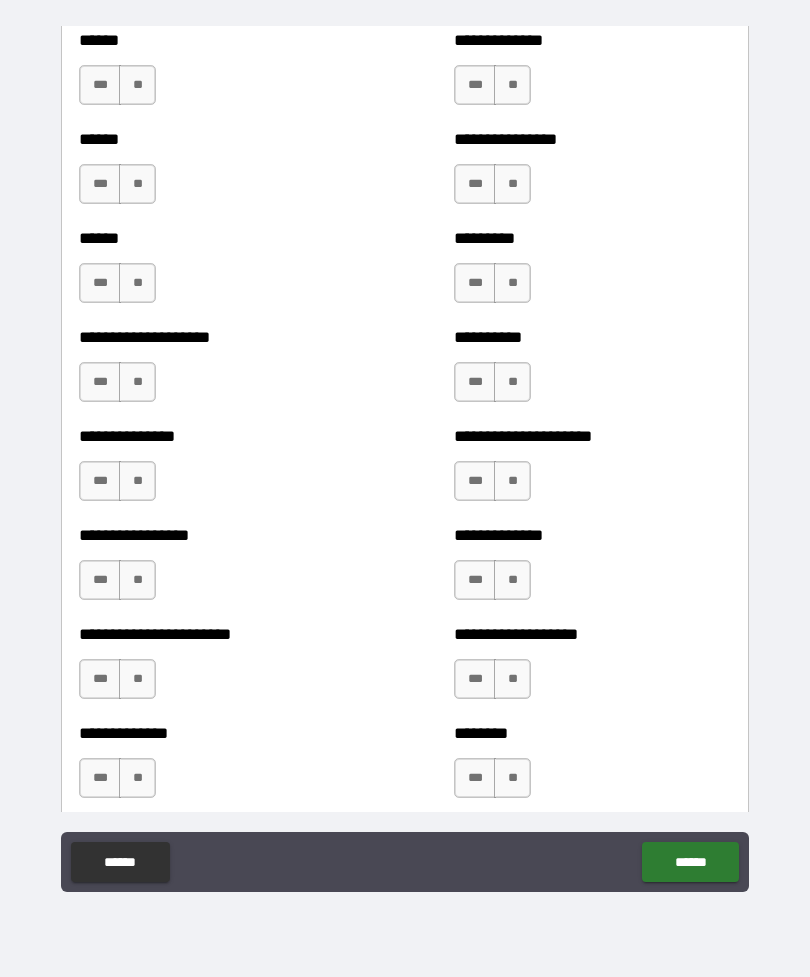 click on "**" at bounding box center [512, 85] 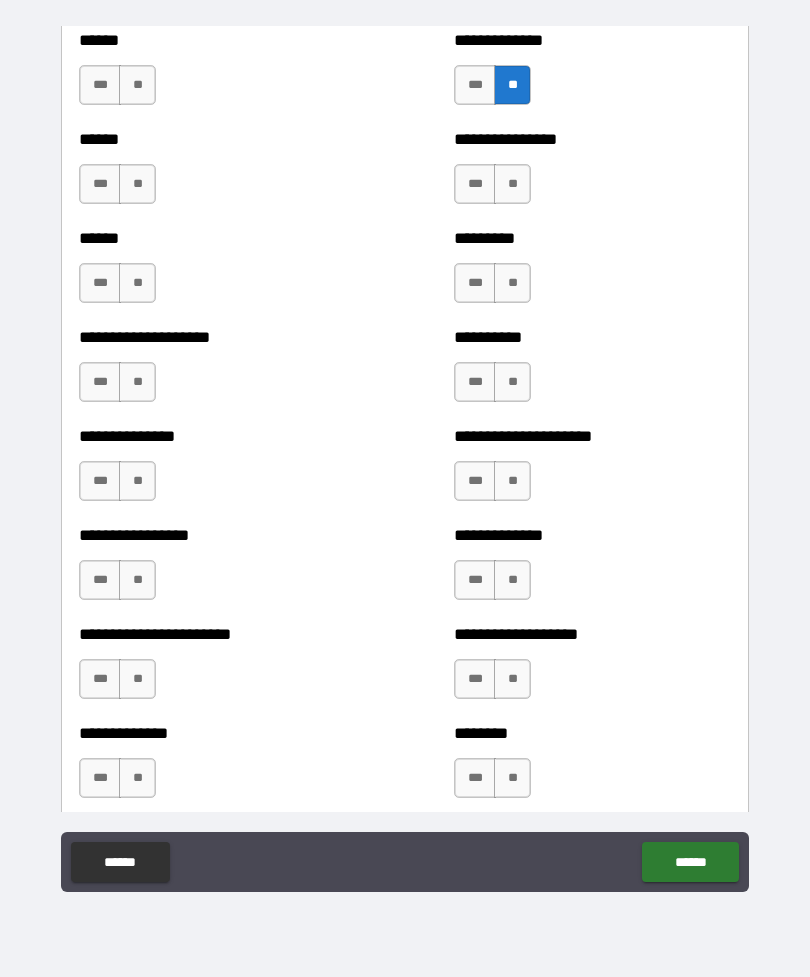 click on "**" at bounding box center [137, 85] 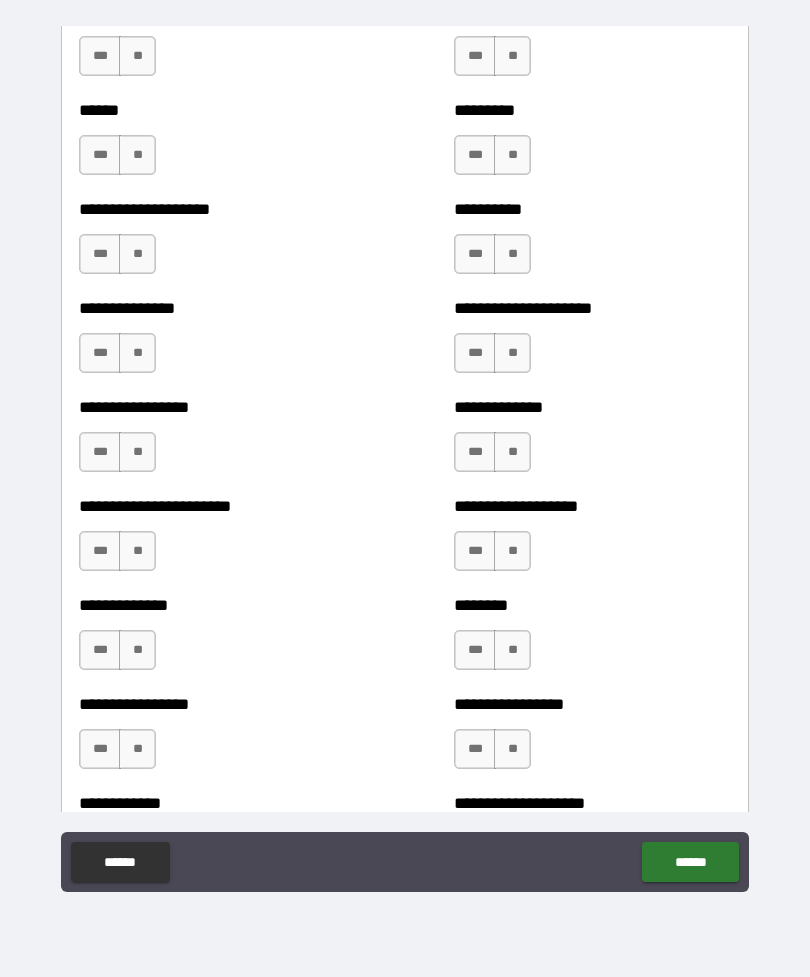 scroll, scrollTop: 3199, scrollLeft: 0, axis: vertical 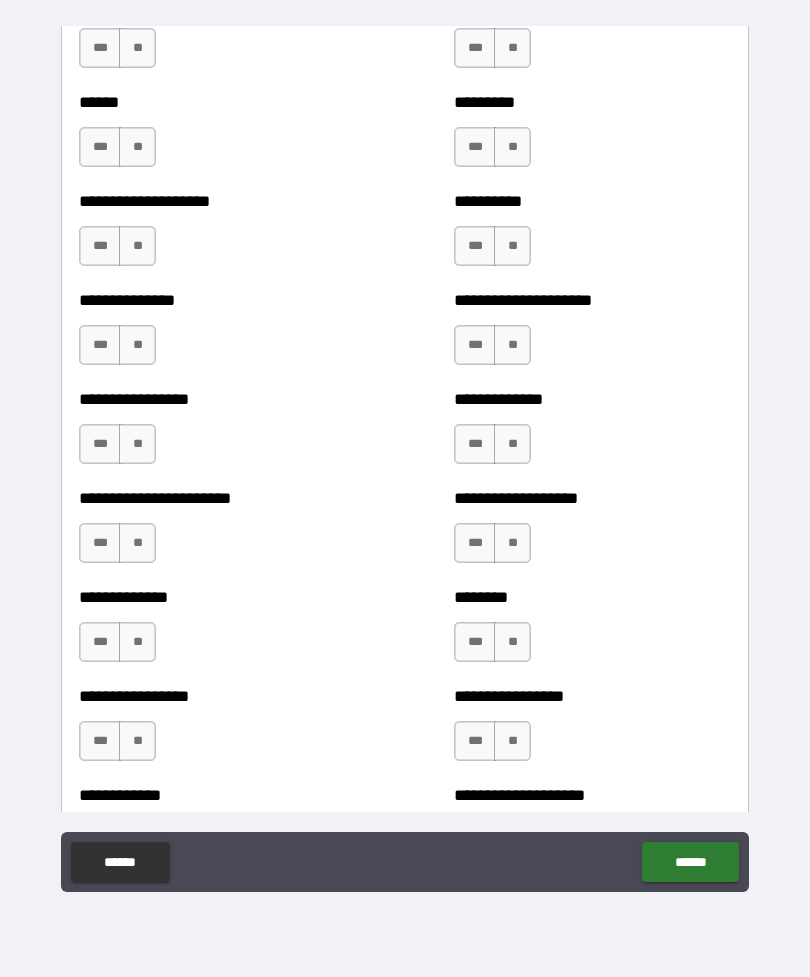 click on "**" at bounding box center [512, 48] 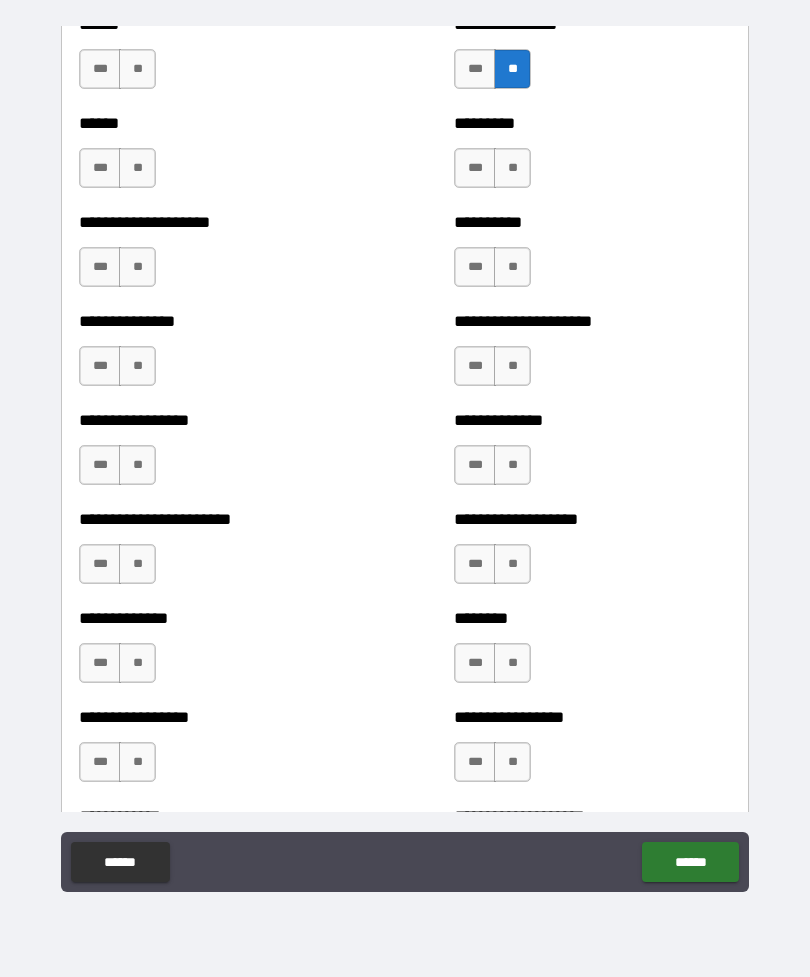 scroll, scrollTop: 3179, scrollLeft: 0, axis: vertical 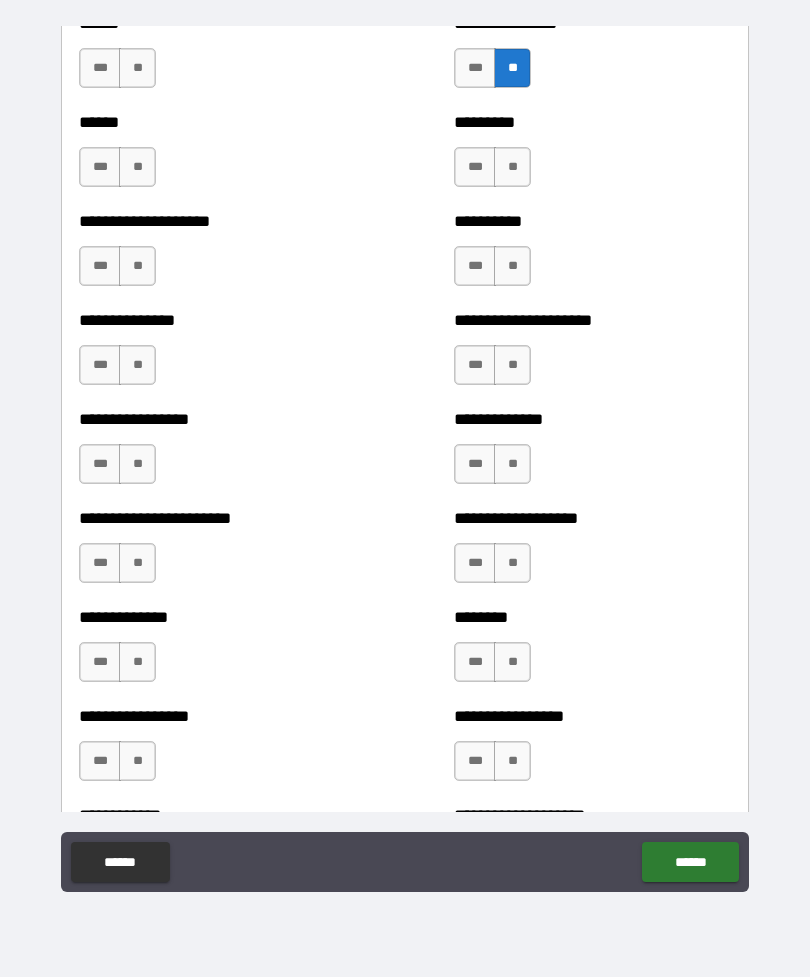 click on "**" at bounding box center [137, 68] 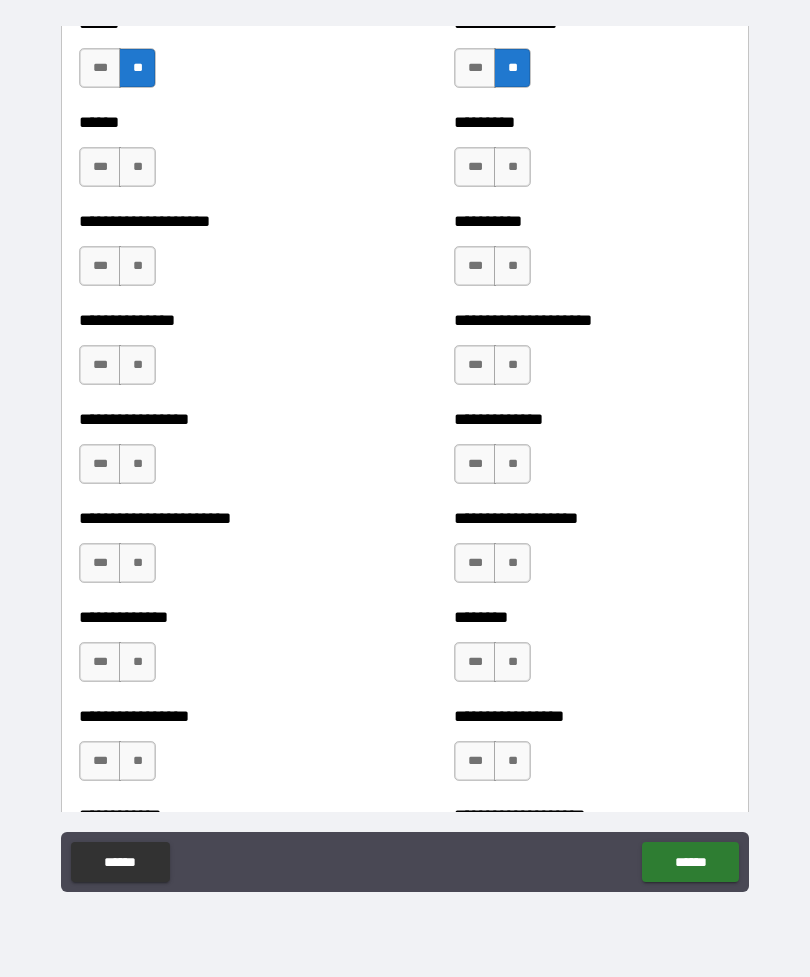 click on "**" at bounding box center (137, 167) 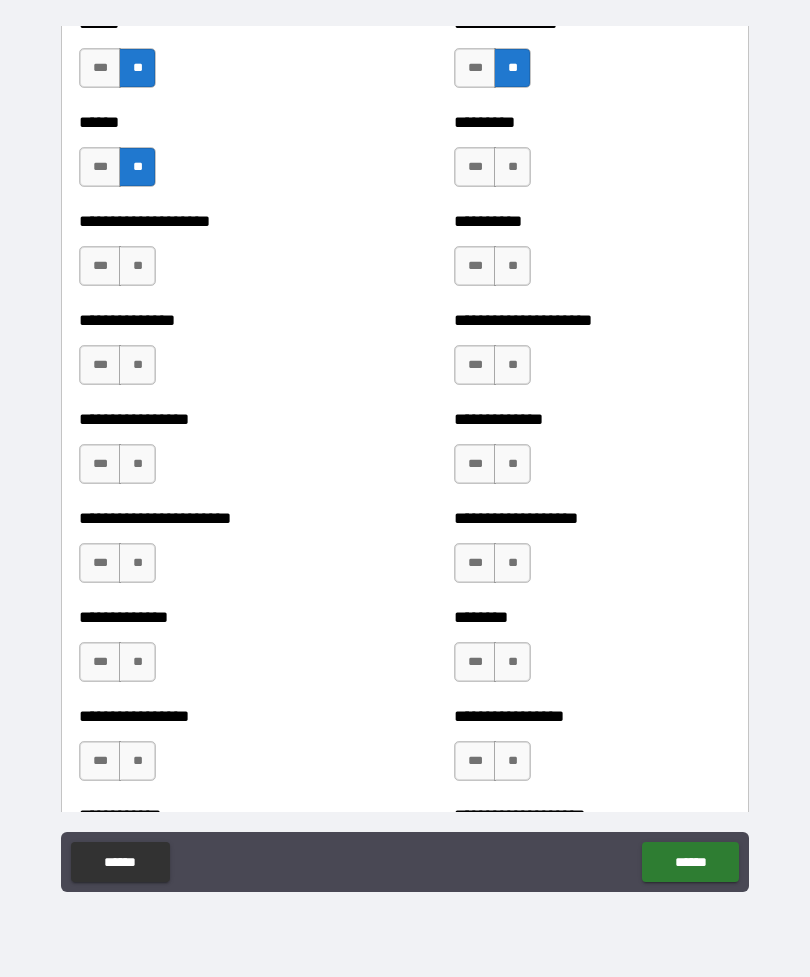 click on "**" at bounding box center (512, 167) 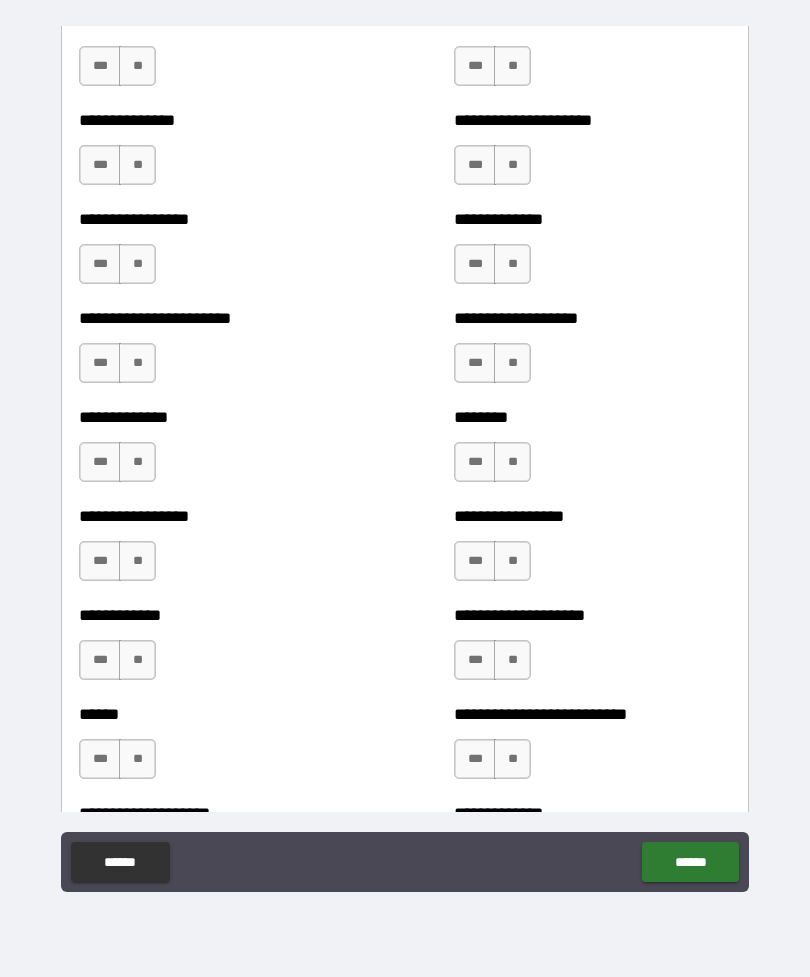scroll, scrollTop: 3381, scrollLeft: 0, axis: vertical 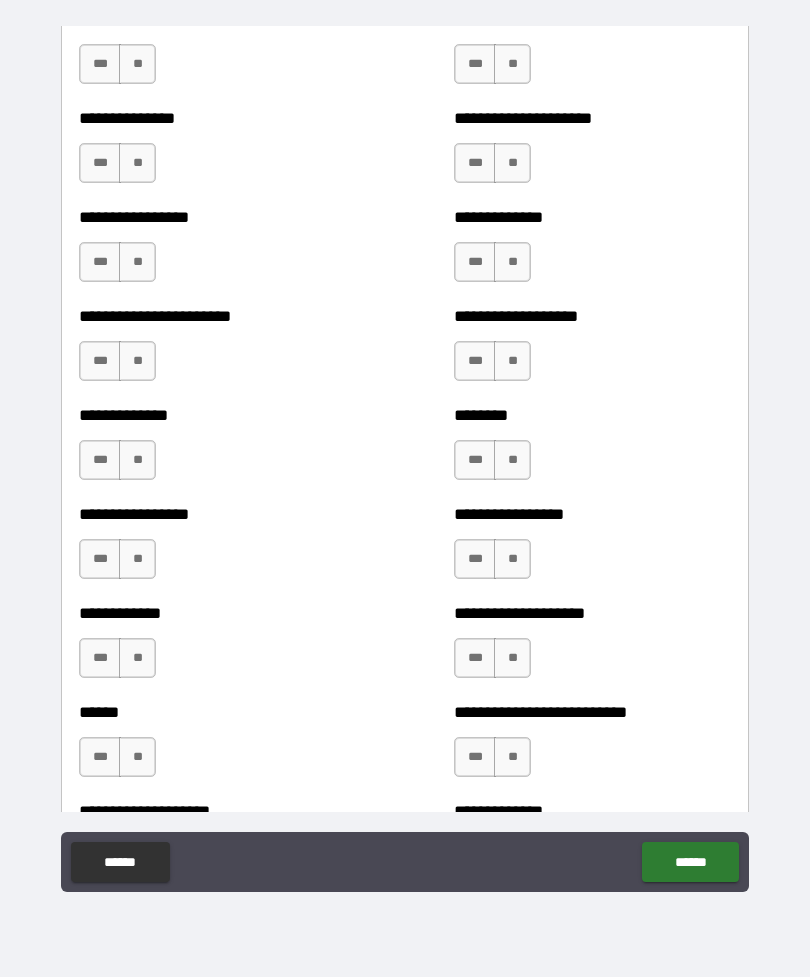 click on "**" at bounding box center [137, 64] 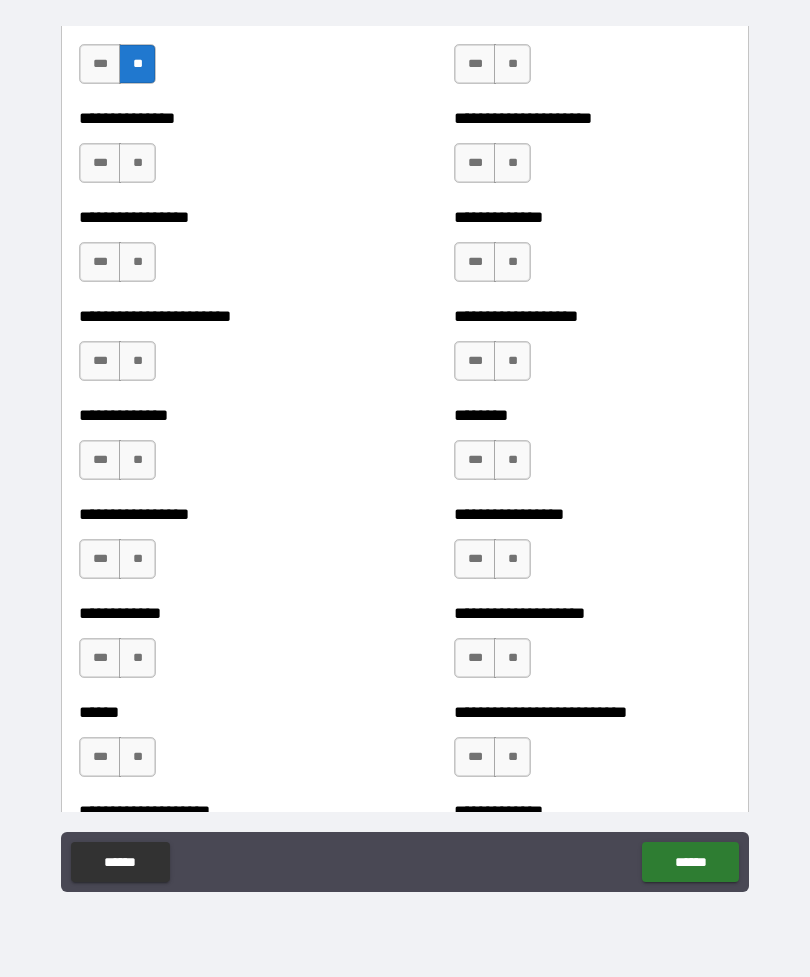 click on "**" at bounding box center (512, 64) 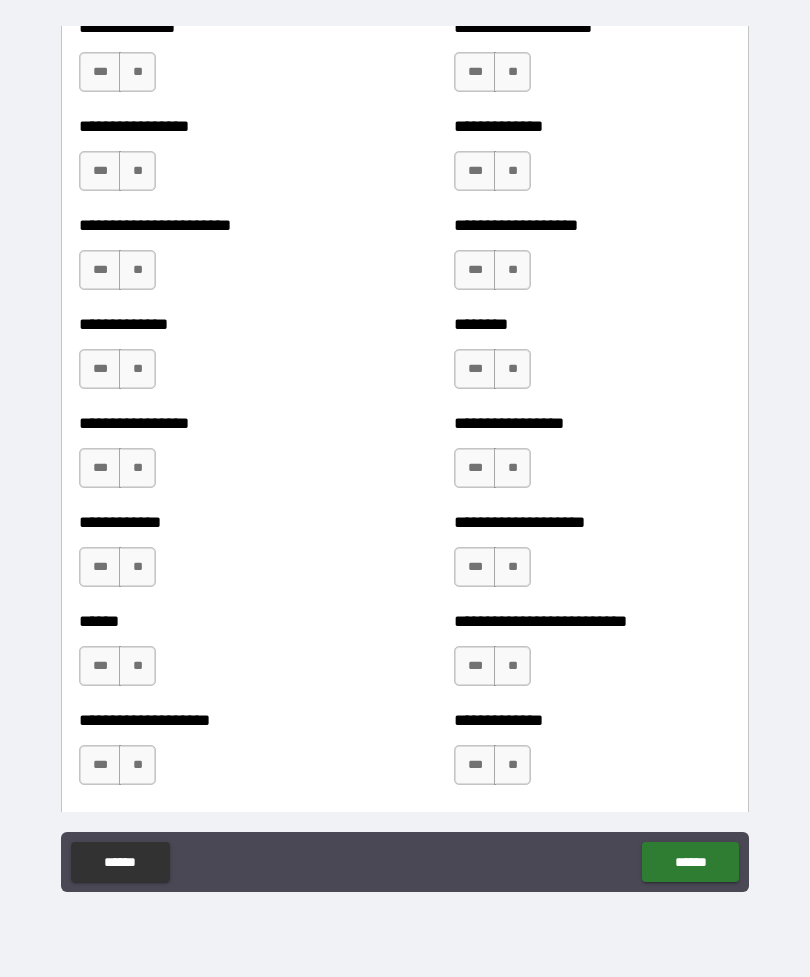 scroll, scrollTop: 3480, scrollLeft: 0, axis: vertical 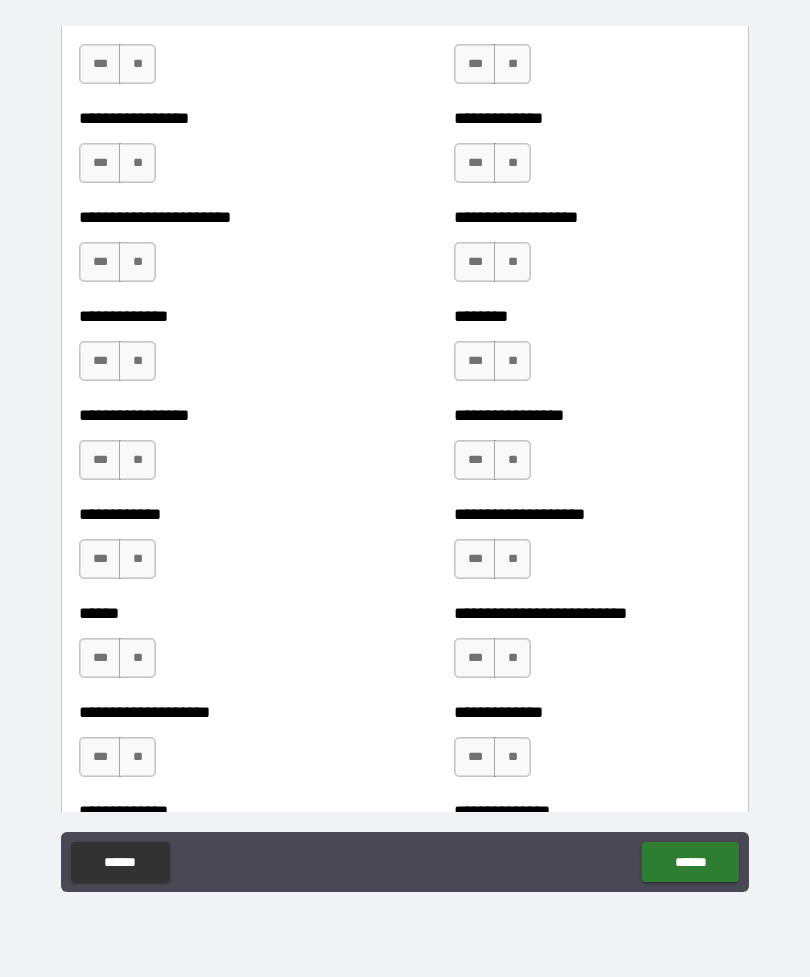 click on "**" at bounding box center [137, 64] 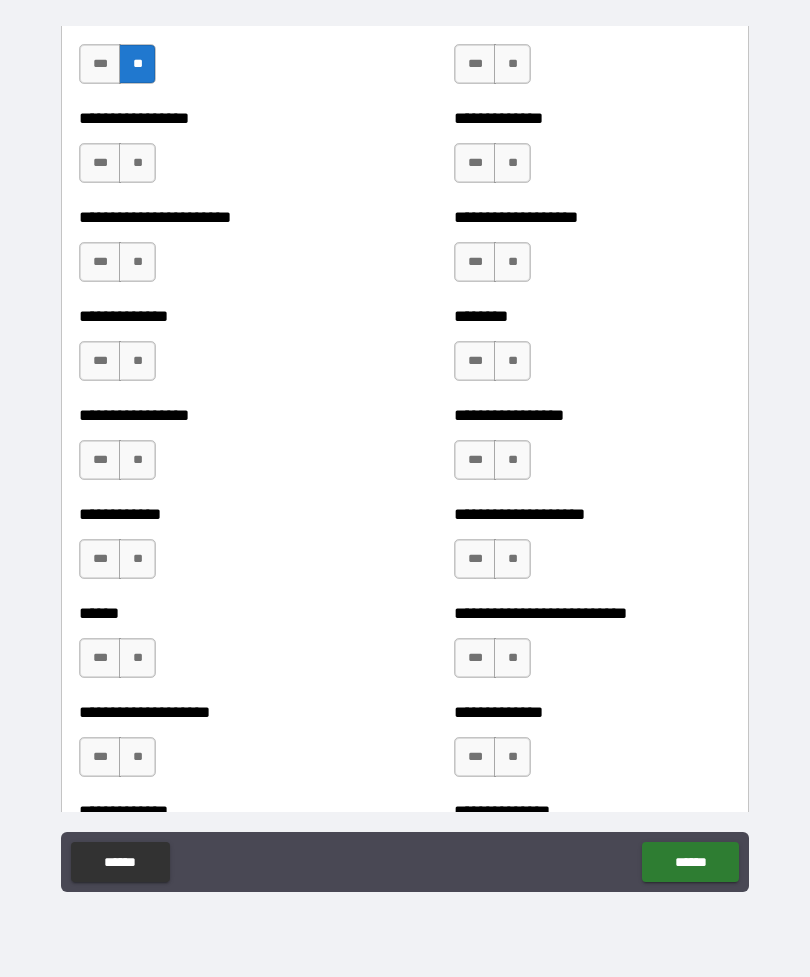 click on "**" at bounding box center (512, 64) 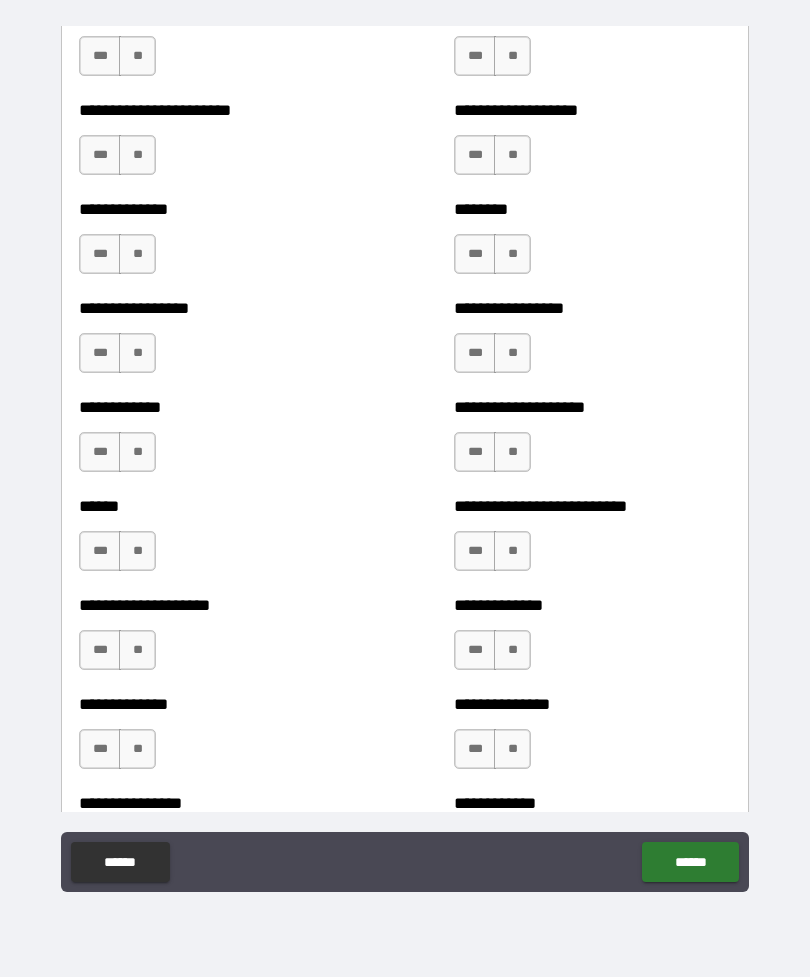 scroll, scrollTop: 3588, scrollLeft: 0, axis: vertical 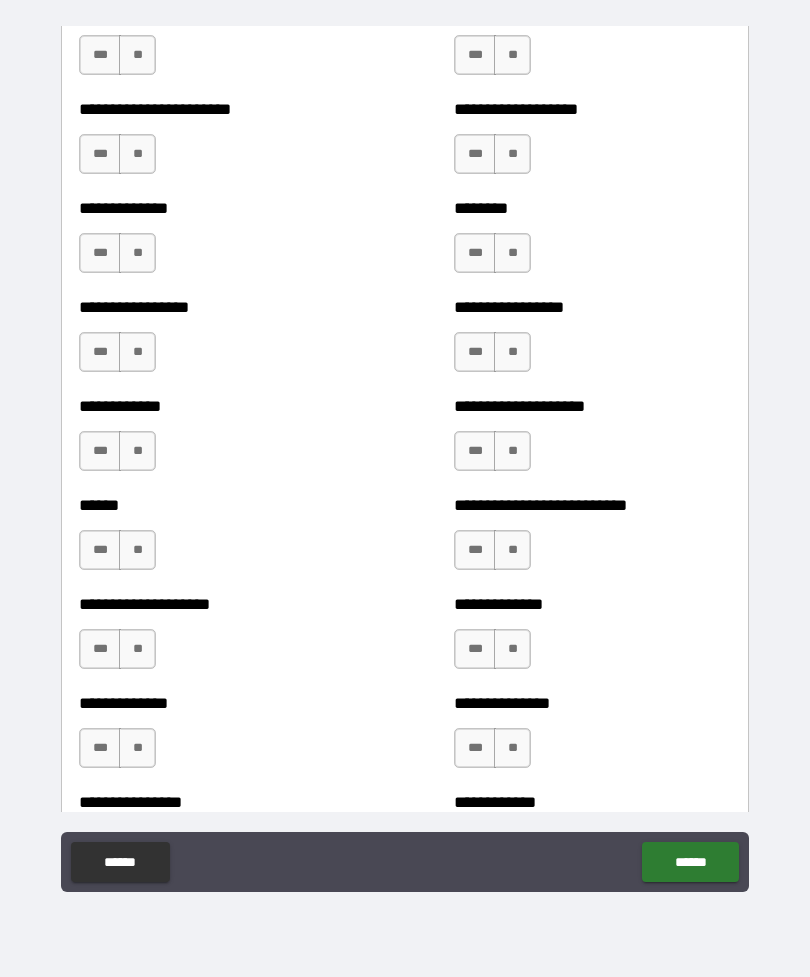 click on "***" at bounding box center [100, 55] 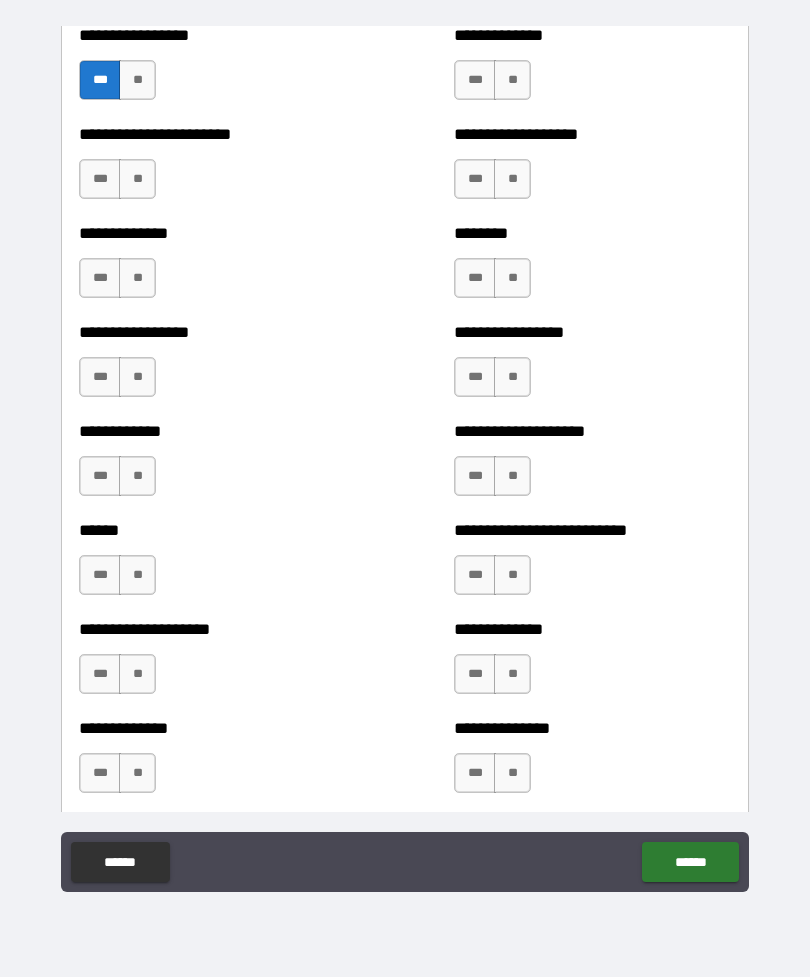 scroll, scrollTop: 3562, scrollLeft: 0, axis: vertical 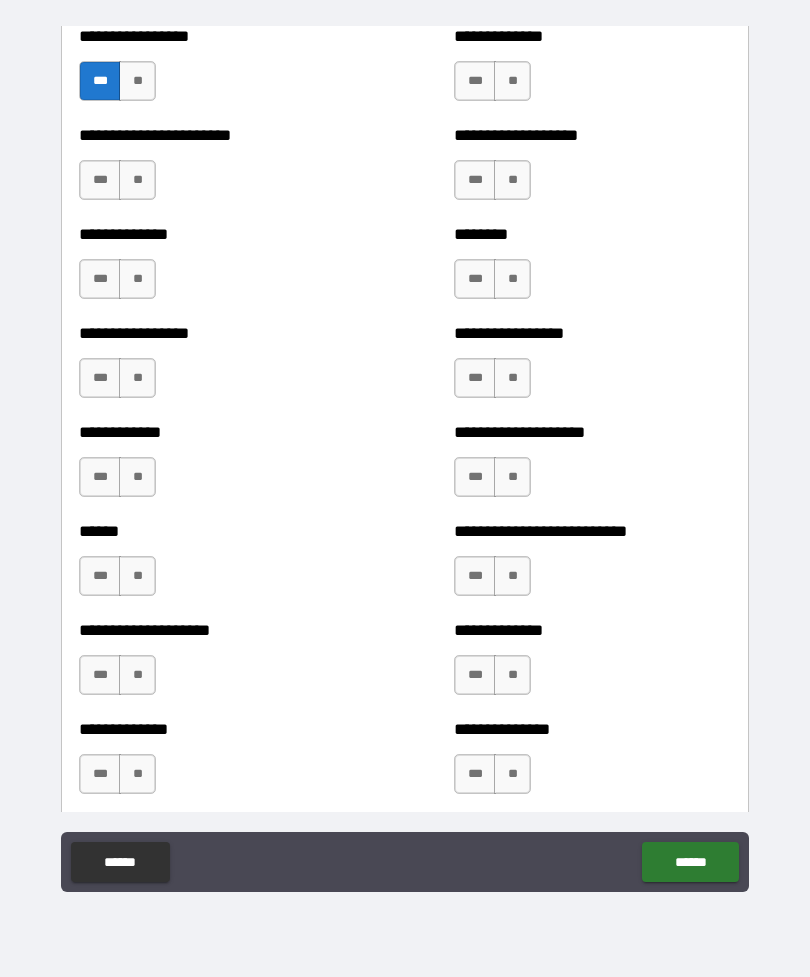 click on "**" at bounding box center [512, 81] 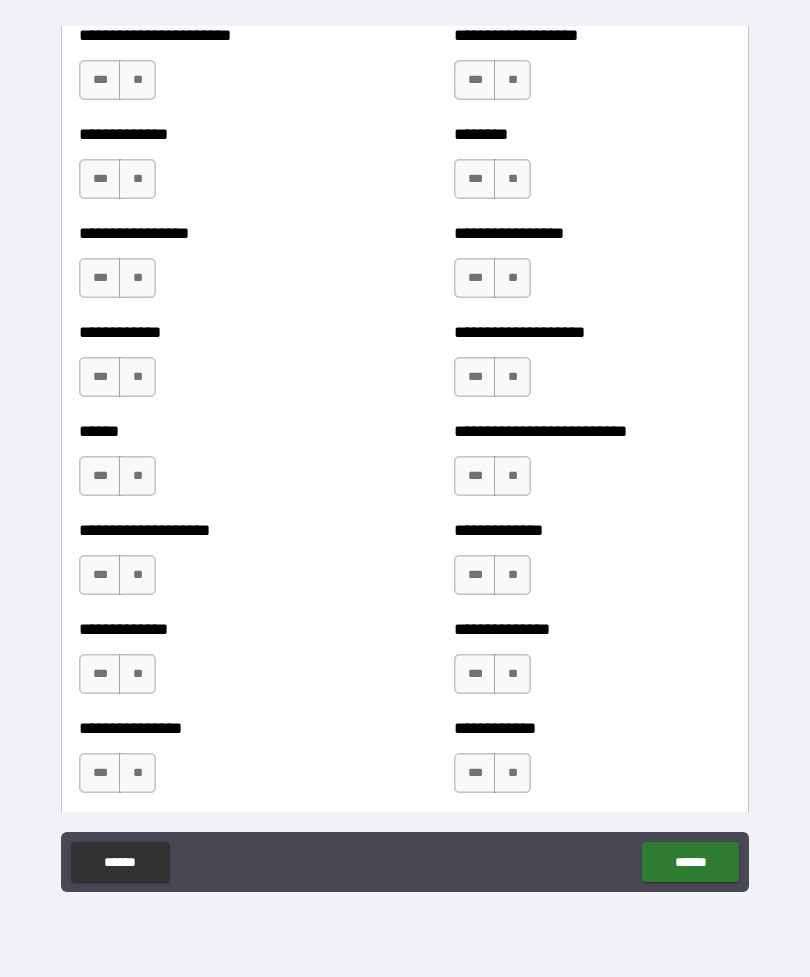 scroll, scrollTop: 3667, scrollLeft: 0, axis: vertical 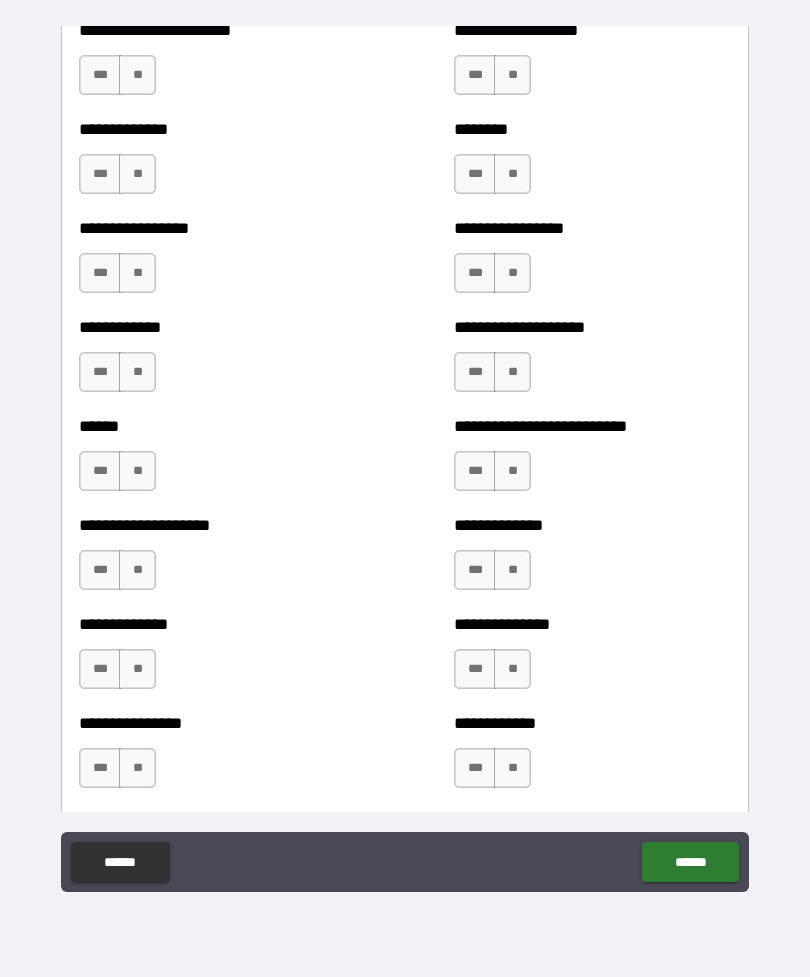 click on "**" at bounding box center [137, 75] 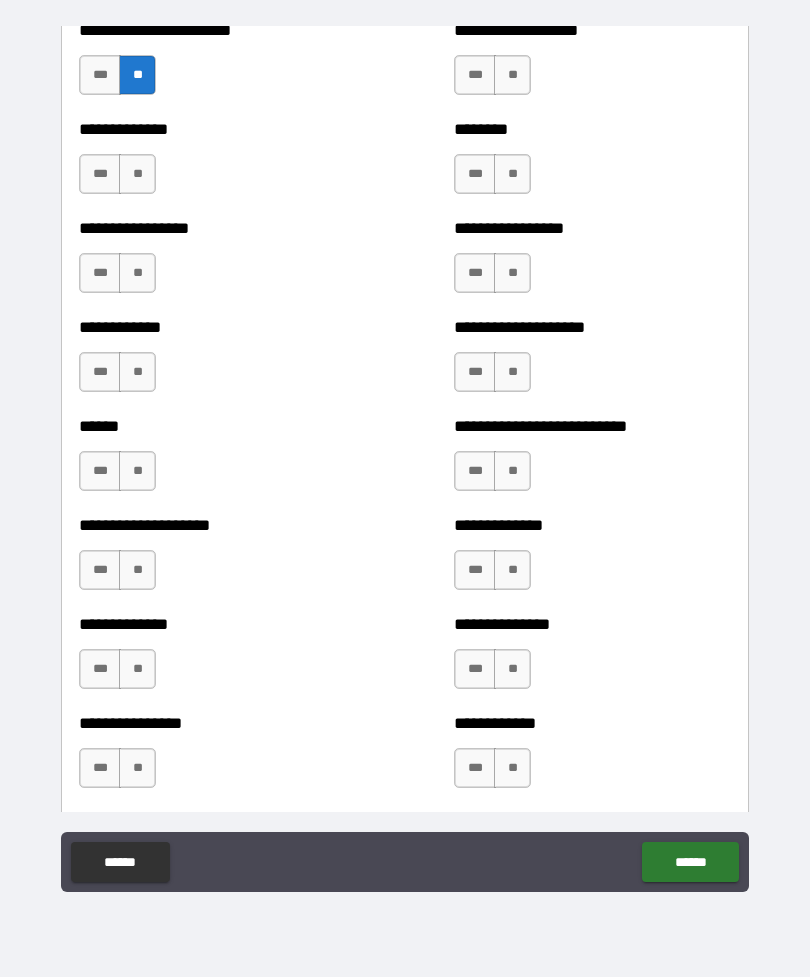click on "**" at bounding box center (512, 75) 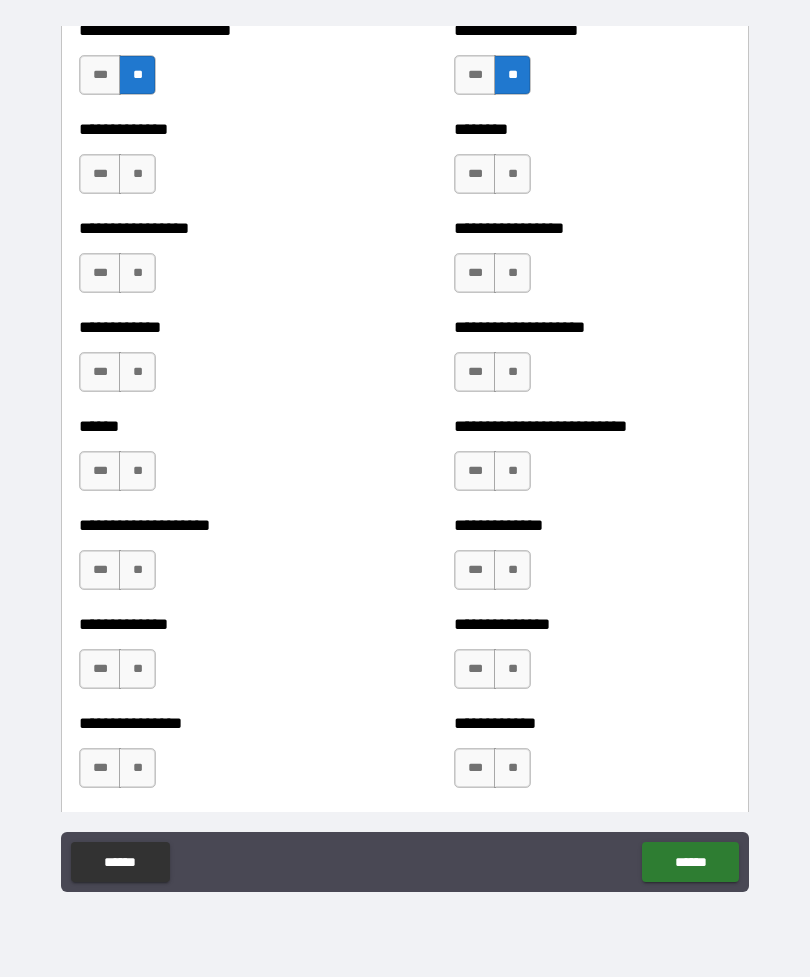 click on "**" at bounding box center (512, 174) 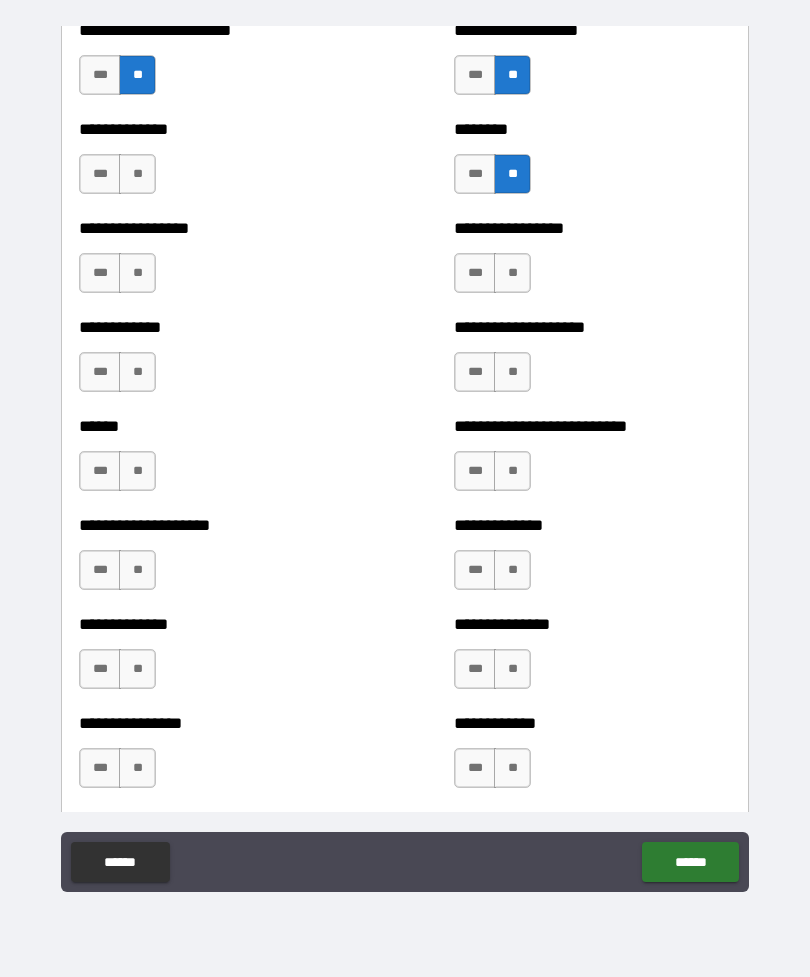 click on "**" at bounding box center (137, 174) 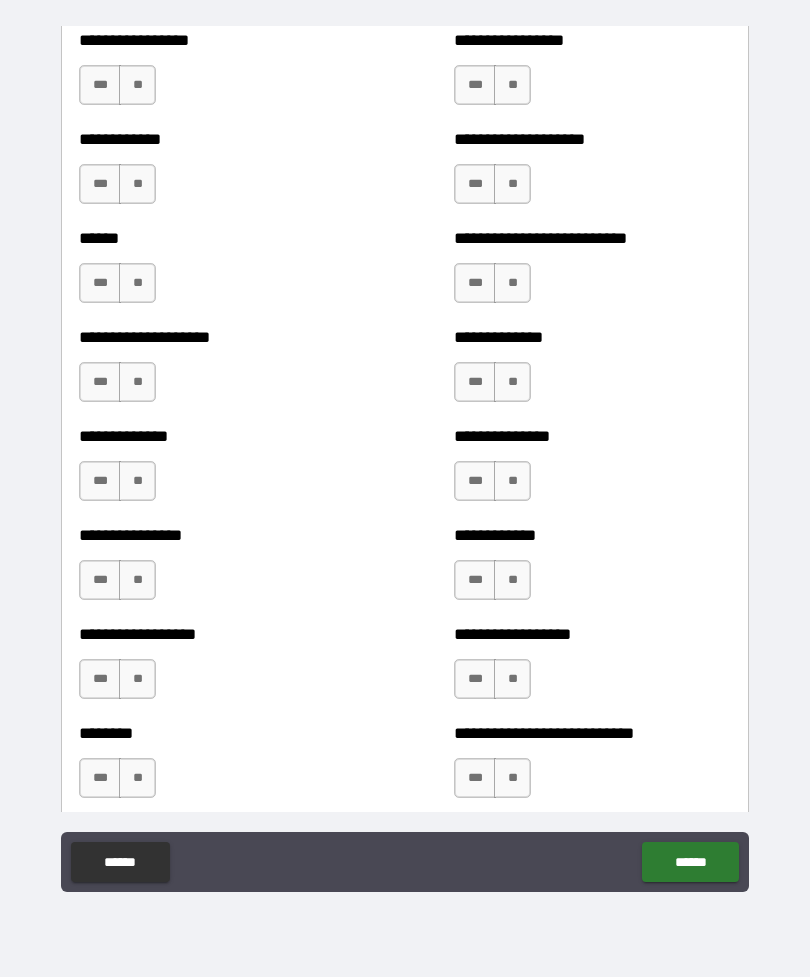 scroll, scrollTop: 3856, scrollLeft: 0, axis: vertical 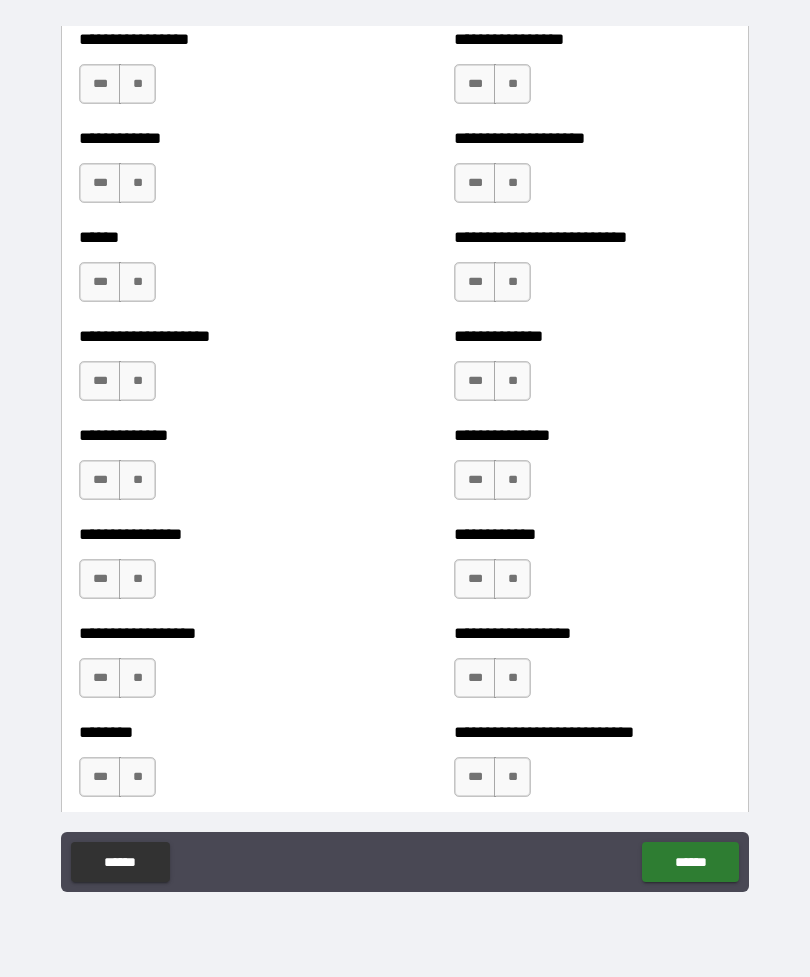 click on "**" at bounding box center [512, 84] 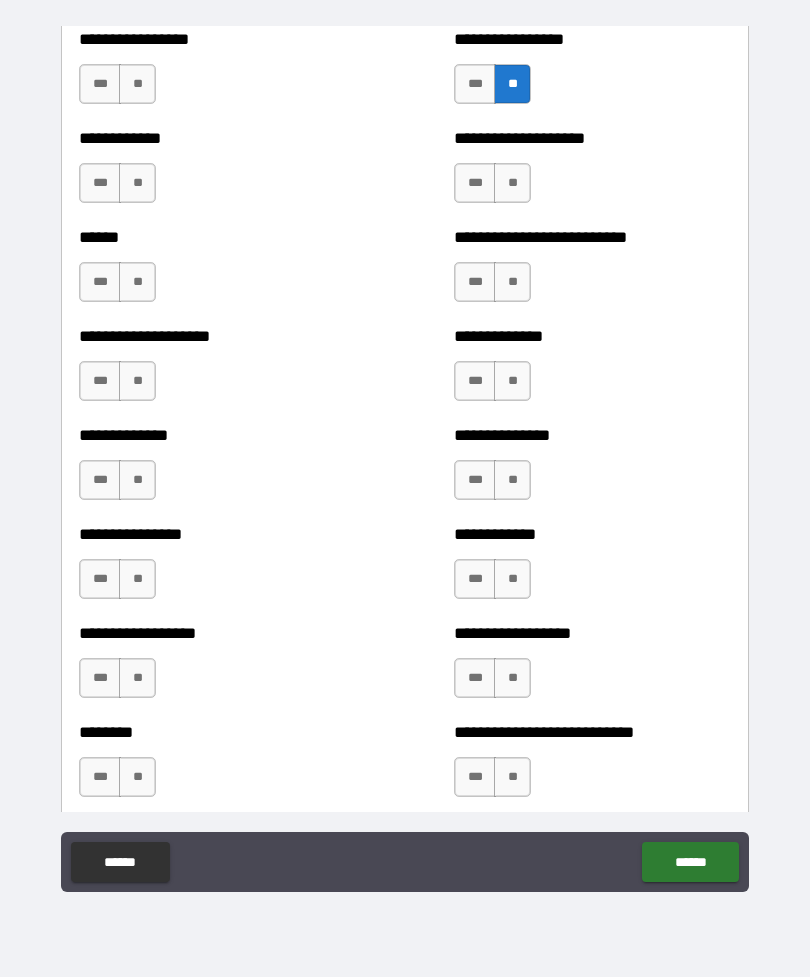 click on "**" at bounding box center (137, 84) 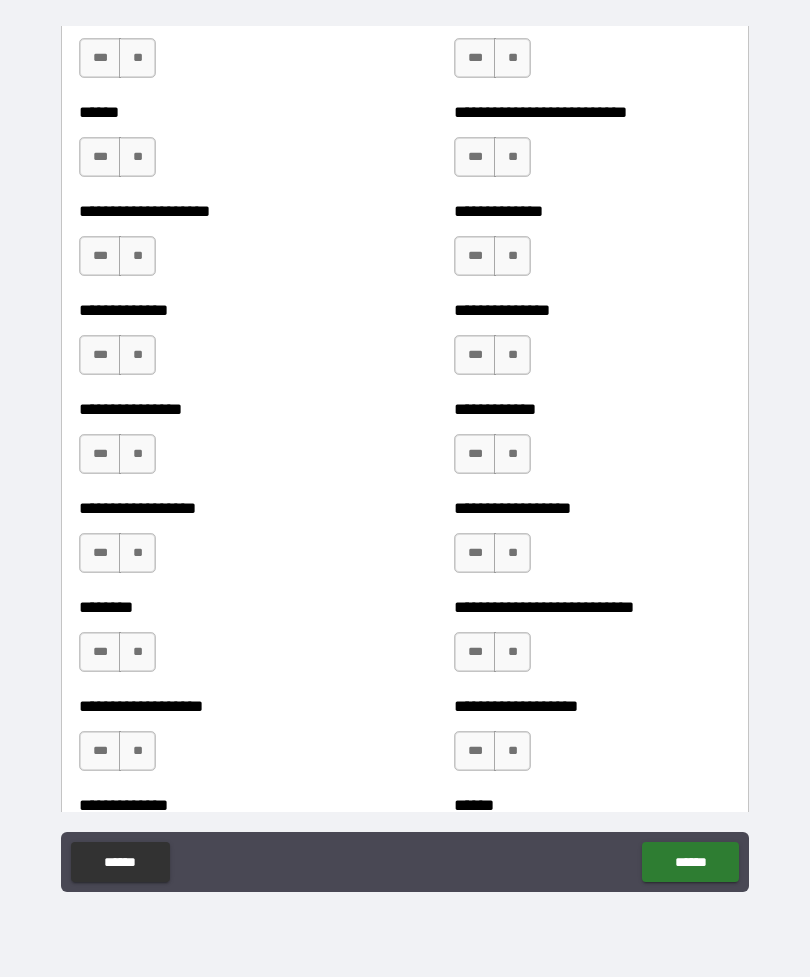 scroll, scrollTop: 3991, scrollLeft: 0, axis: vertical 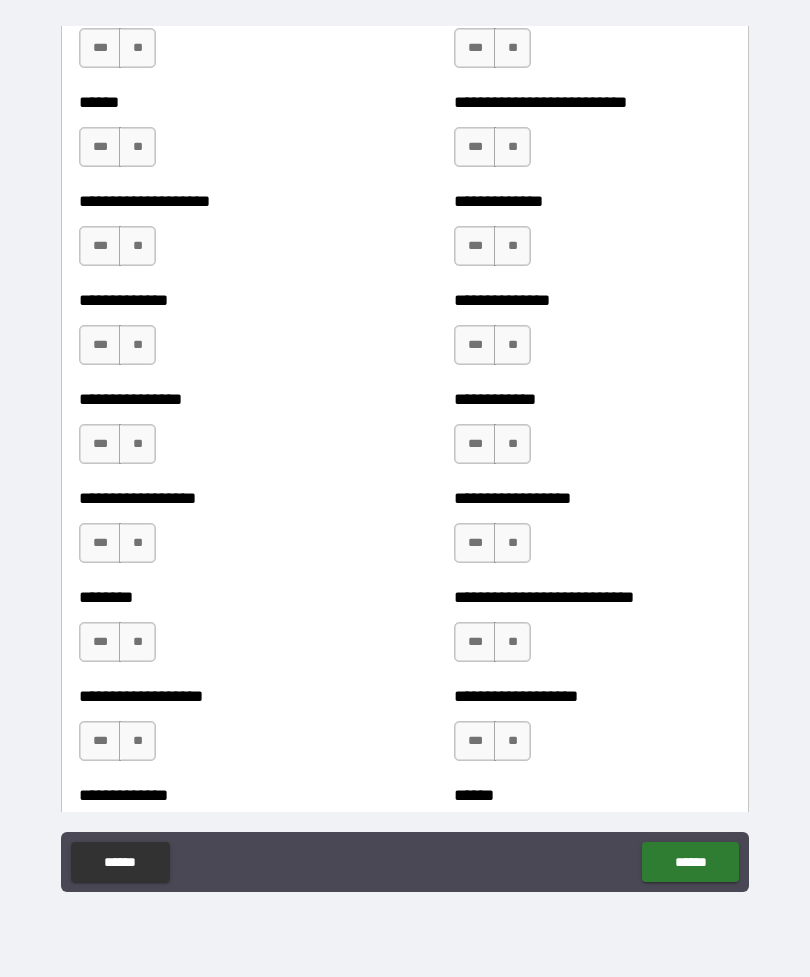 click on "**" at bounding box center [137, 48] 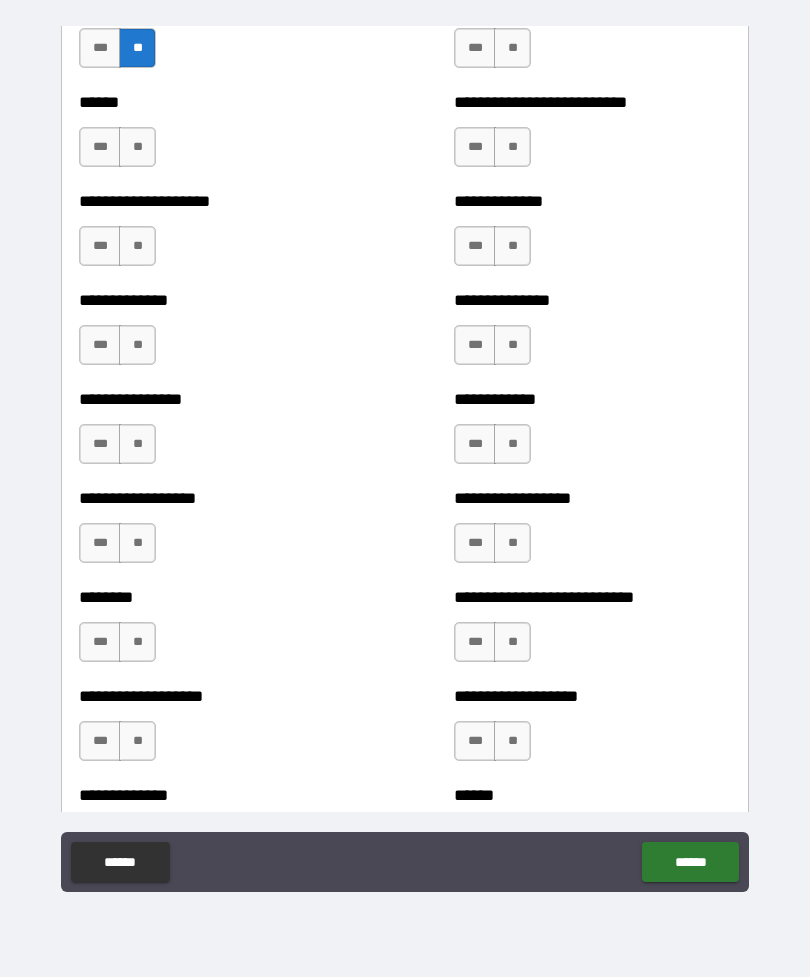 click on "**" at bounding box center (512, 48) 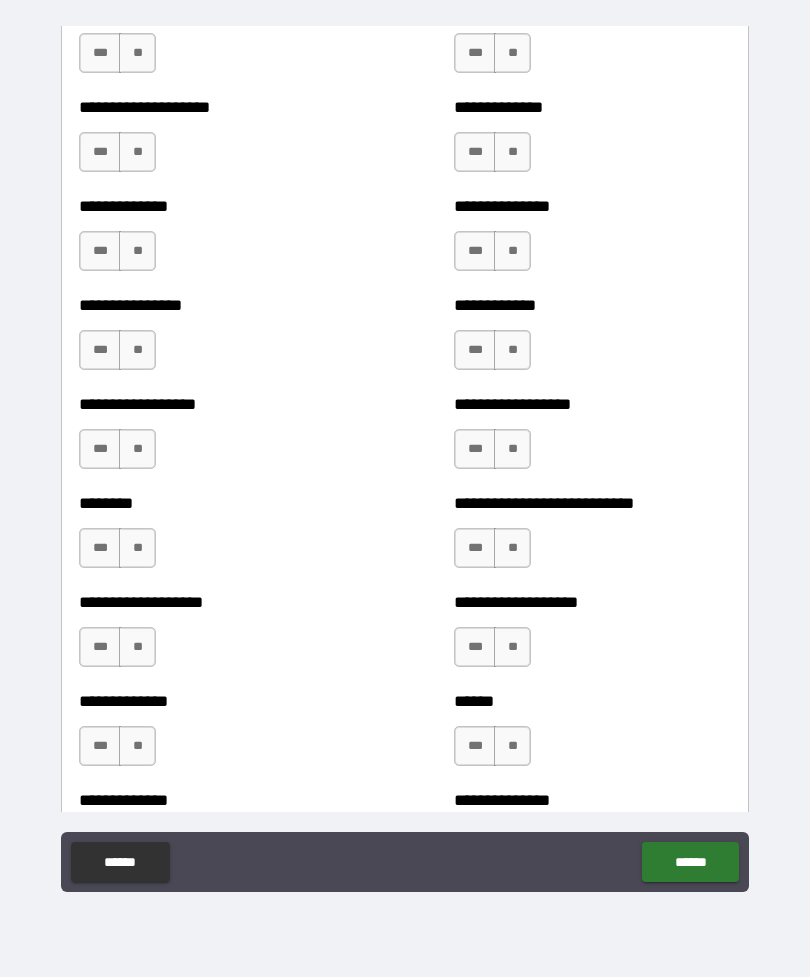 scroll, scrollTop: 4087, scrollLeft: 0, axis: vertical 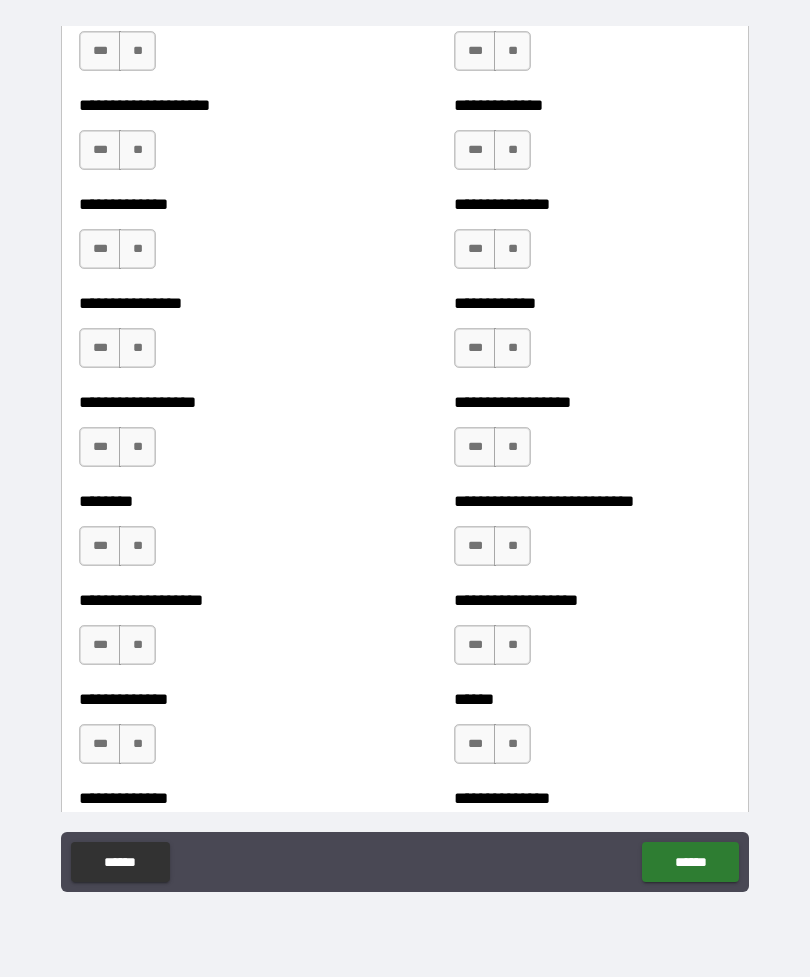 click on "**" at bounding box center (512, 51) 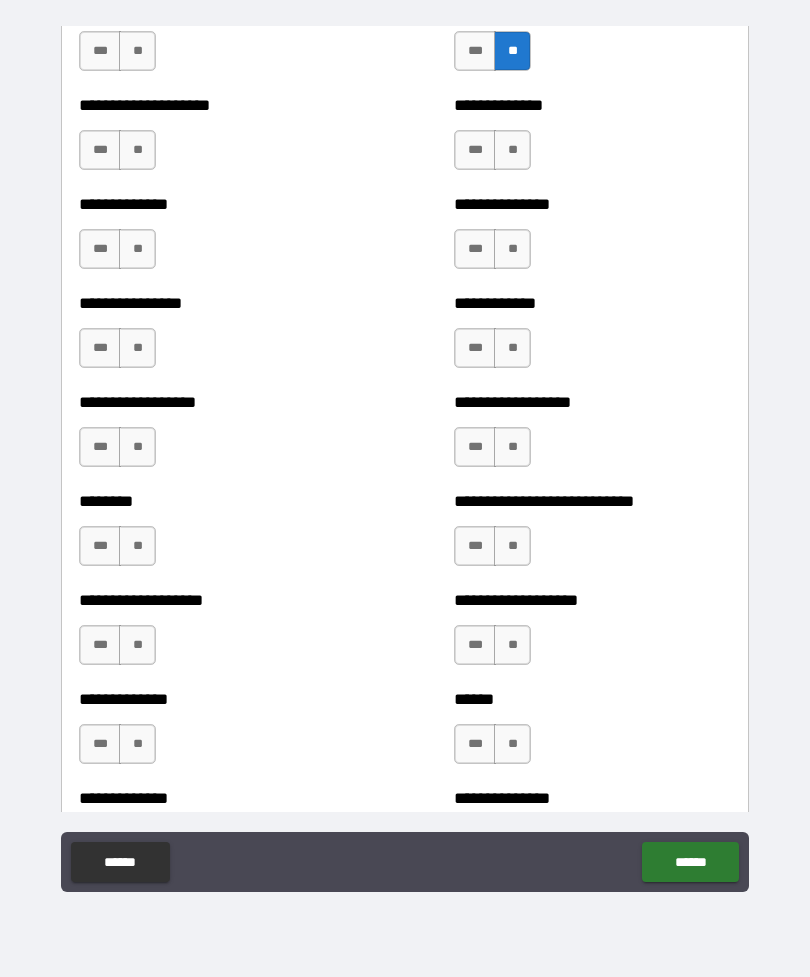 click on "**" at bounding box center (137, 51) 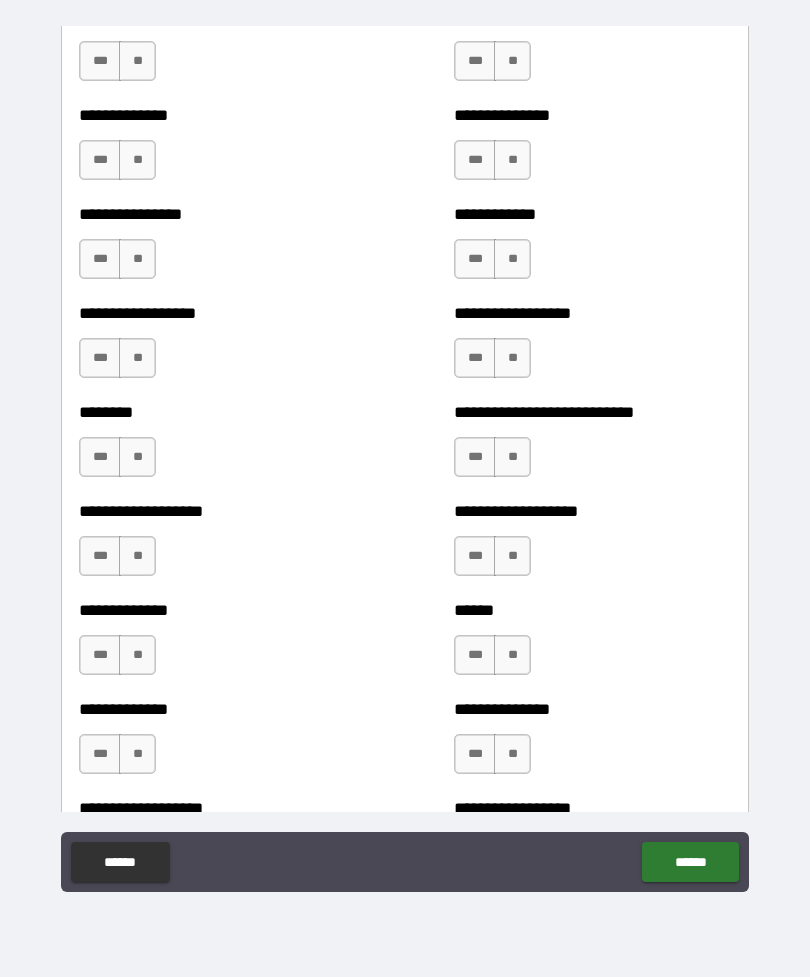 scroll, scrollTop: 4179, scrollLeft: 0, axis: vertical 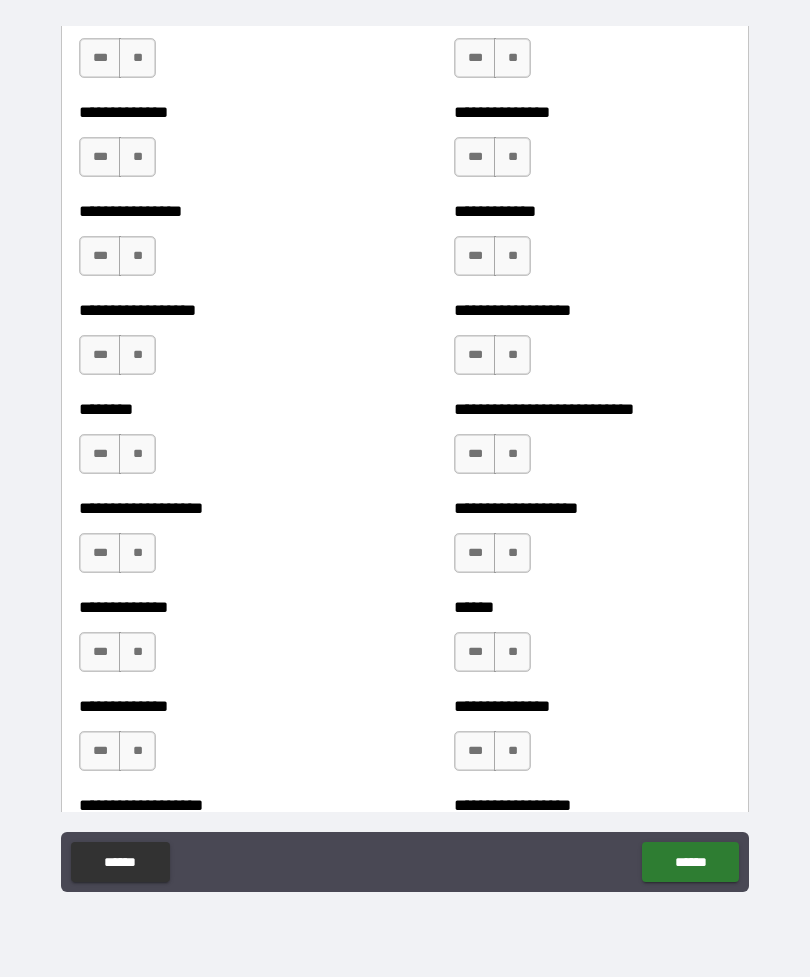 click on "***" at bounding box center (100, 58) 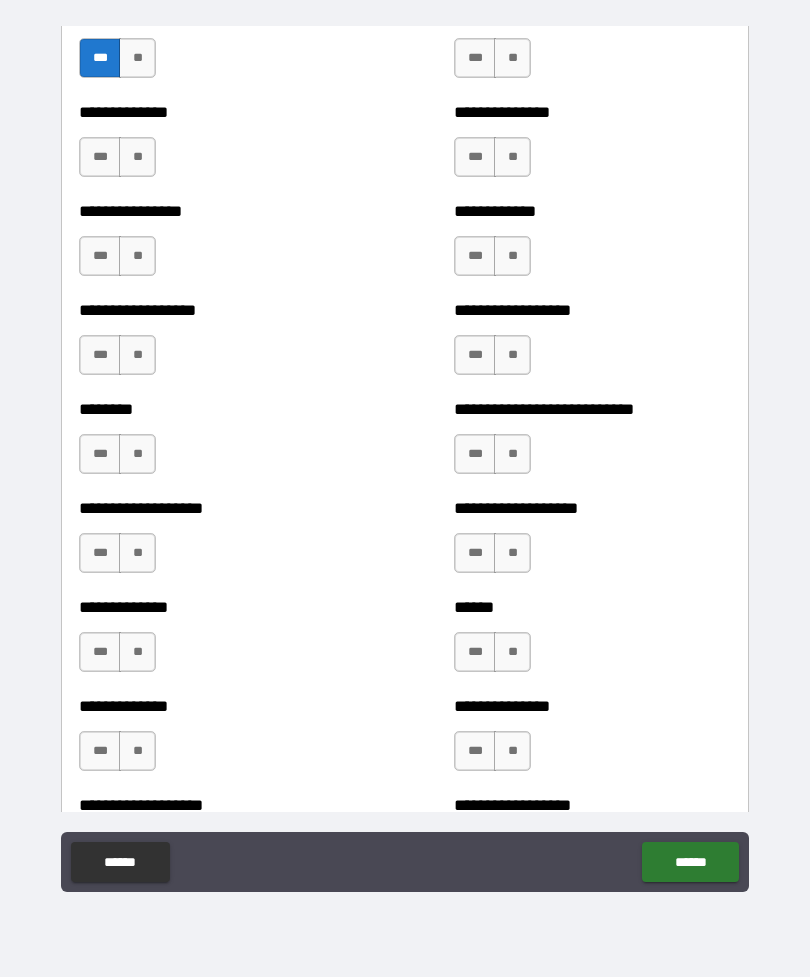 click on "**" at bounding box center (512, 58) 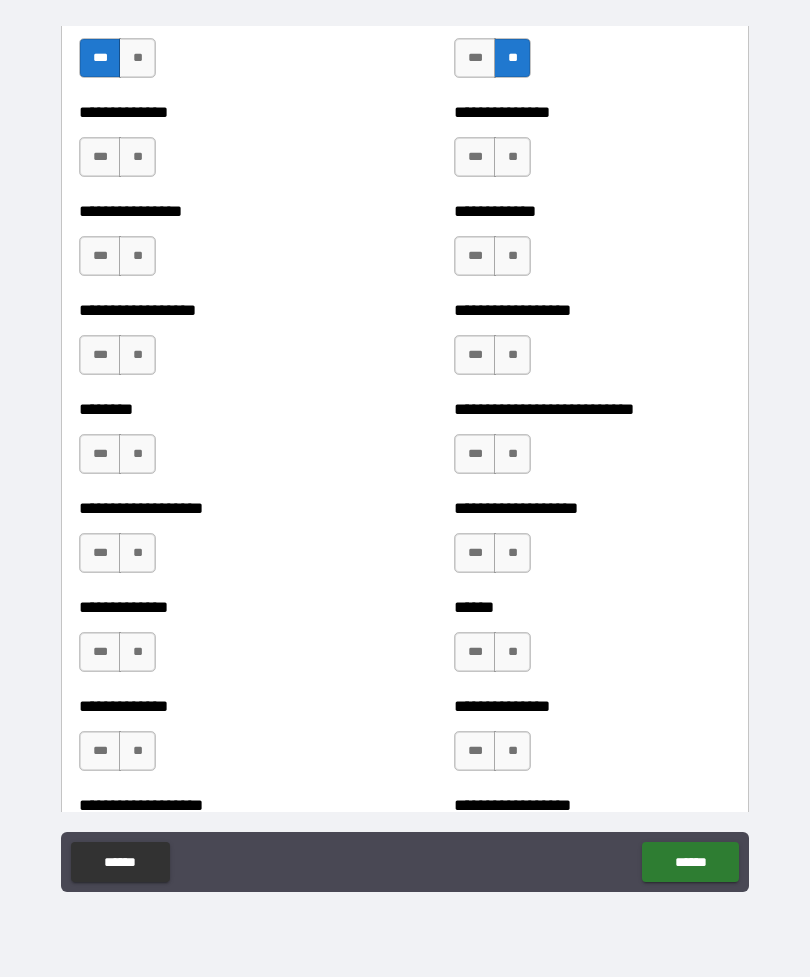 click on "**" at bounding box center [512, 157] 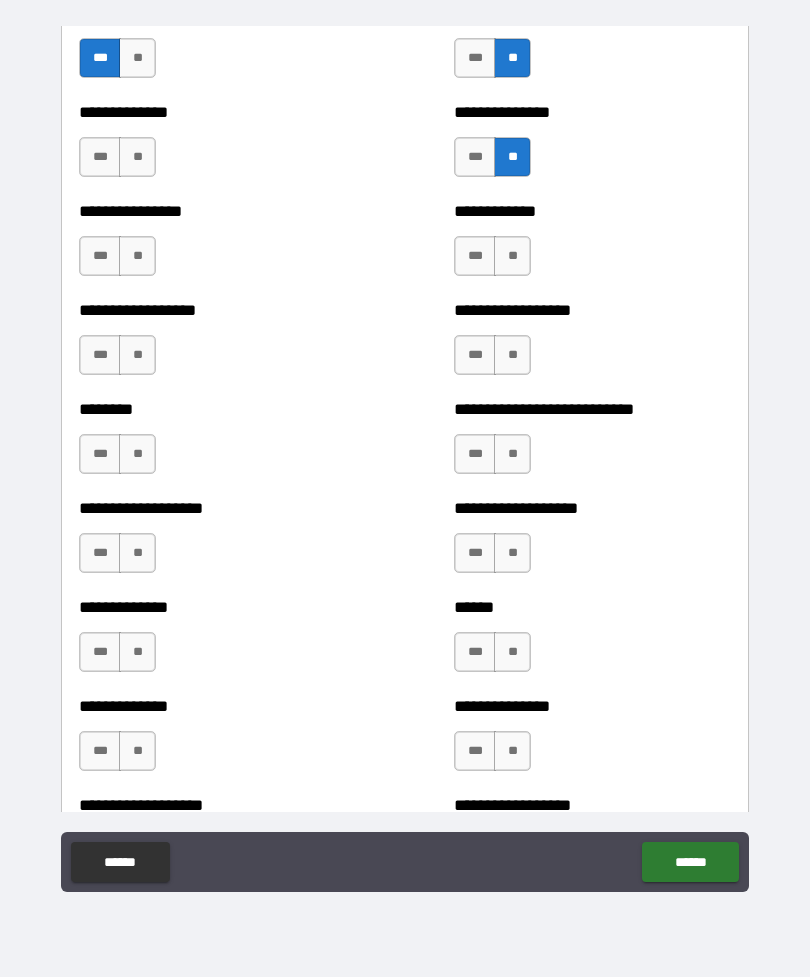 click on "**" at bounding box center [137, 157] 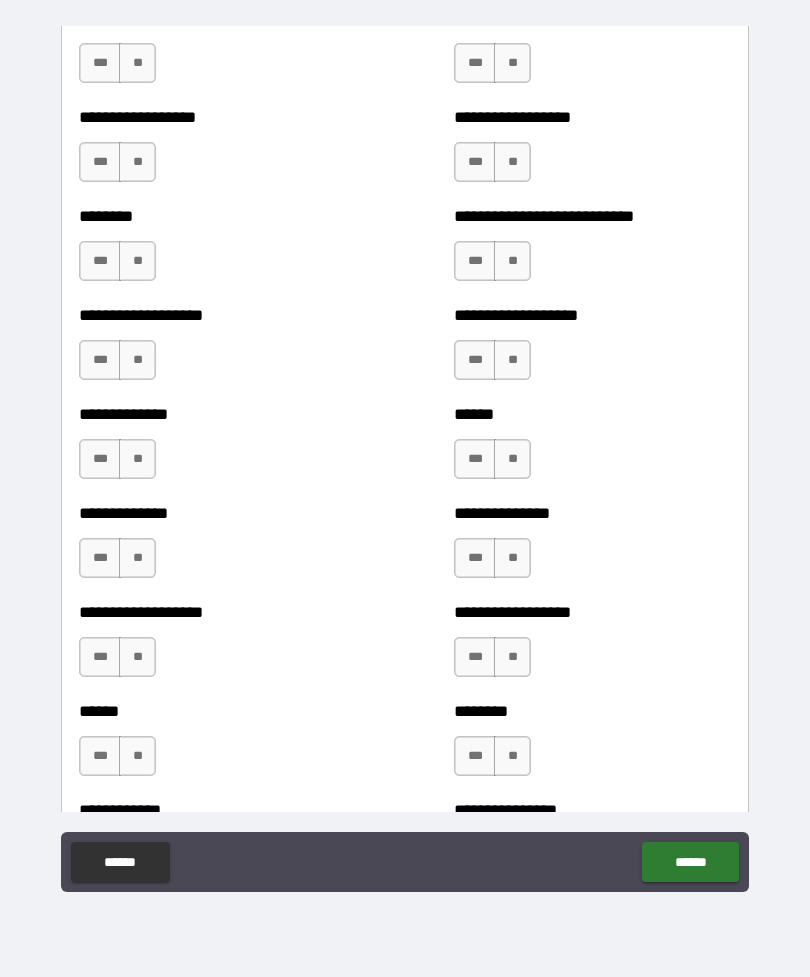 scroll, scrollTop: 4374, scrollLeft: 0, axis: vertical 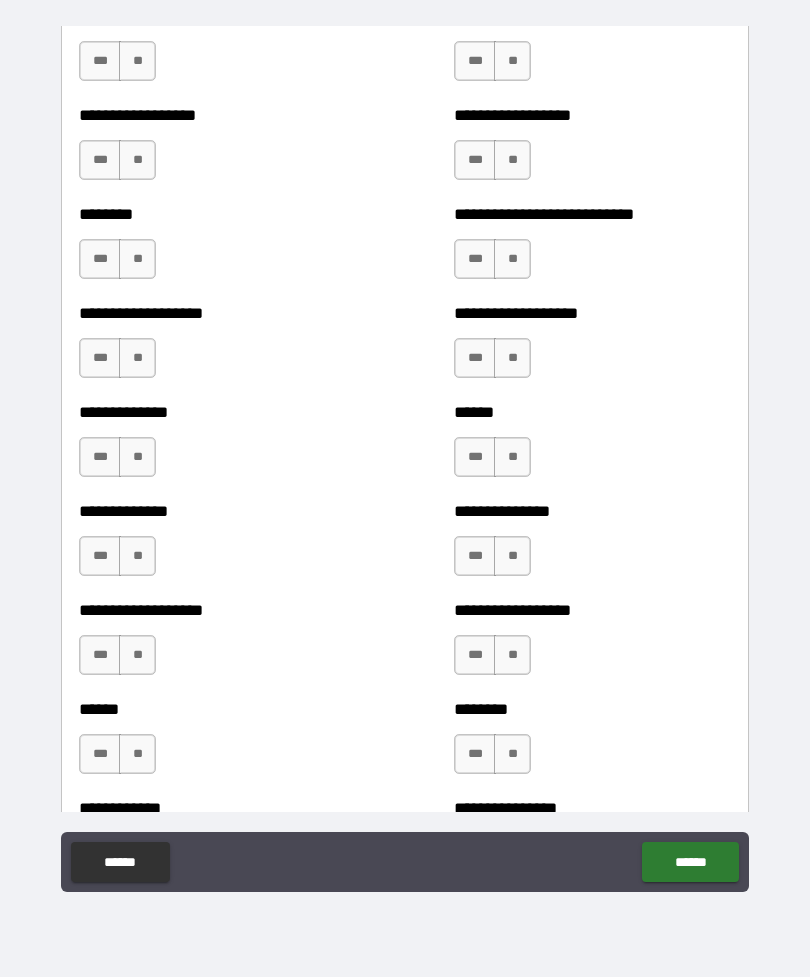 click on "**" at bounding box center (512, 61) 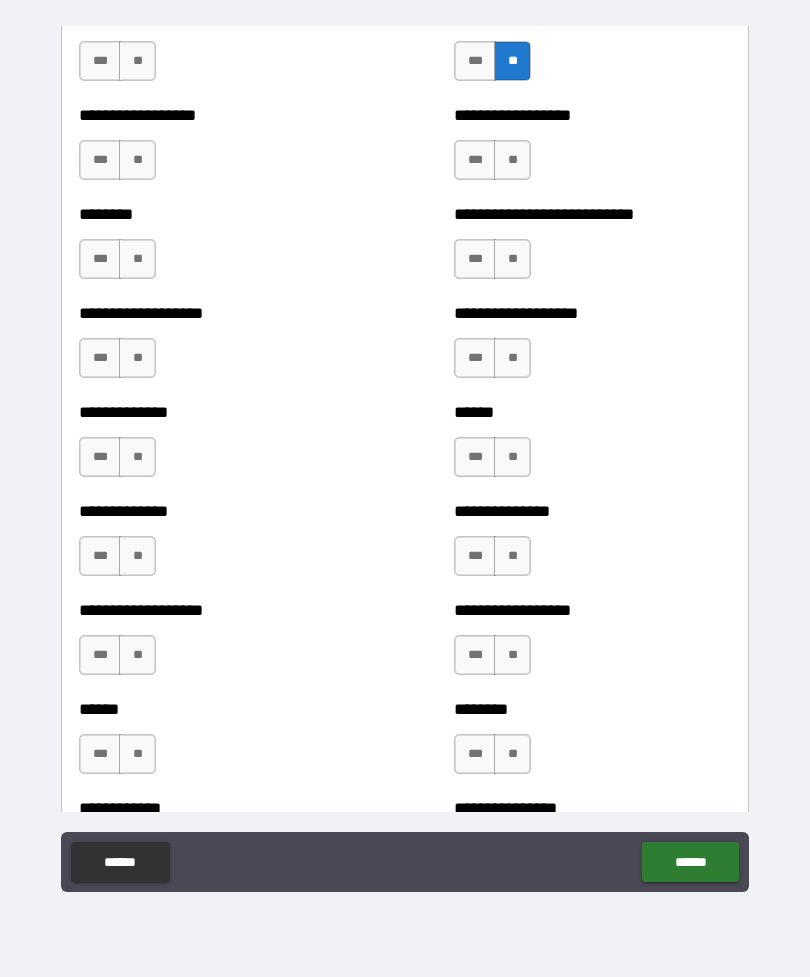 click on "**" at bounding box center (137, 61) 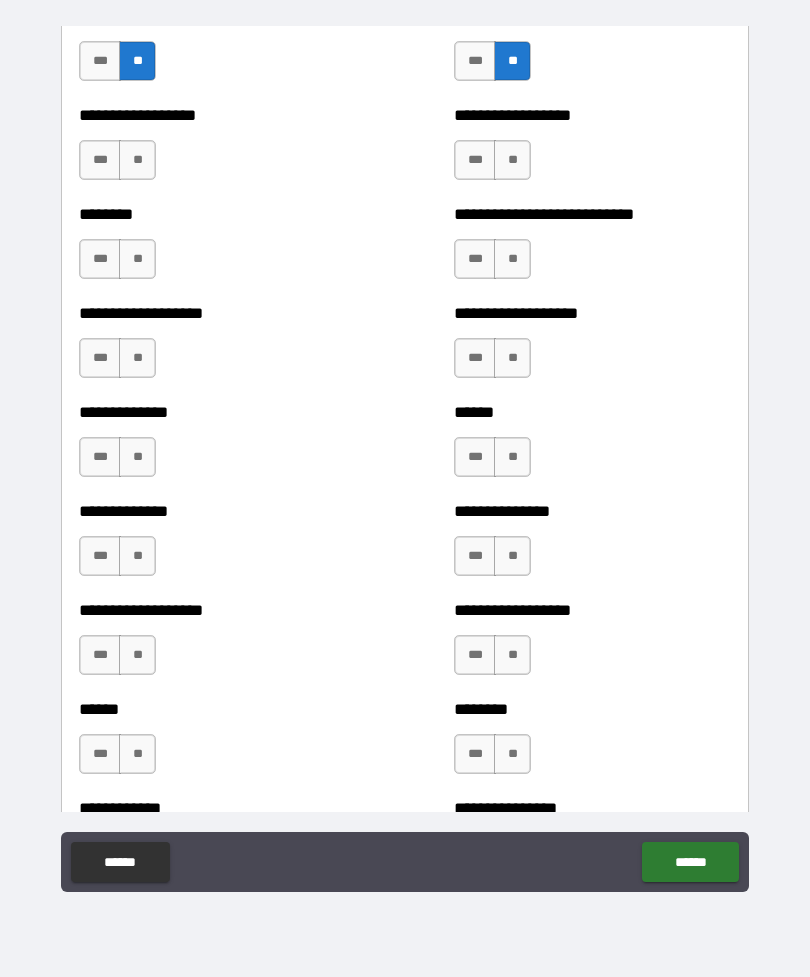 click on "**" at bounding box center [137, 160] 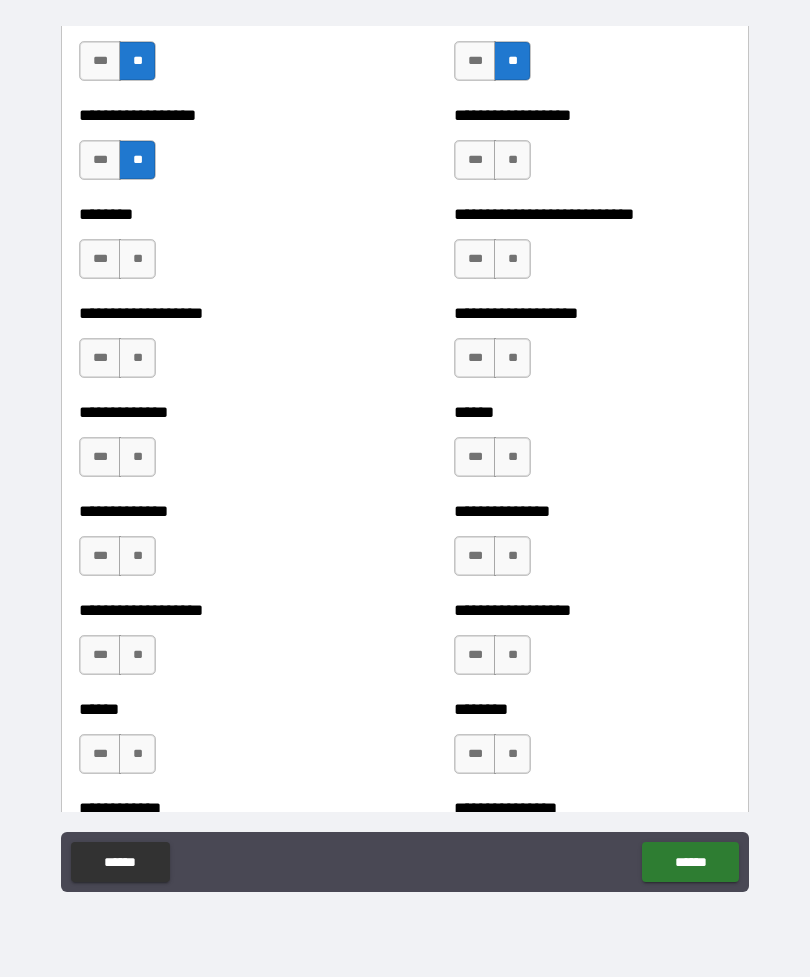 click on "**" at bounding box center (512, 160) 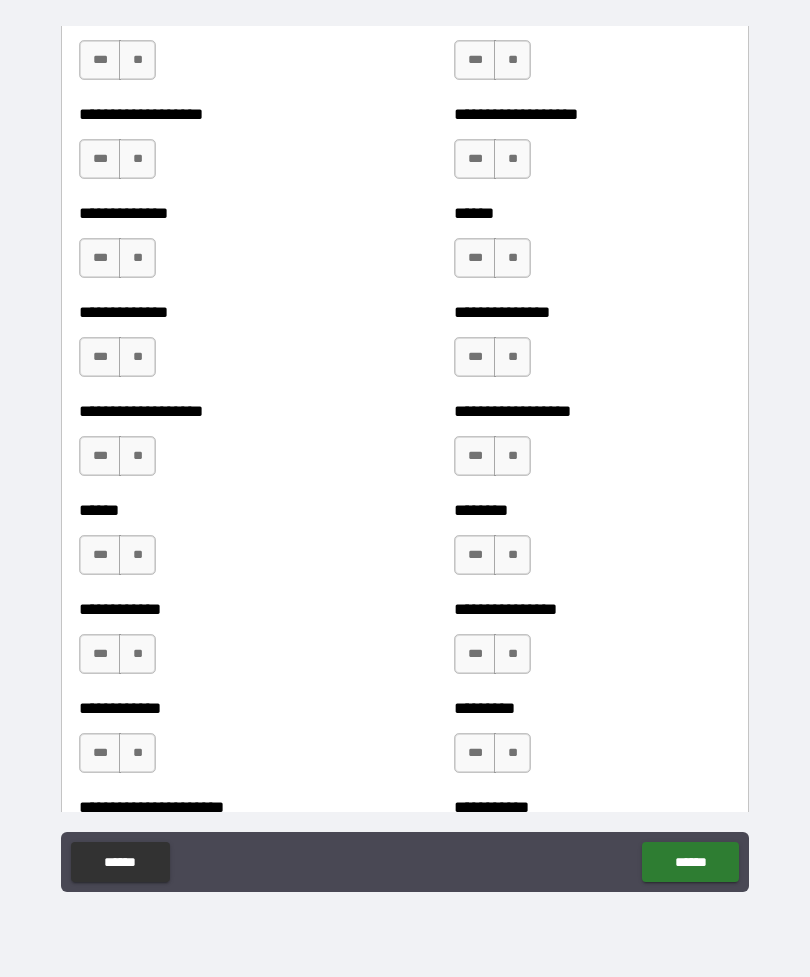 scroll, scrollTop: 4578, scrollLeft: 0, axis: vertical 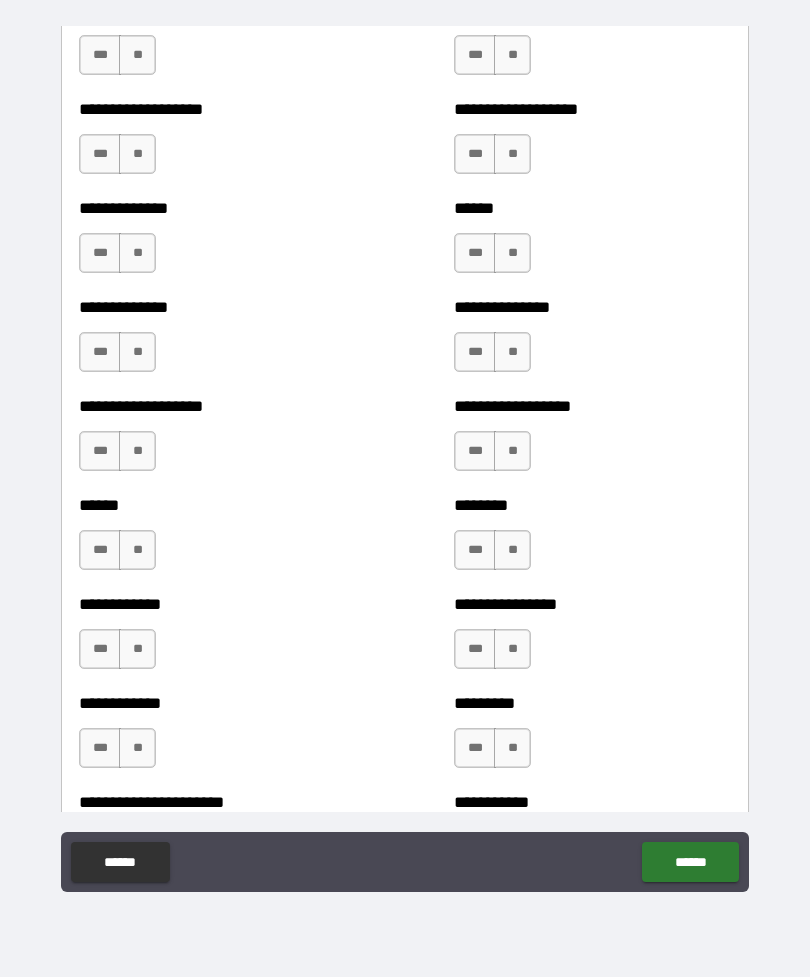 click on "**" at bounding box center (137, 55) 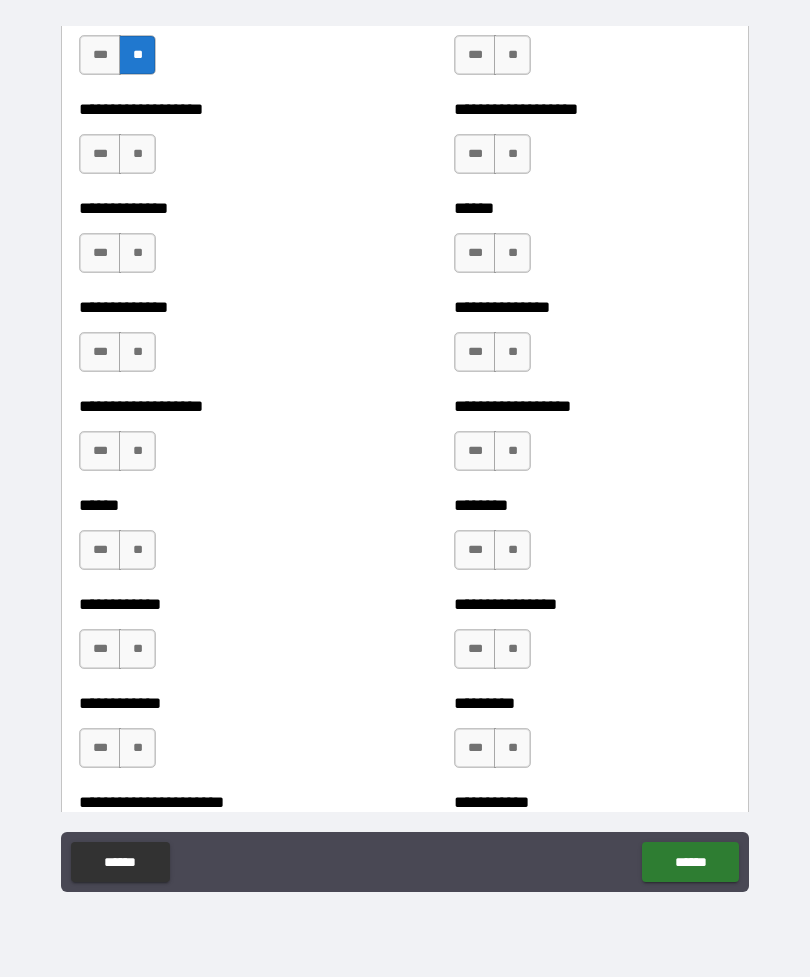 click on "**" at bounding box center [512, 55] 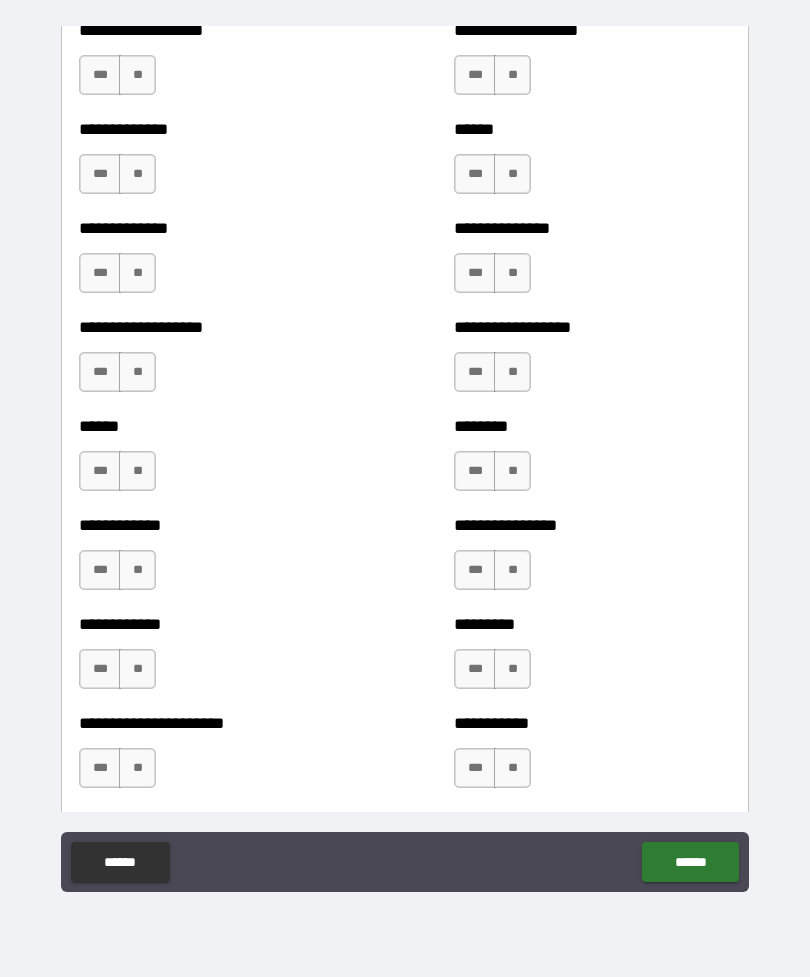 scroll, scrollTop: 4674, scrollLeft: 0, axis: vertical 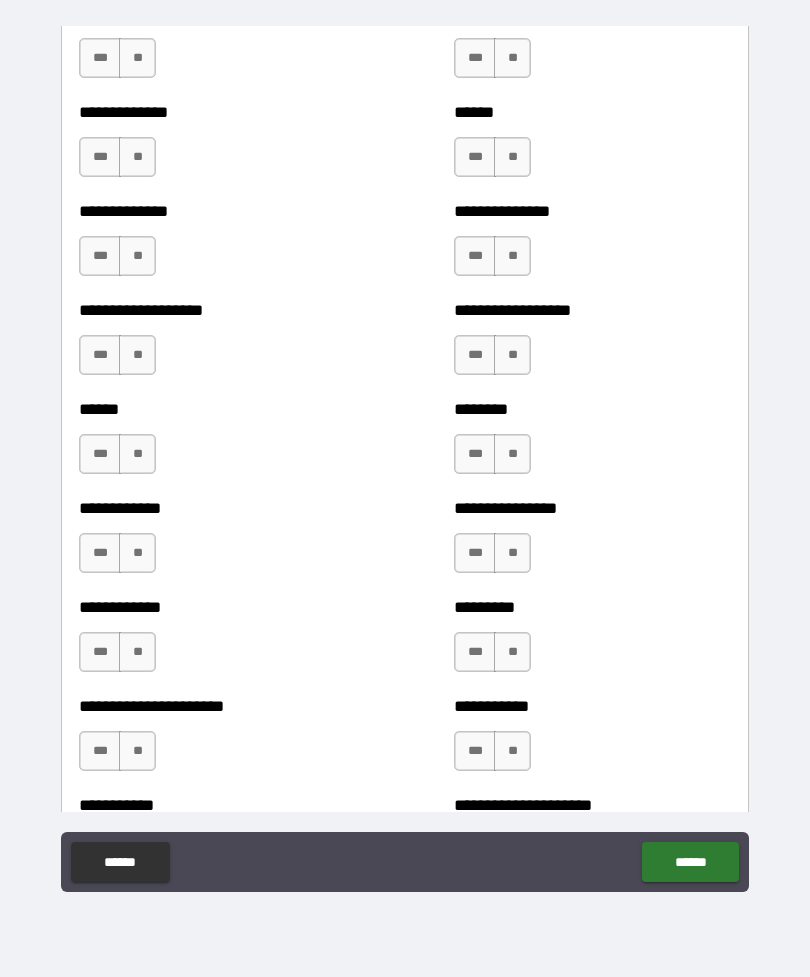 click on "**" at bounding box center [137, 58] 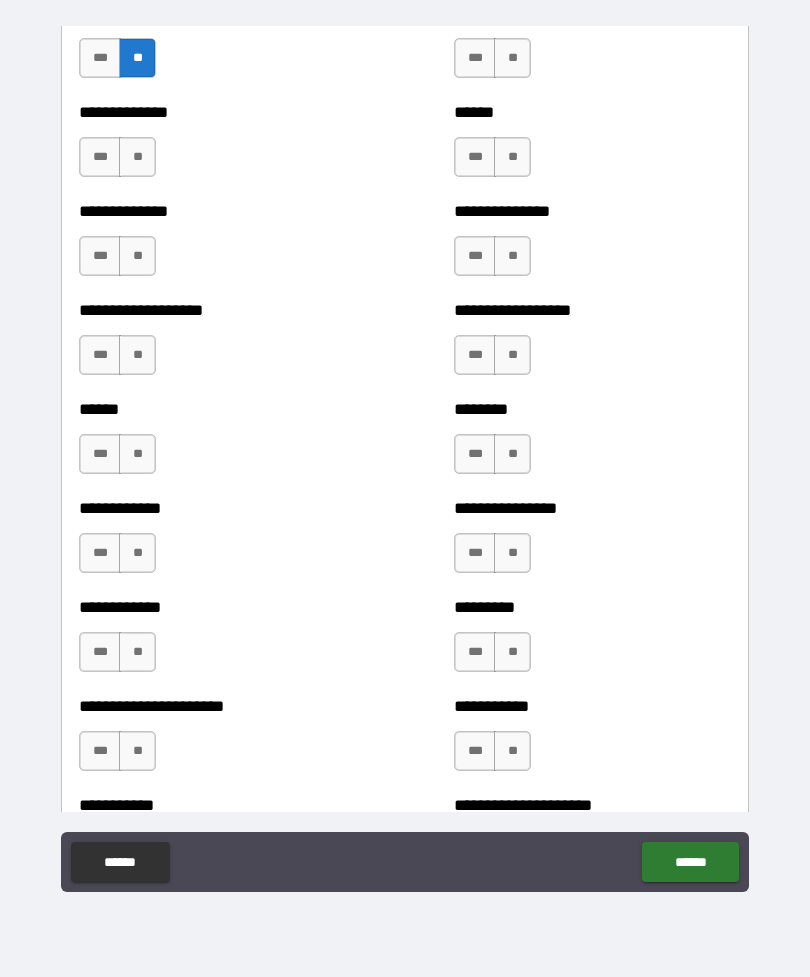 click on "**" at bounding box center [512, 58] 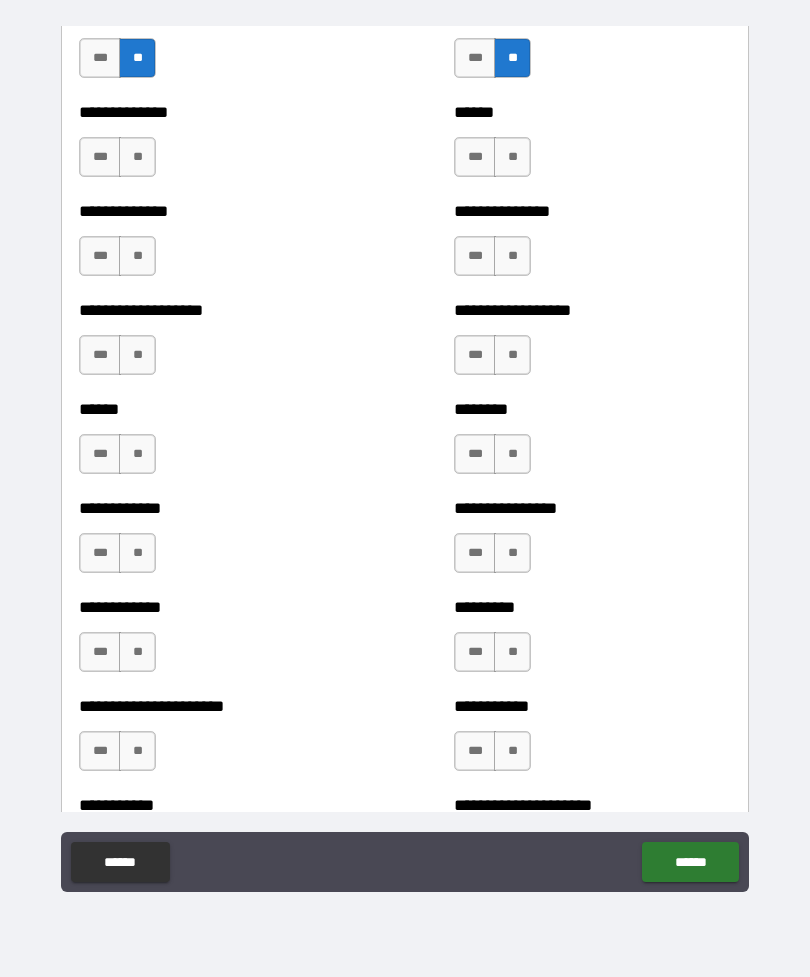 click on "**" at bounding box center (512, 157) 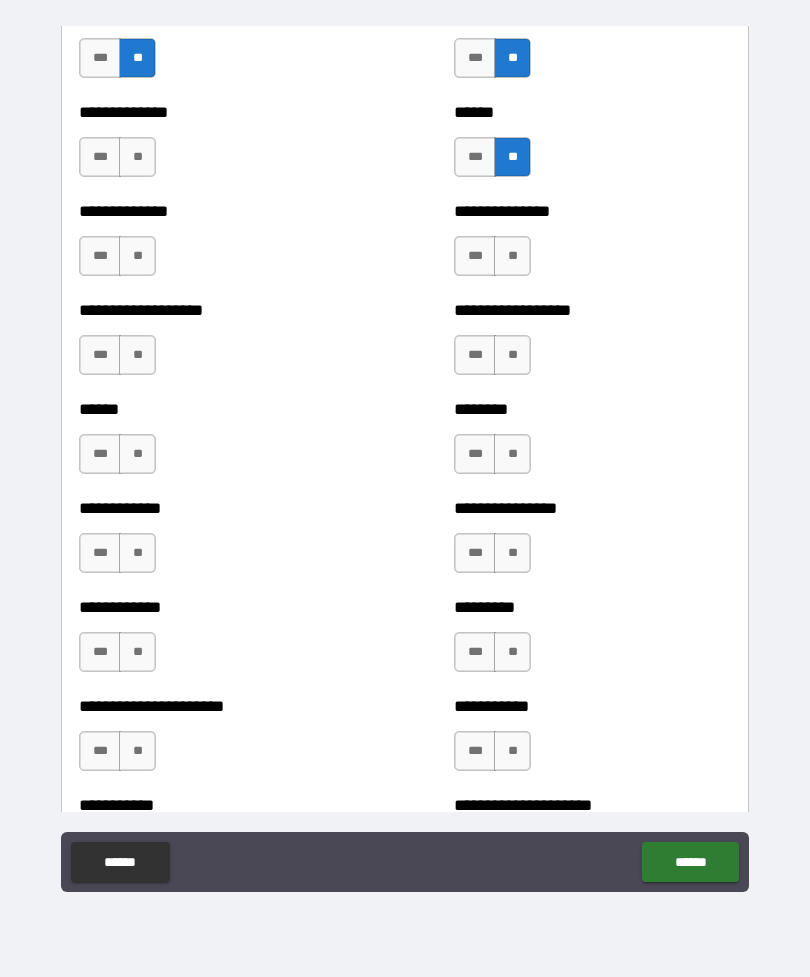 click on "**" at bounding box center (137, 157) 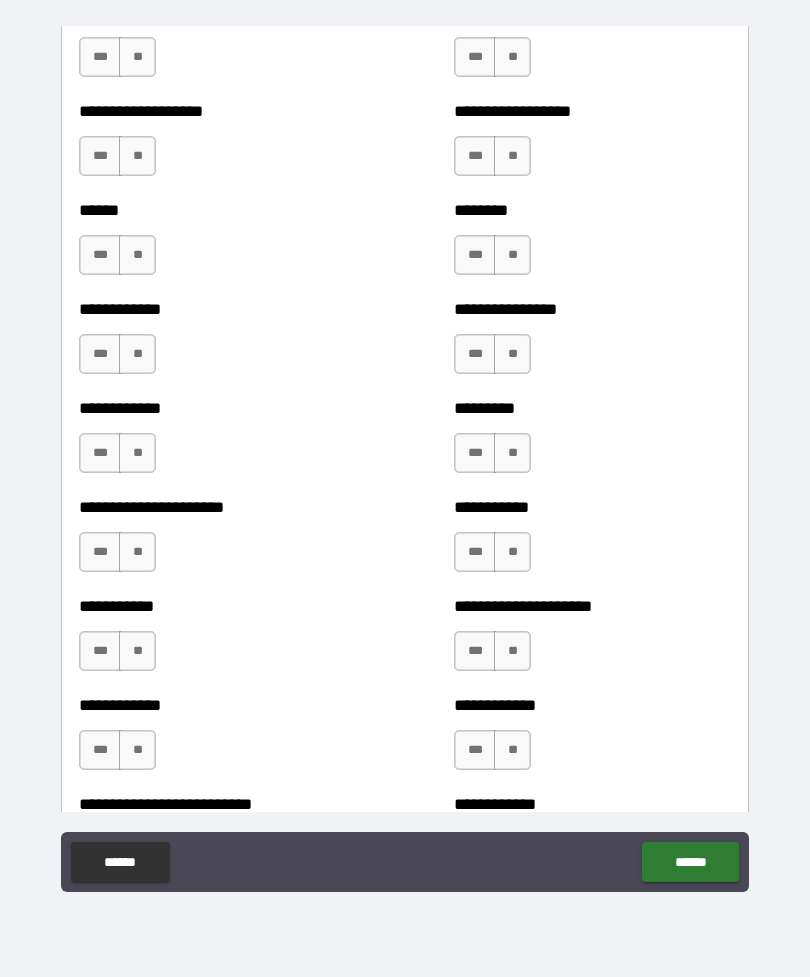 scroll, scrollTop: 4874, scrollLeft: 0, axis: vertical 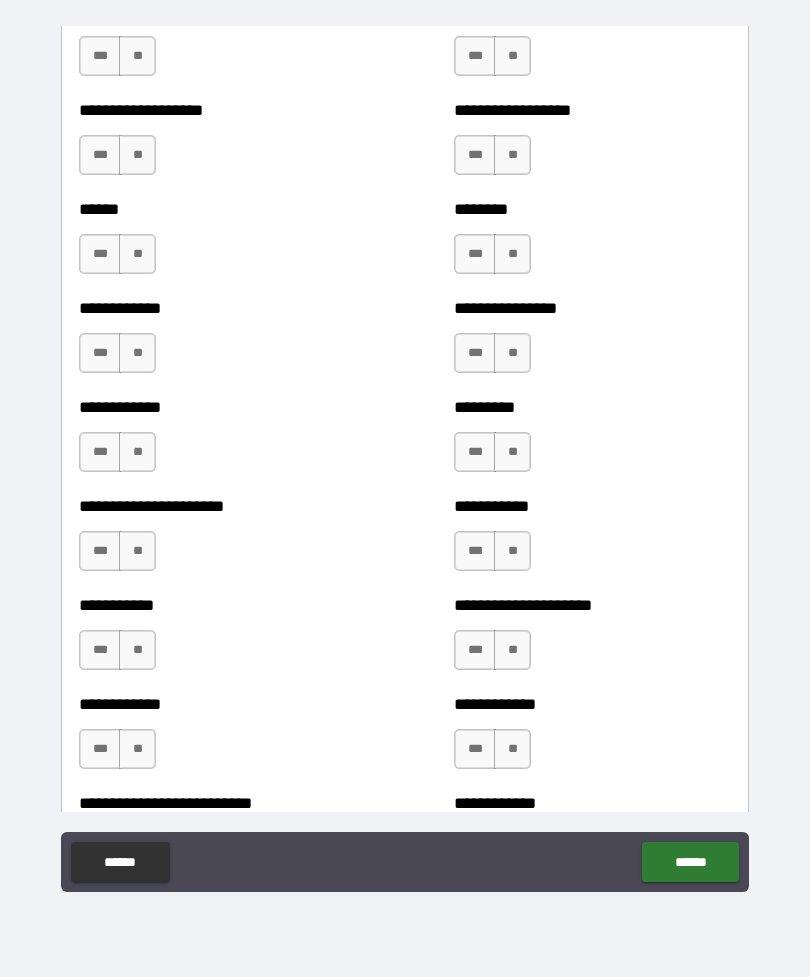 click on "***" at bounding box center [100, 56] 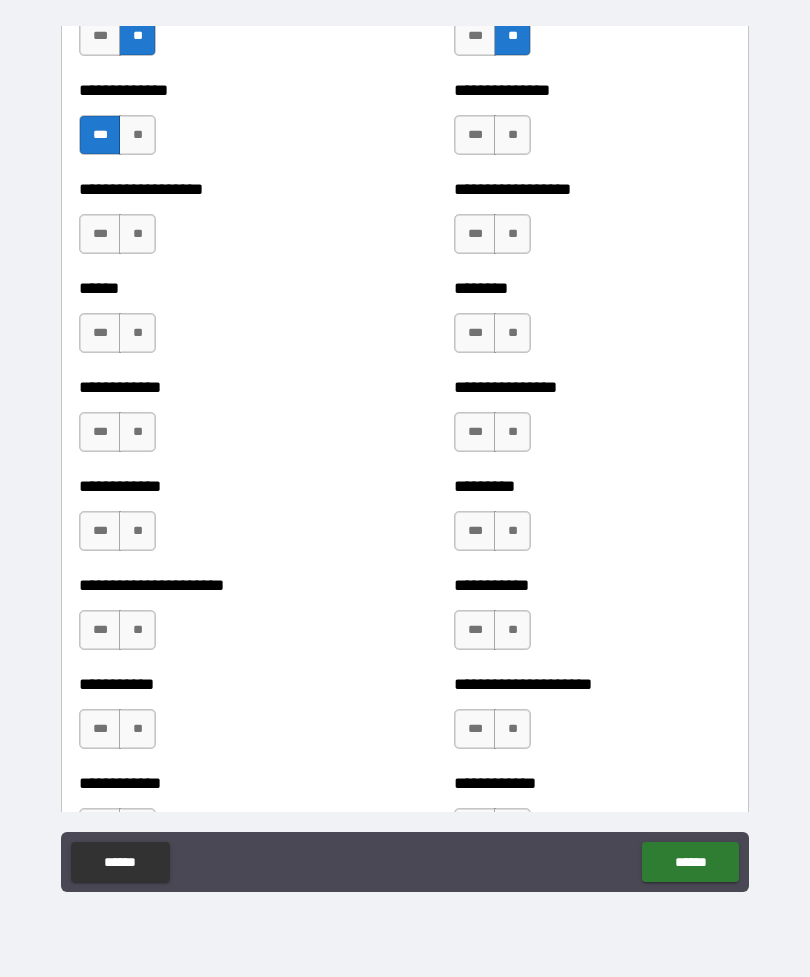 scroll, scrollTop: 4853, scrollLeft: 0, axis: vertical 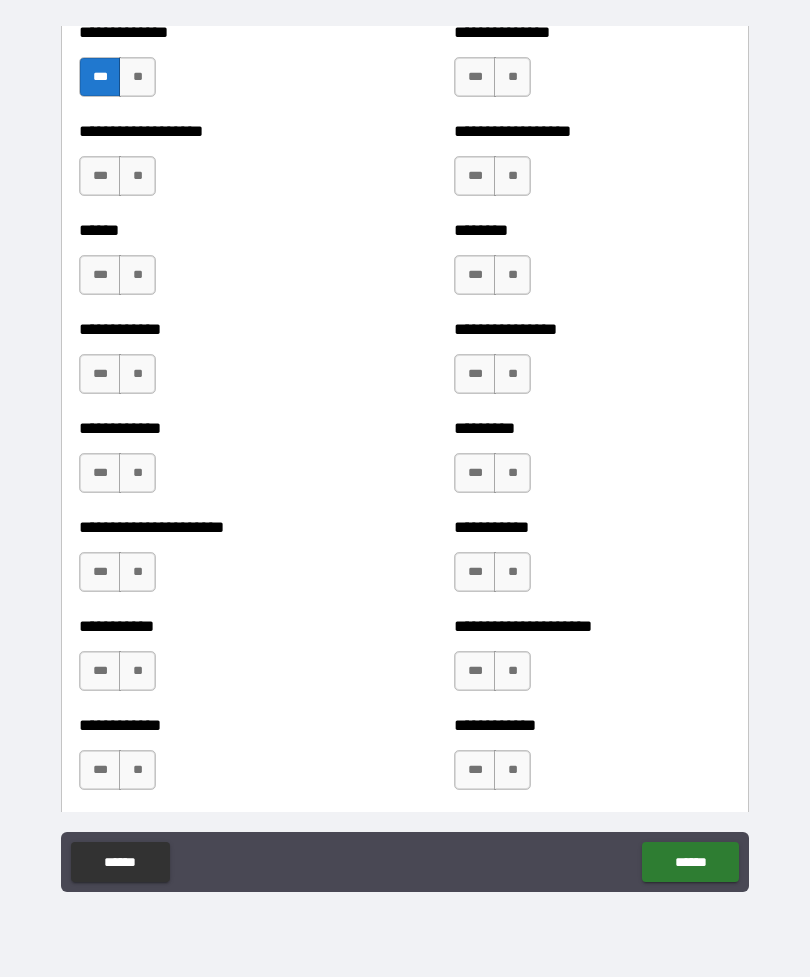 click on "**" at bounding box center (512, 77) 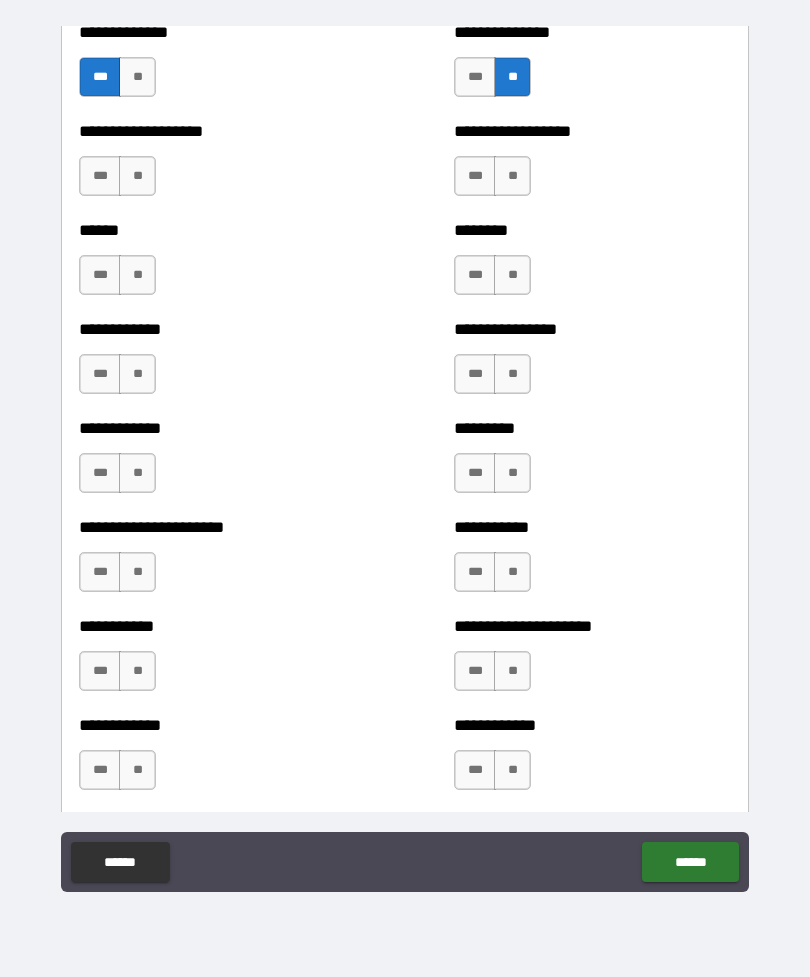 click on "**" at bounding box center [512, 176] 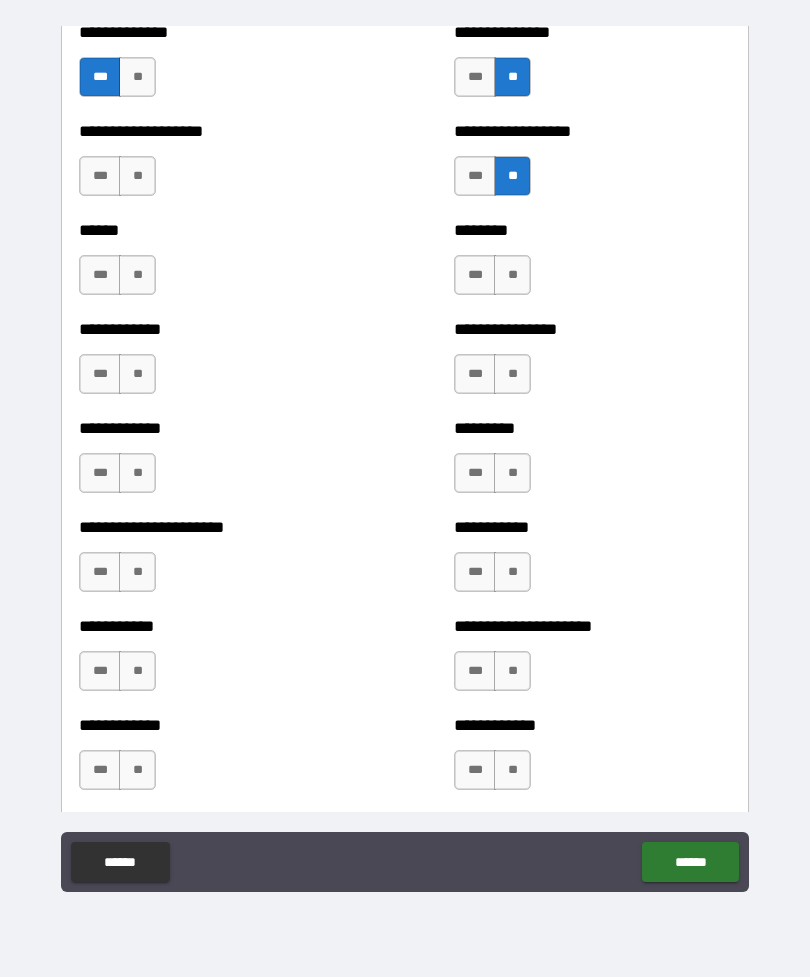 click on "**" at bounding box center [137, 176] 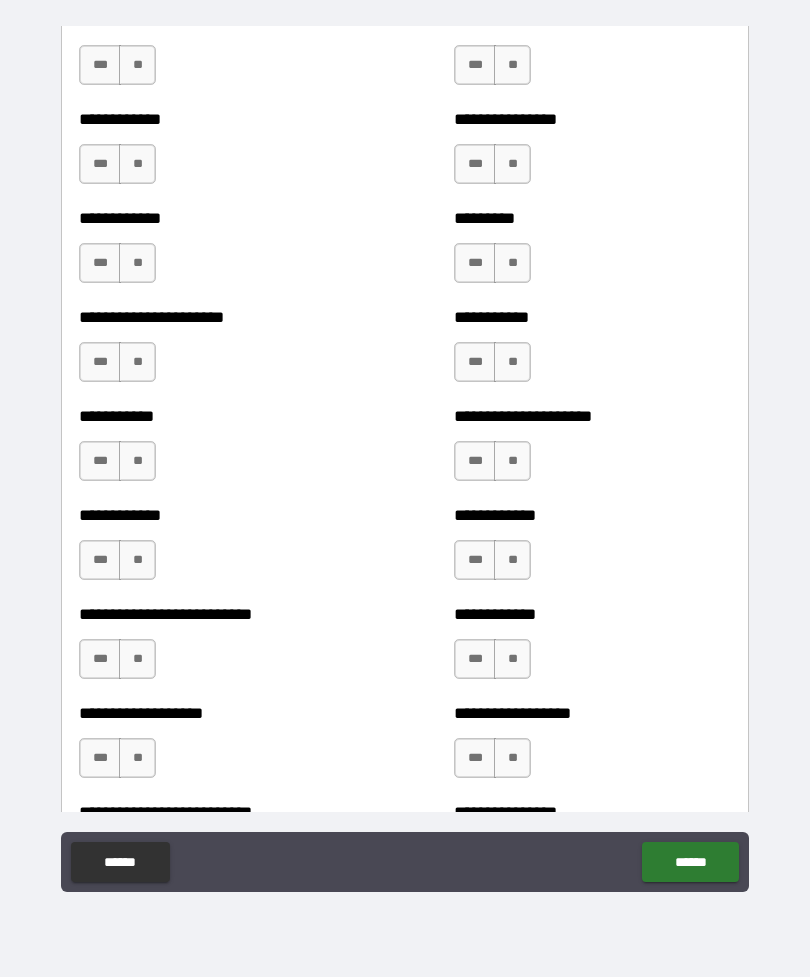scroll, scrollTop: 5070, scrollLeft: 0, axis: vertical 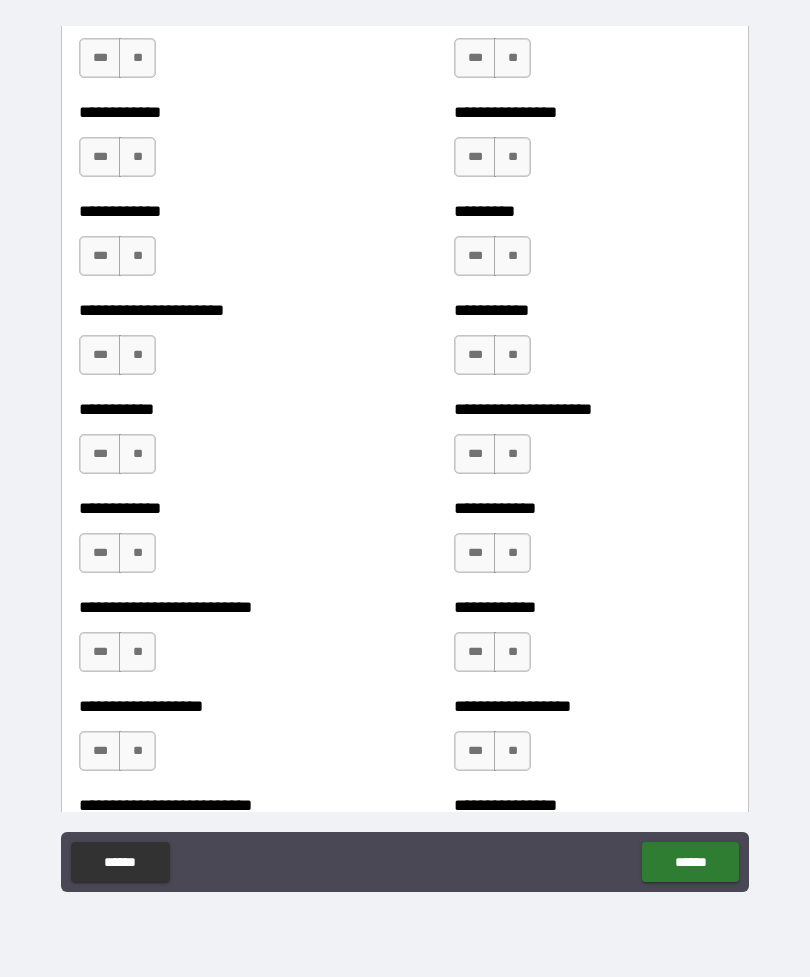 click on "**" at bounding box center [137, 58] 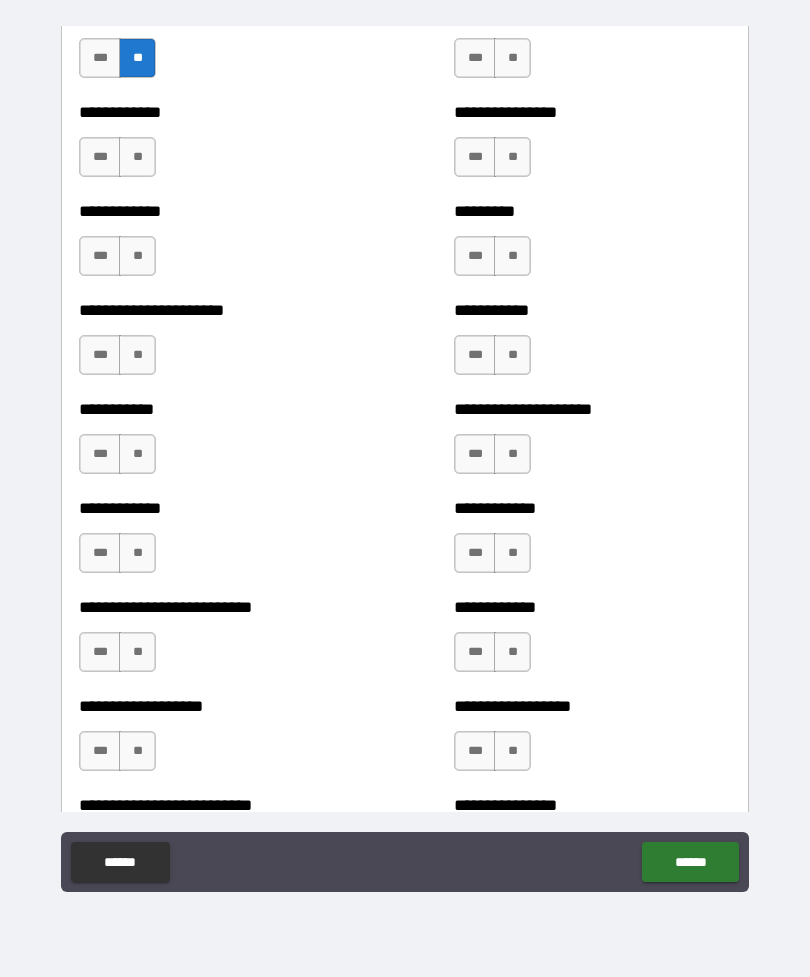 click on "**" at bounding box center [512, 58] 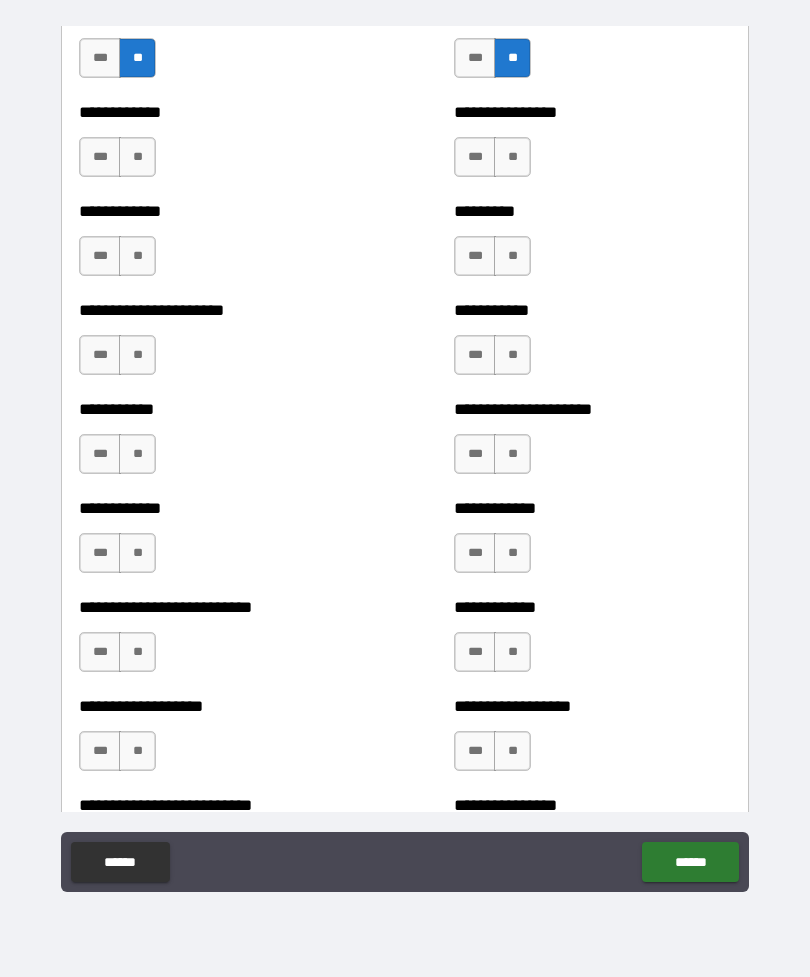 click on "**" at bounding box center [512, 157] 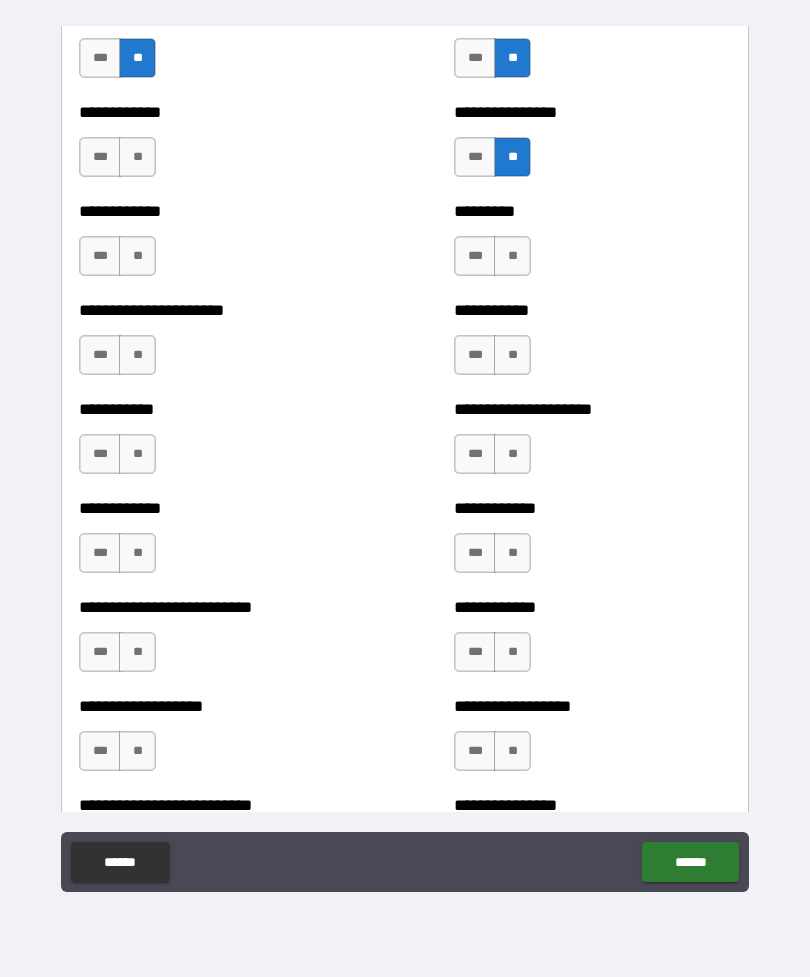 click on "**" at bounding box center (137, 157) 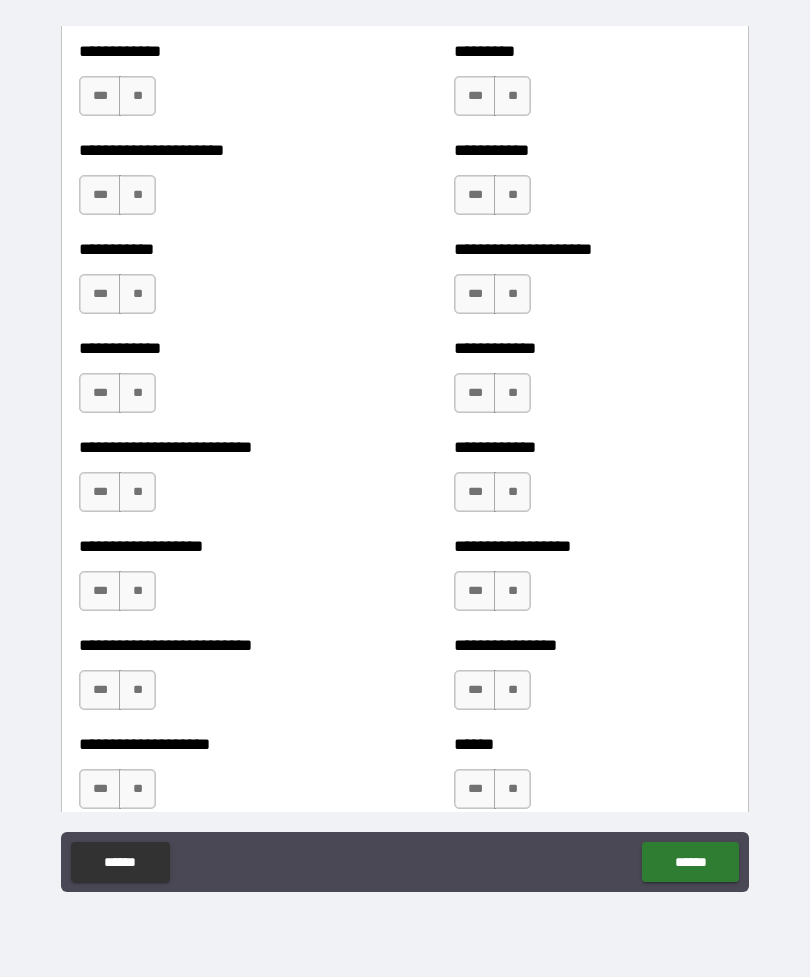 scroll, scrollTop: 5231, scrollLeft: 0, axis: vertical 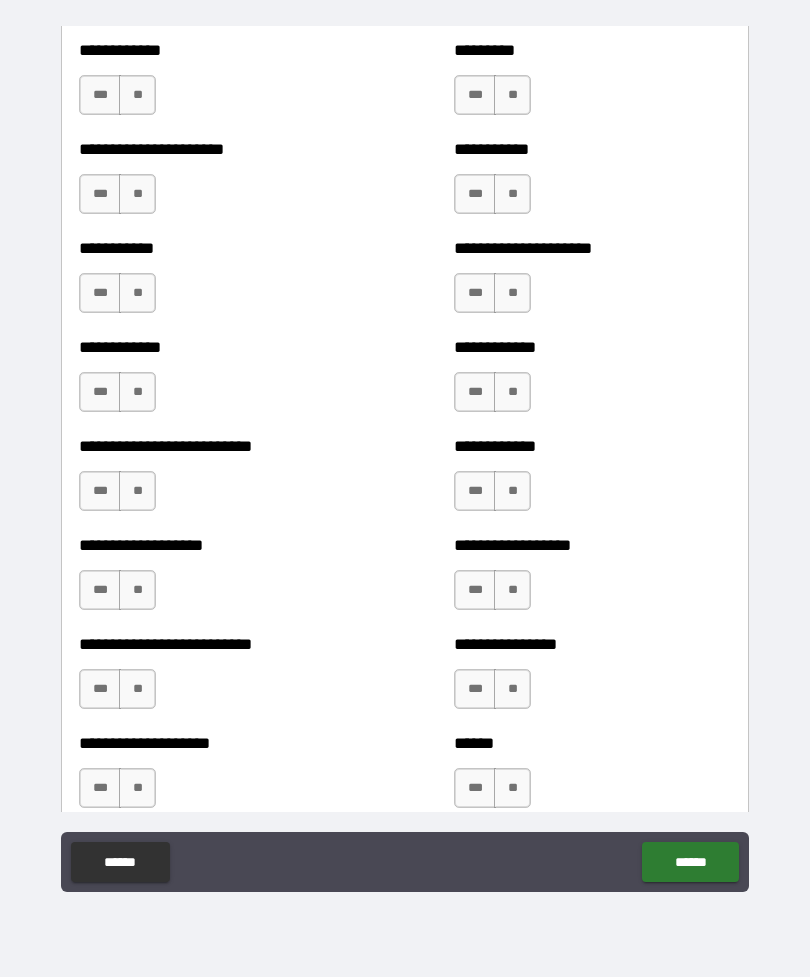 click on "***" at bounding box center [475, 95] 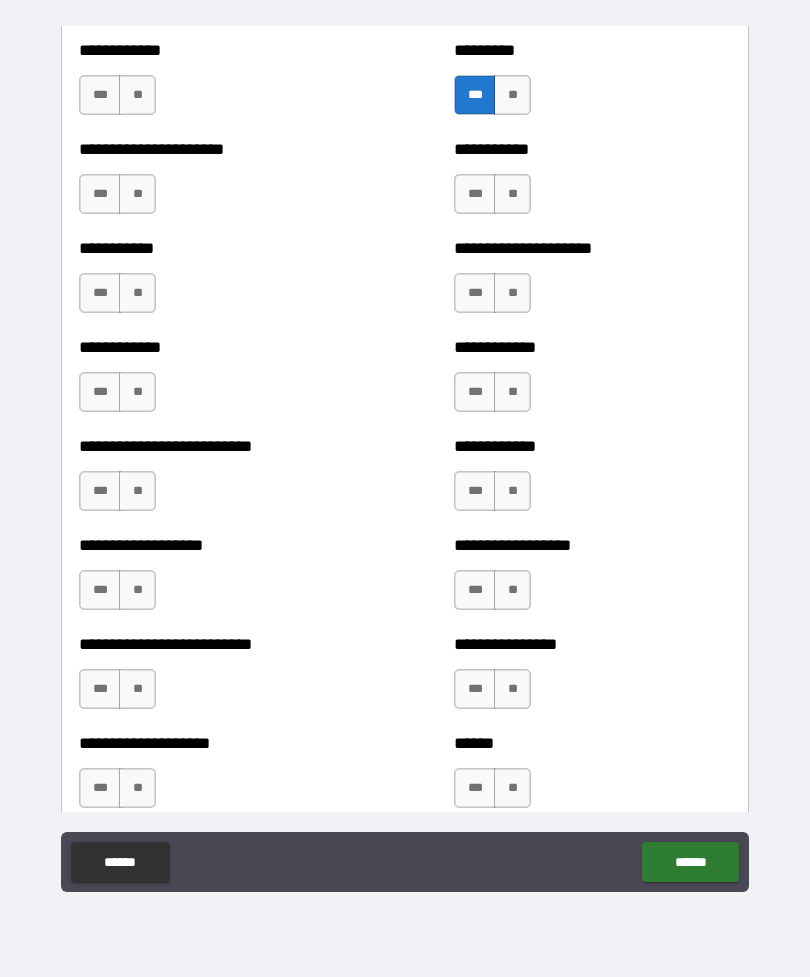 click on "**" at bounding box center (137, 95) 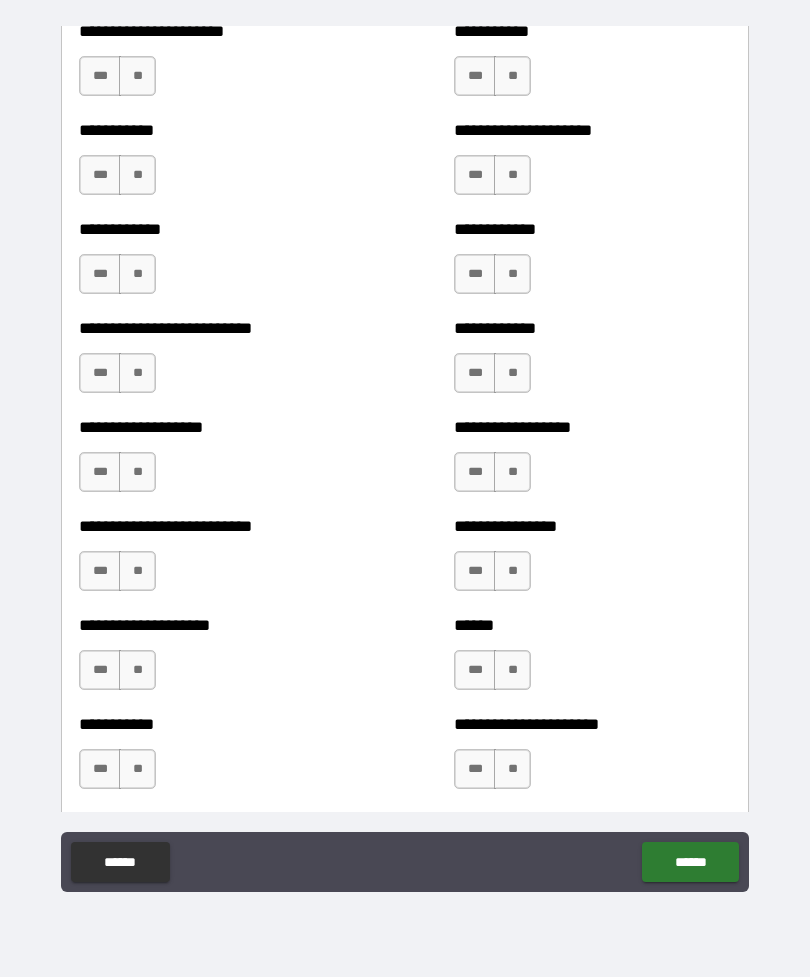 scroll, scrollTop: 5348, scrollLeft: 0, axis: vertical 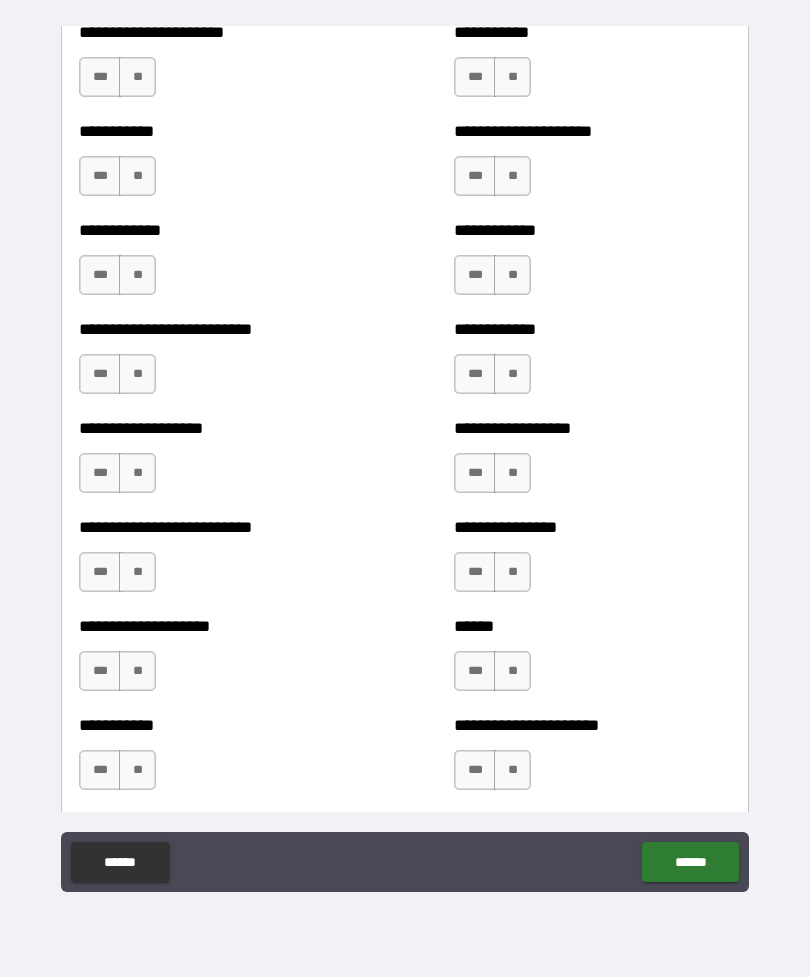 click on "**" at bounding box center [137, 77] 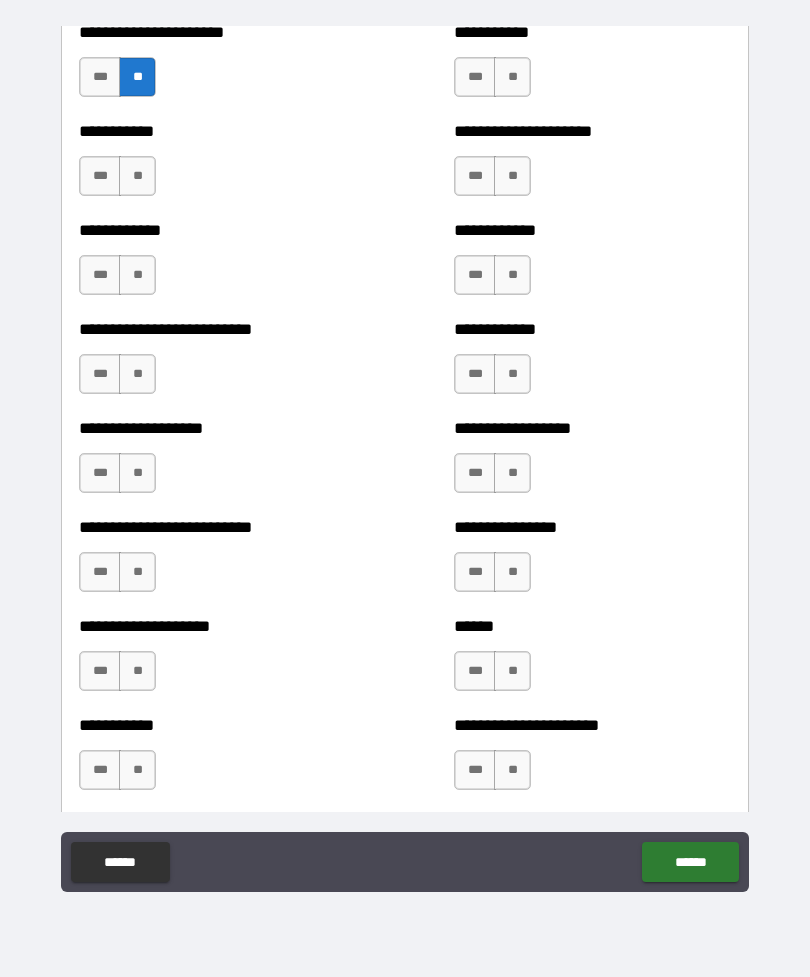 click on "**" at bounding box center [512, 77] 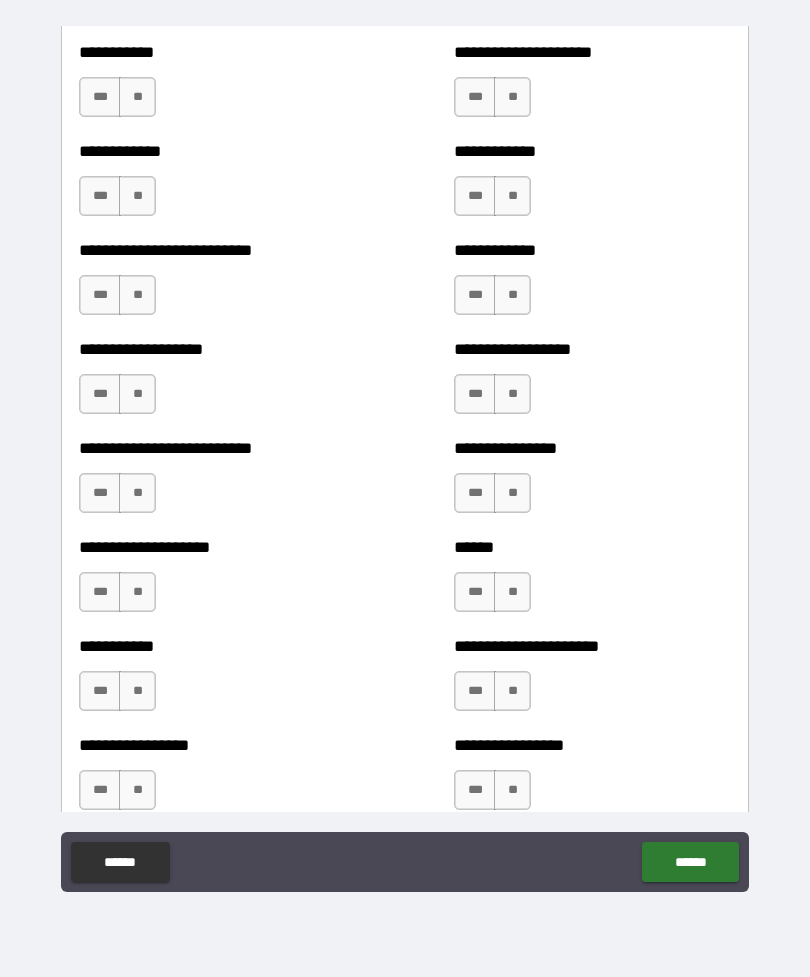 scroll, scrollTop: 5430, scrollLeft: 0, axis: vertical 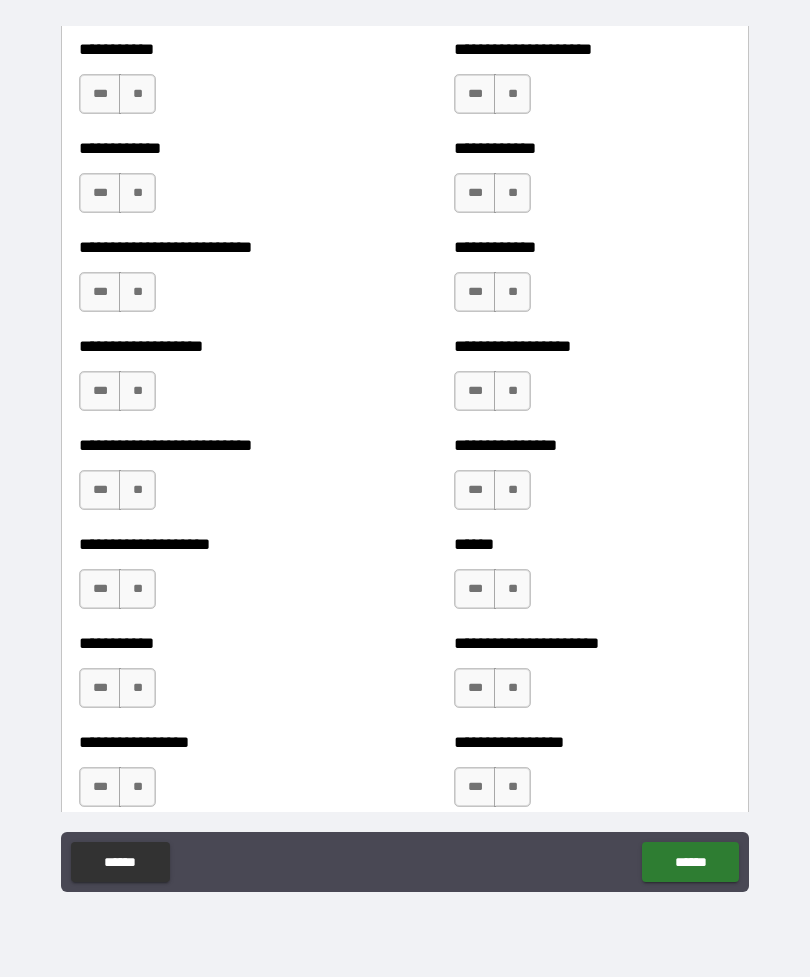click on "**" at bounding box center (137, 94) 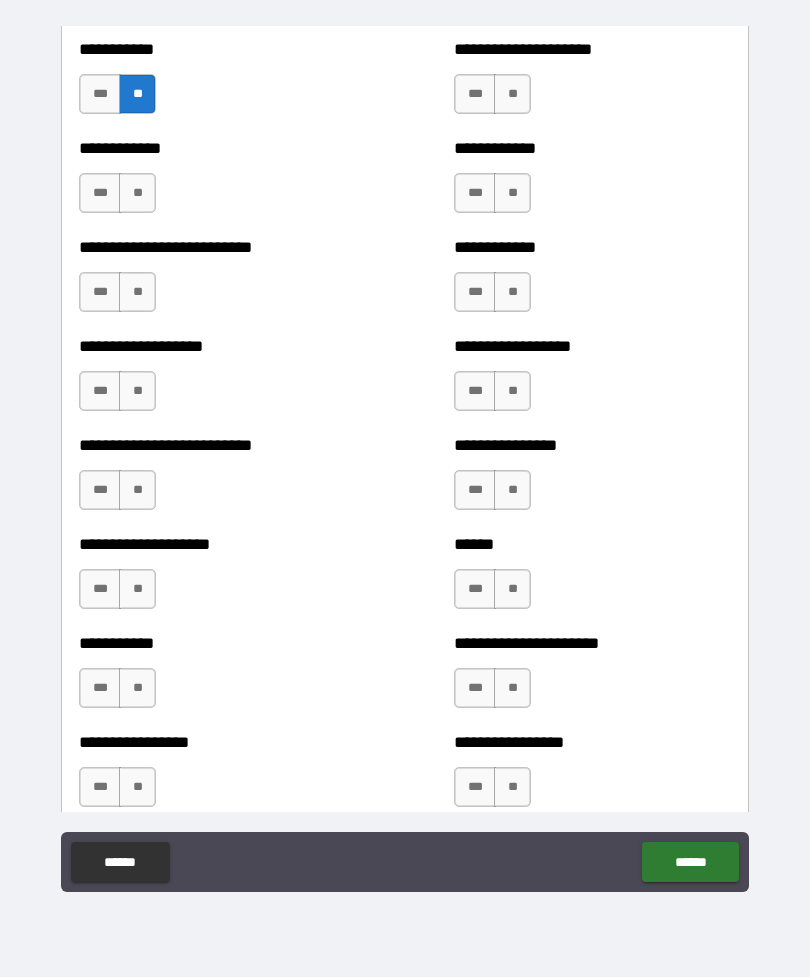 click on "**" at bounding box center (512, 94) 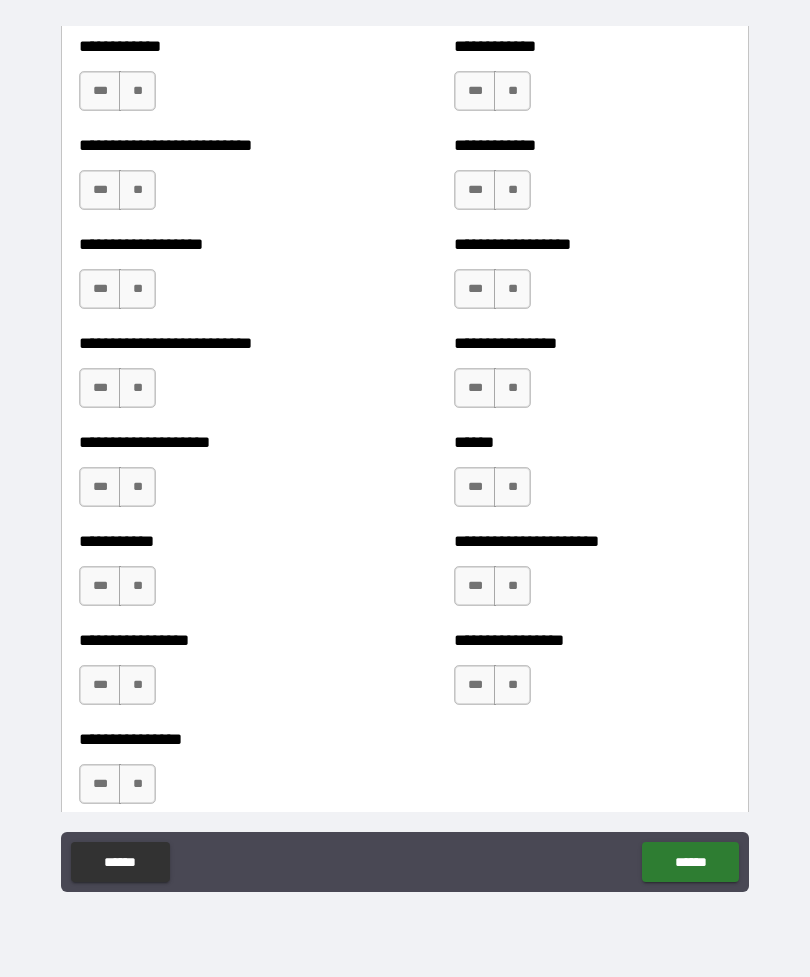 scroll, scrollTop: 5535, scrollLeft: 0, axis: vertical 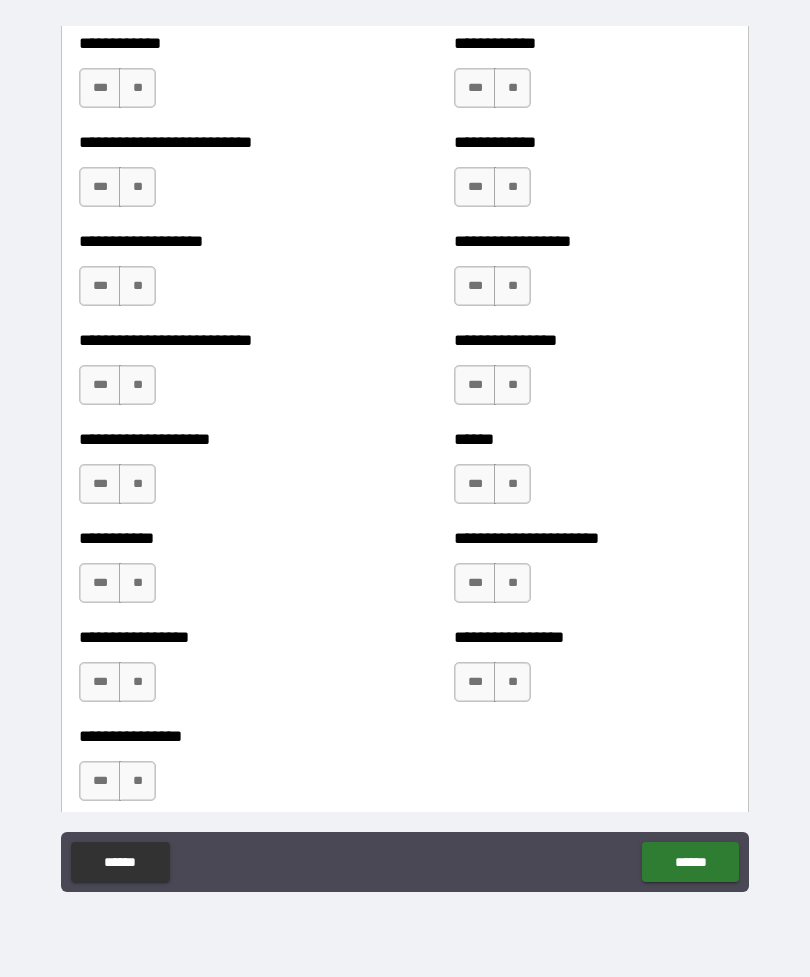 click on "**" at bounding box center [137, 88] 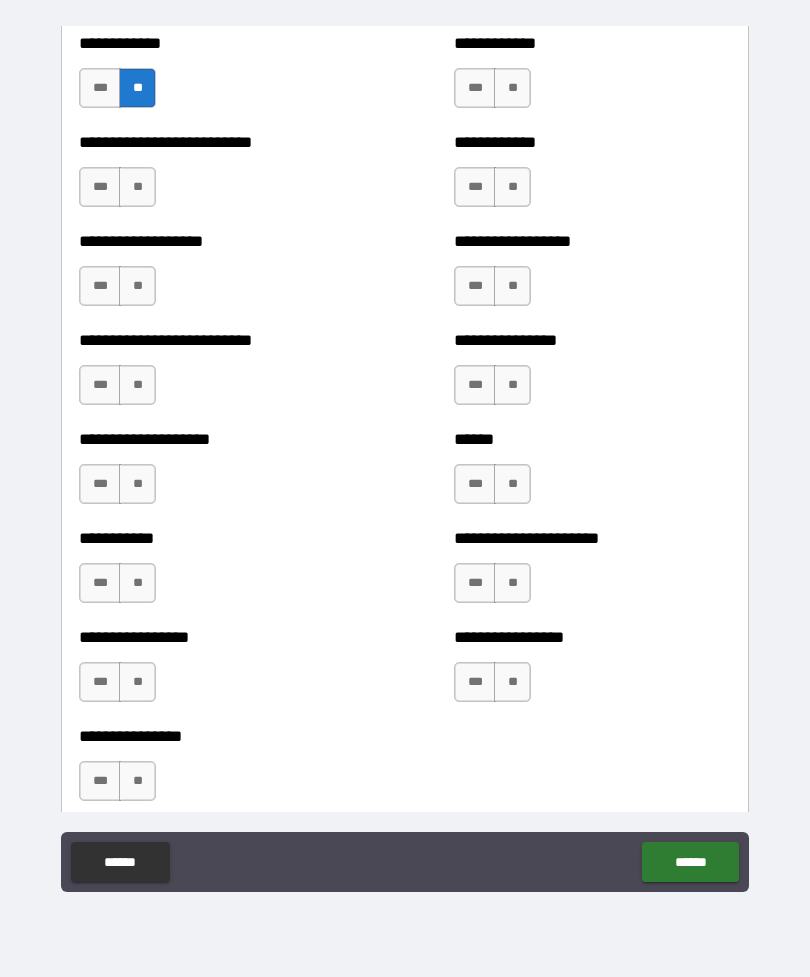 click on "**" at bounding box center [512, 88] 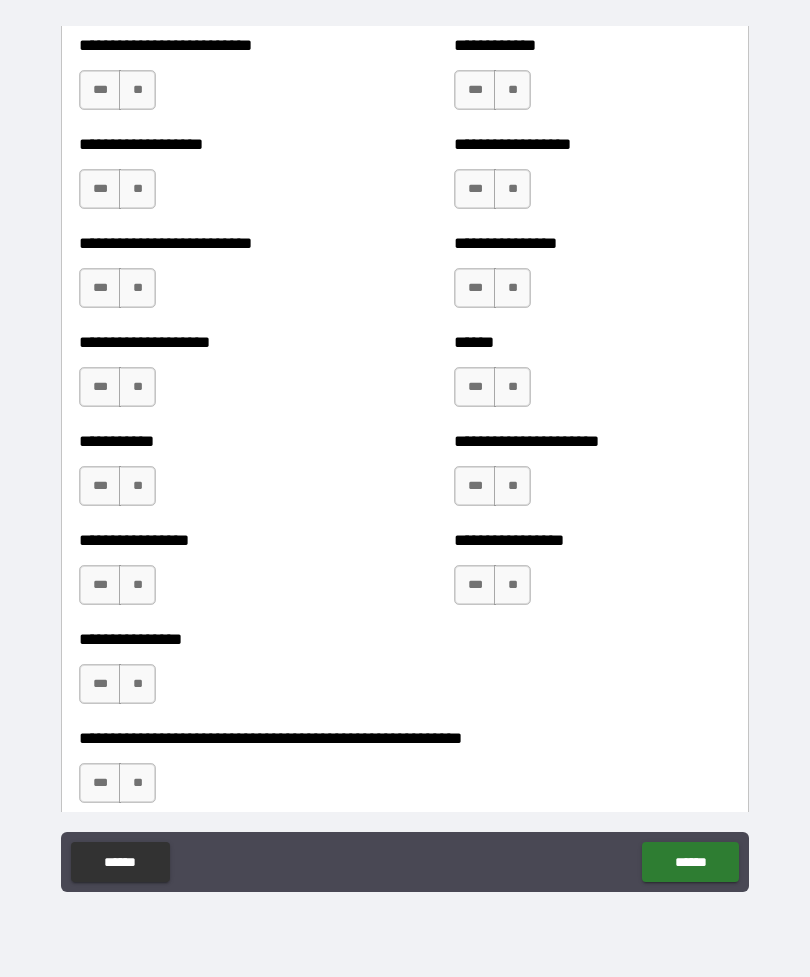 scroll, scrollTop: 5635, scrollLeft: 0, axis: vertical 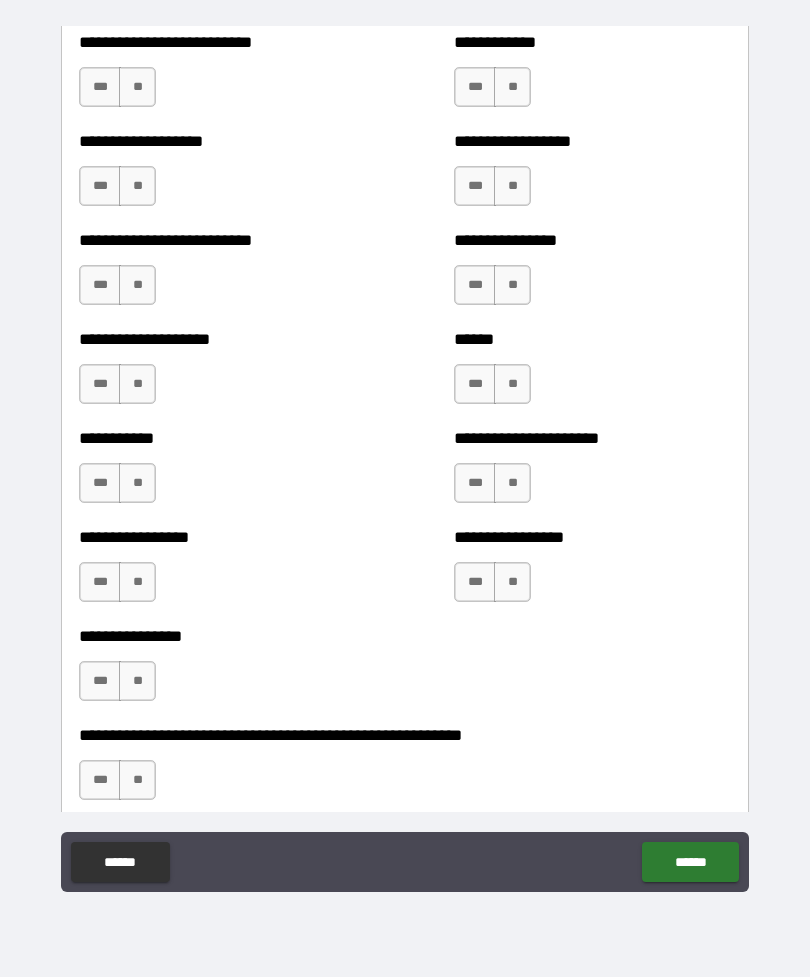 click on "**" at bounding box center (137, 87) 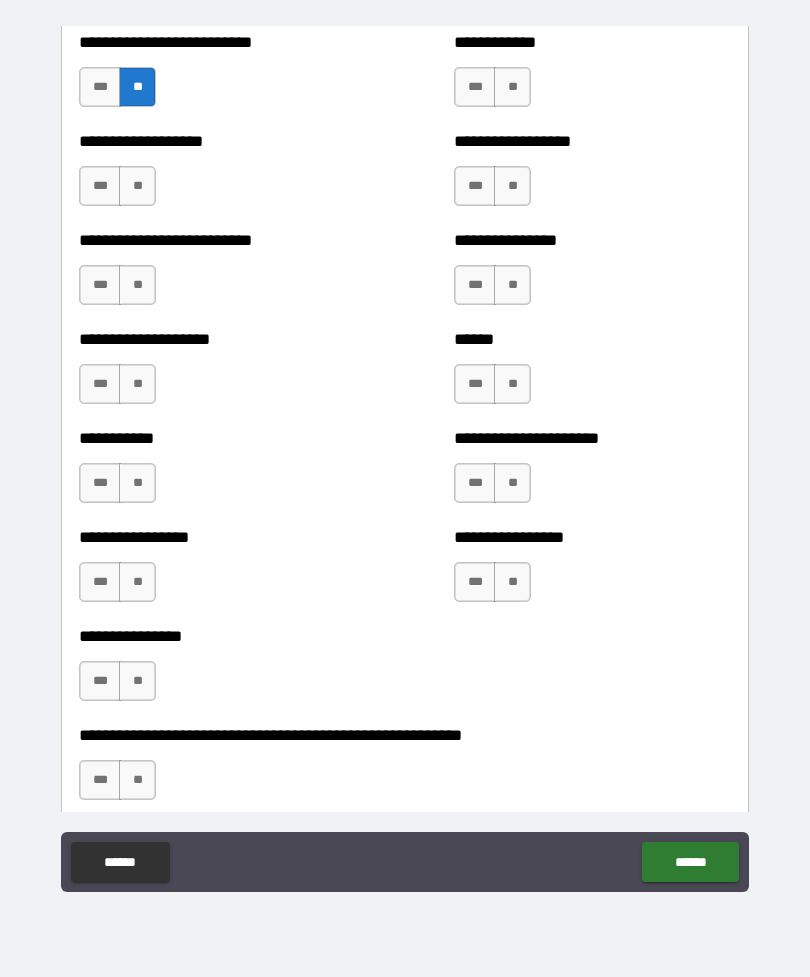 click on "**" at bounding box center (512, 87) 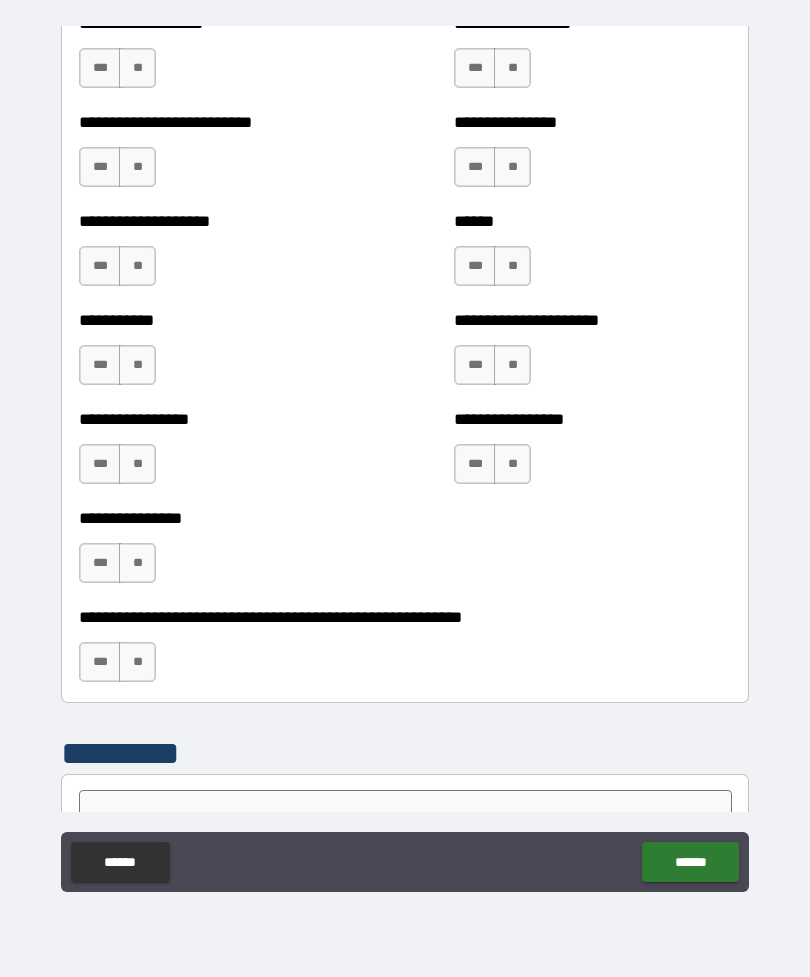 scroll, scrollTop: 5755, scrollLeft: 0, axis: vertical 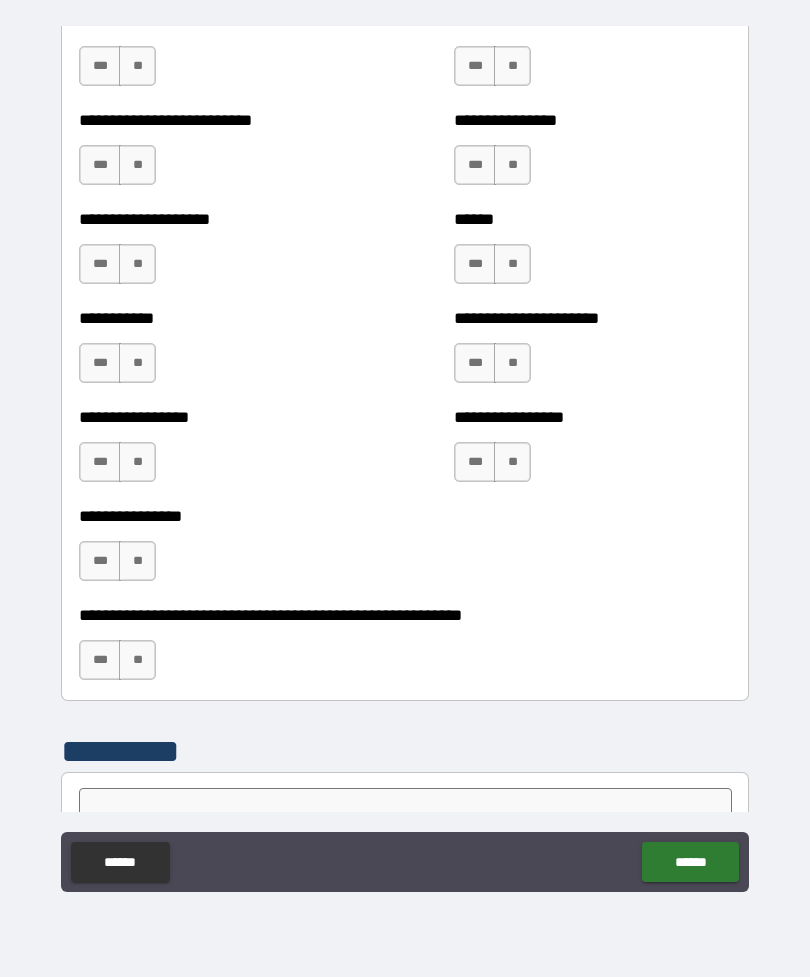 click on "**" at bounding box center [137, 66] 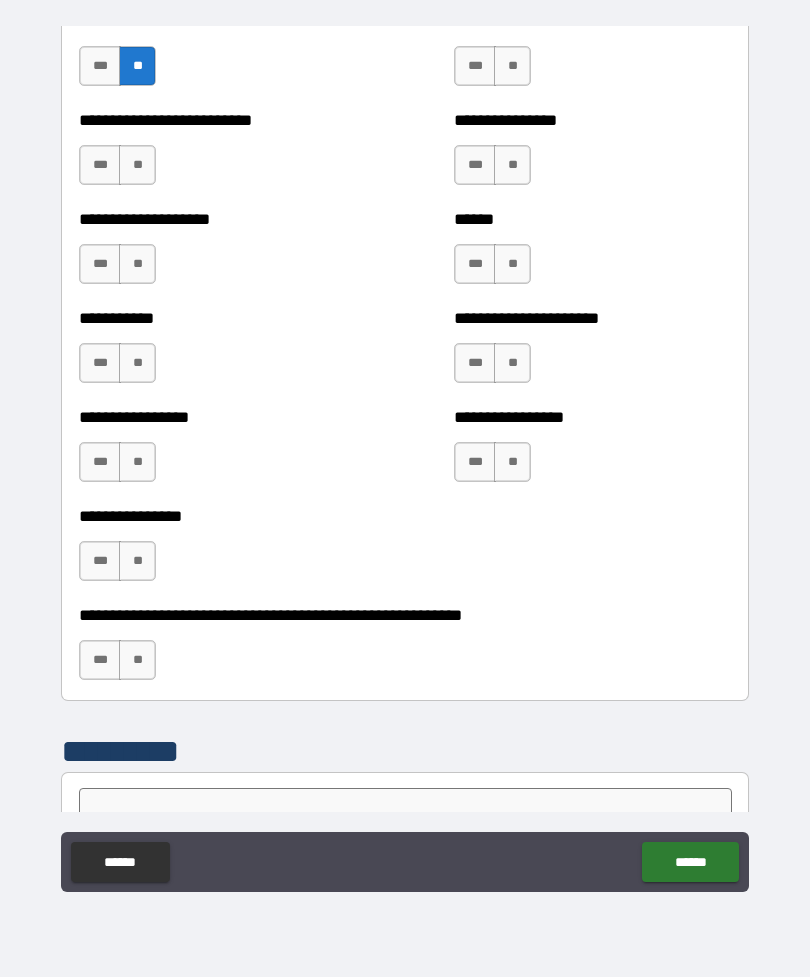 click on "**" at bounding box center [512, 66] 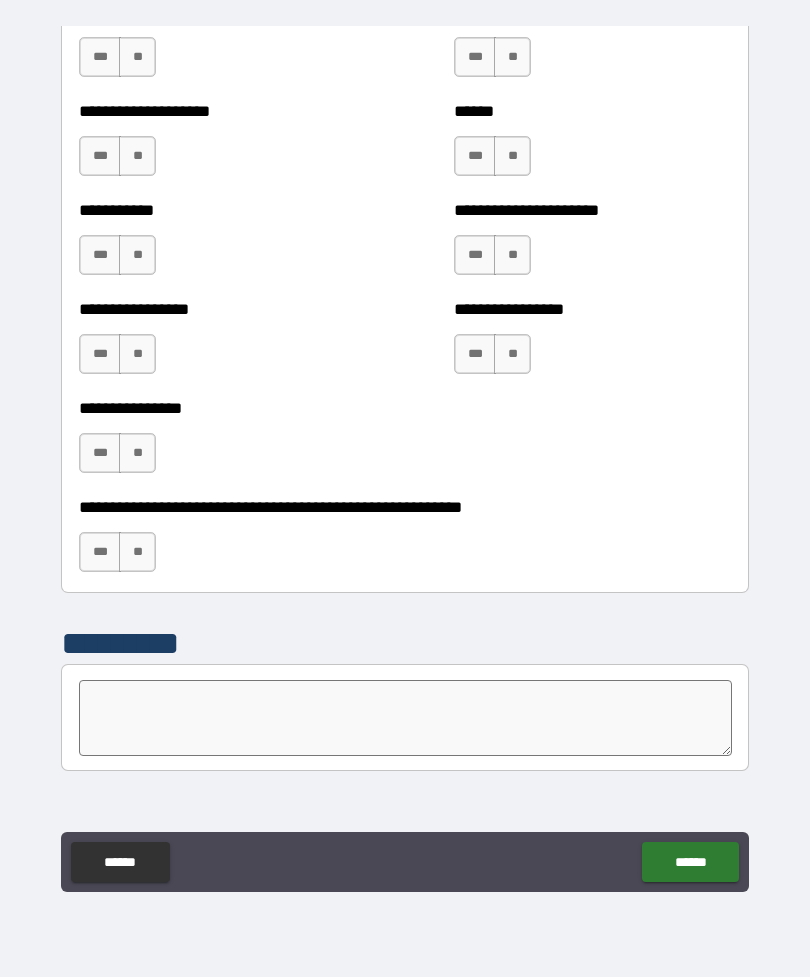 scroll, scrollTop: 5866, scrollLeft: 0, axis: vertical 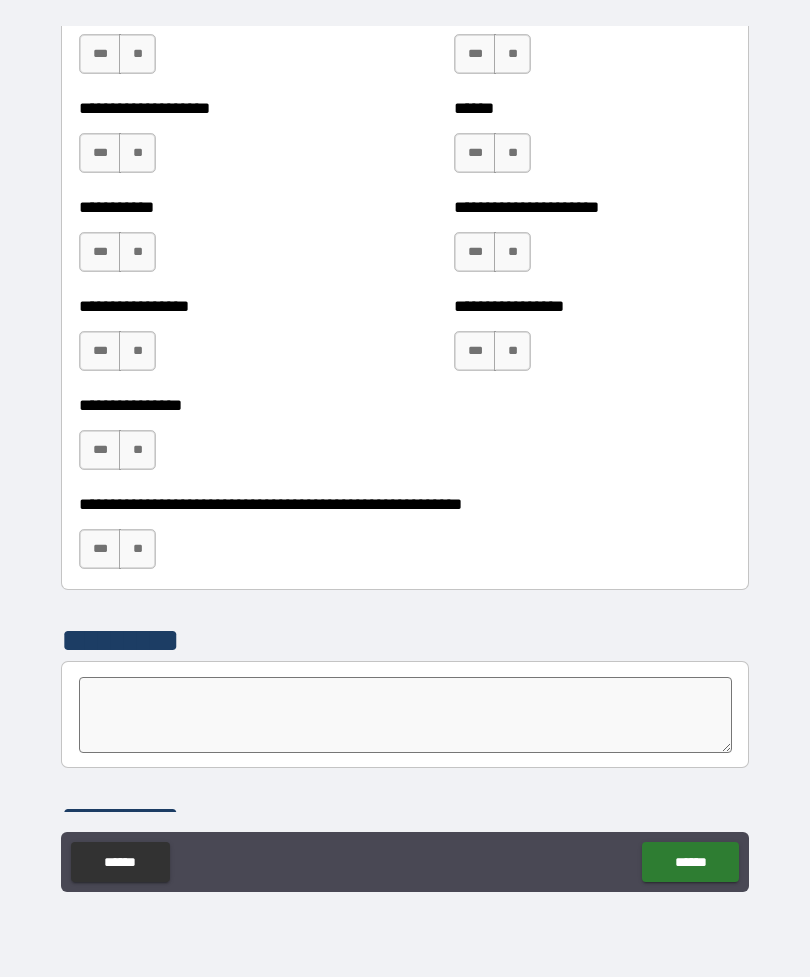 click on "**" at bounding box center (137, 54) 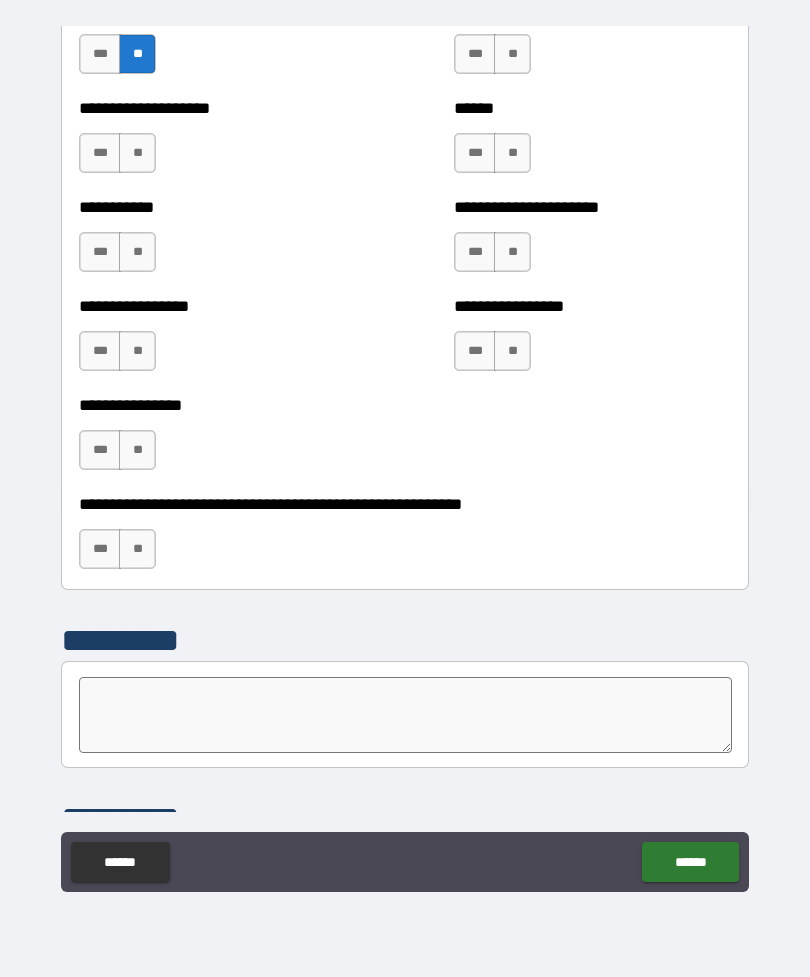 click on "**" at bounding box center (512, 54) 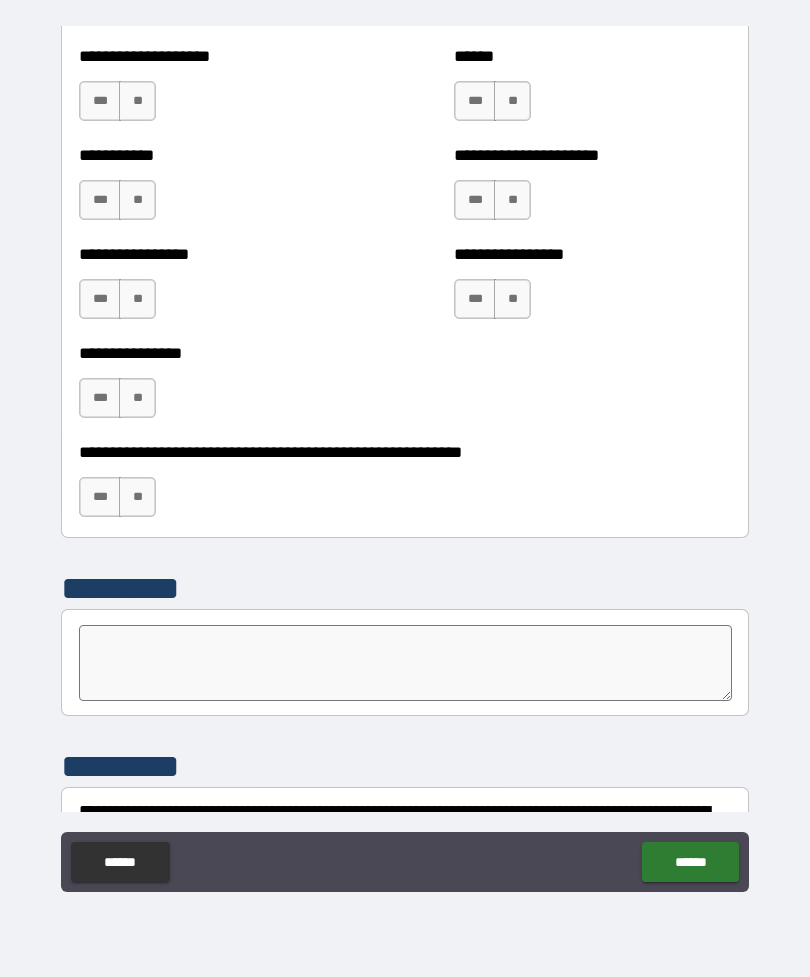 scroll, scrollTop: 5939, scrollLeft: 0, axis: vertical 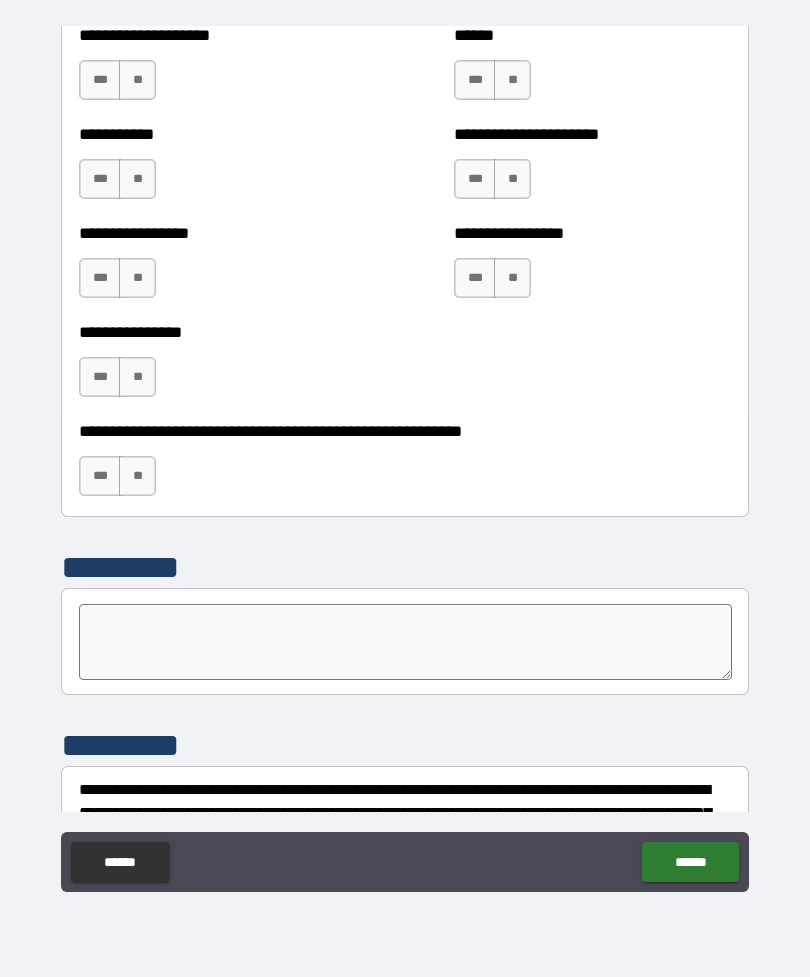 click on "**" at bounding box center [137, 80] 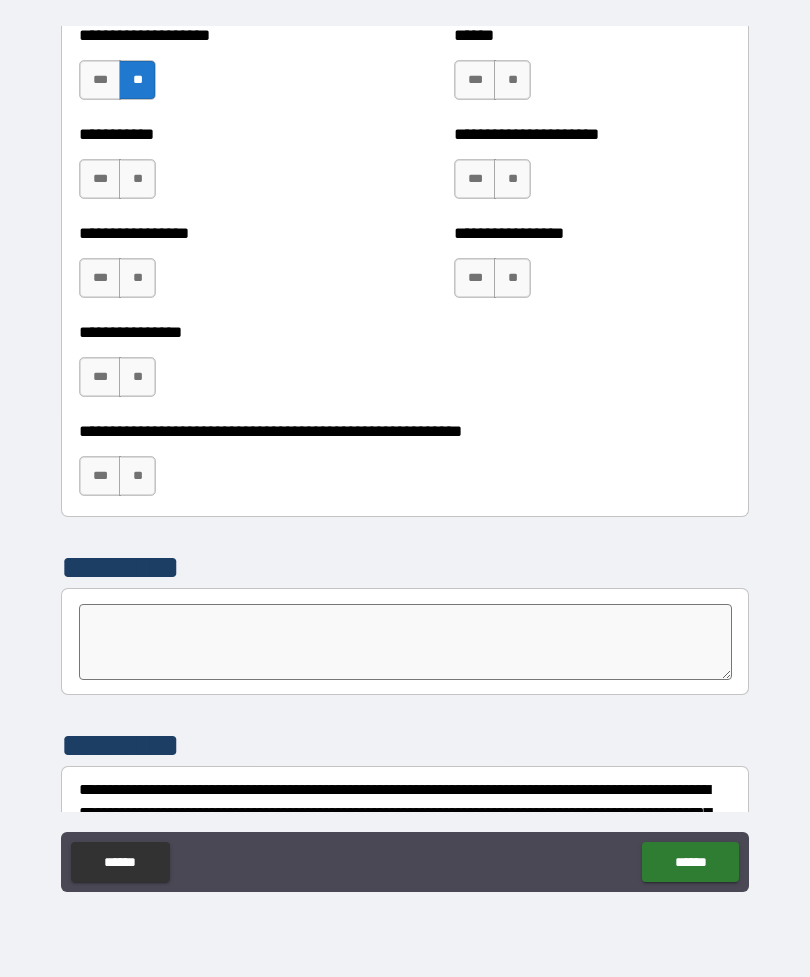 click on "**" at bounding box center (512, 80) 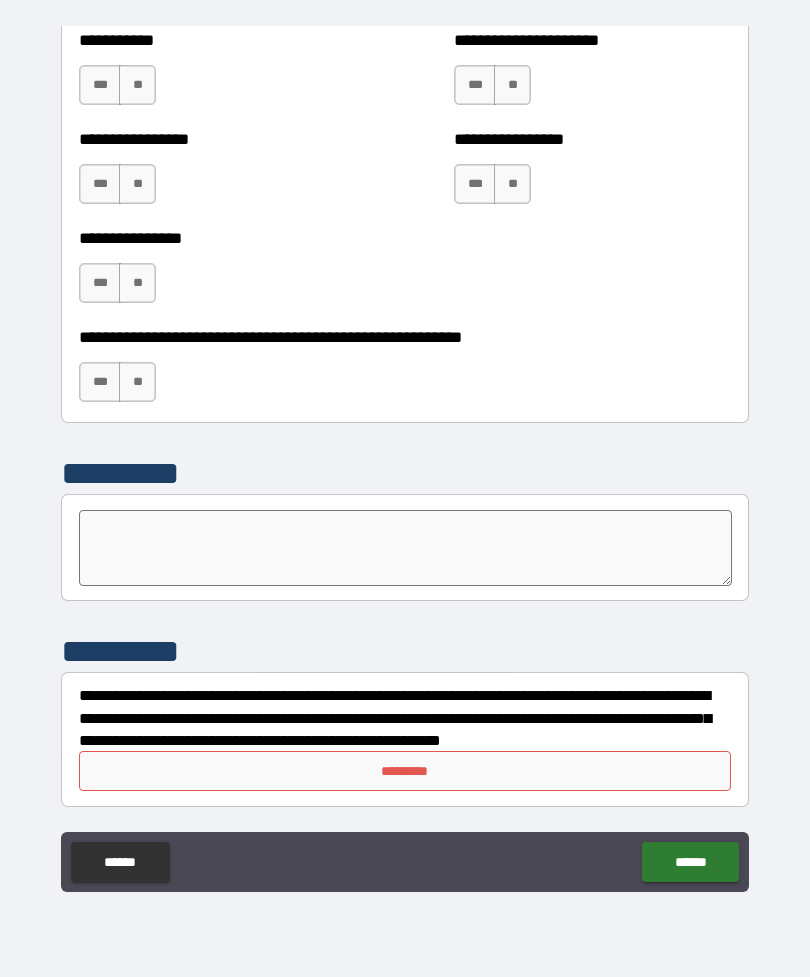 scroll, scrollTop: 6033, scrollLeft: 0, axis: vertical 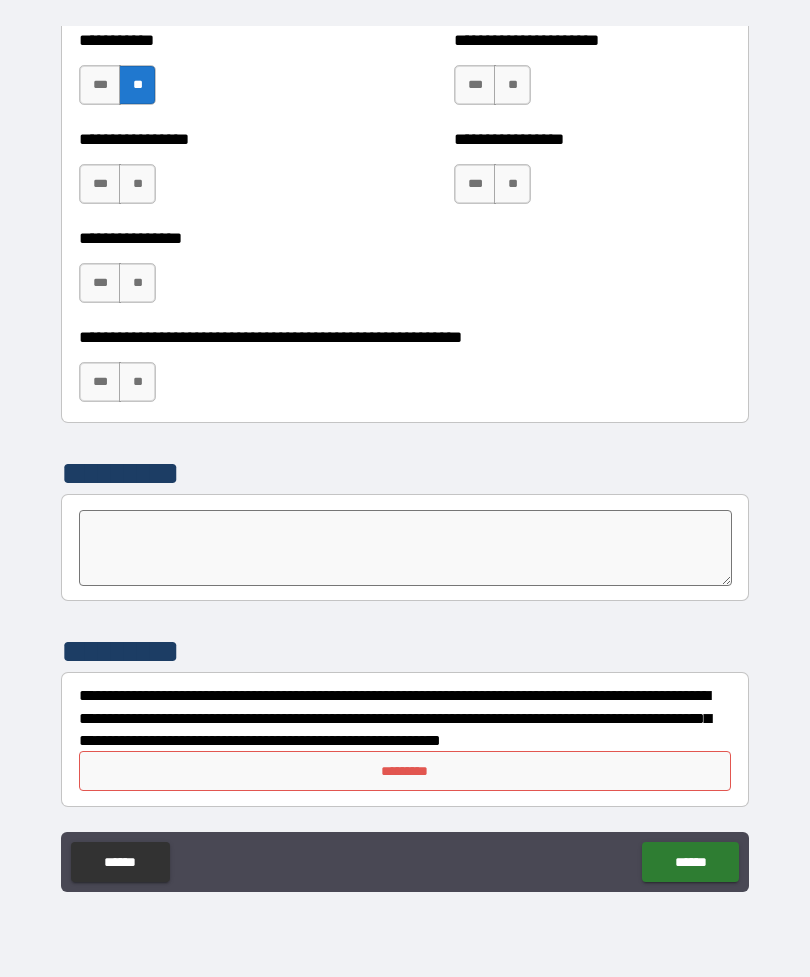 click on "***" at bounding box center [475, 85] 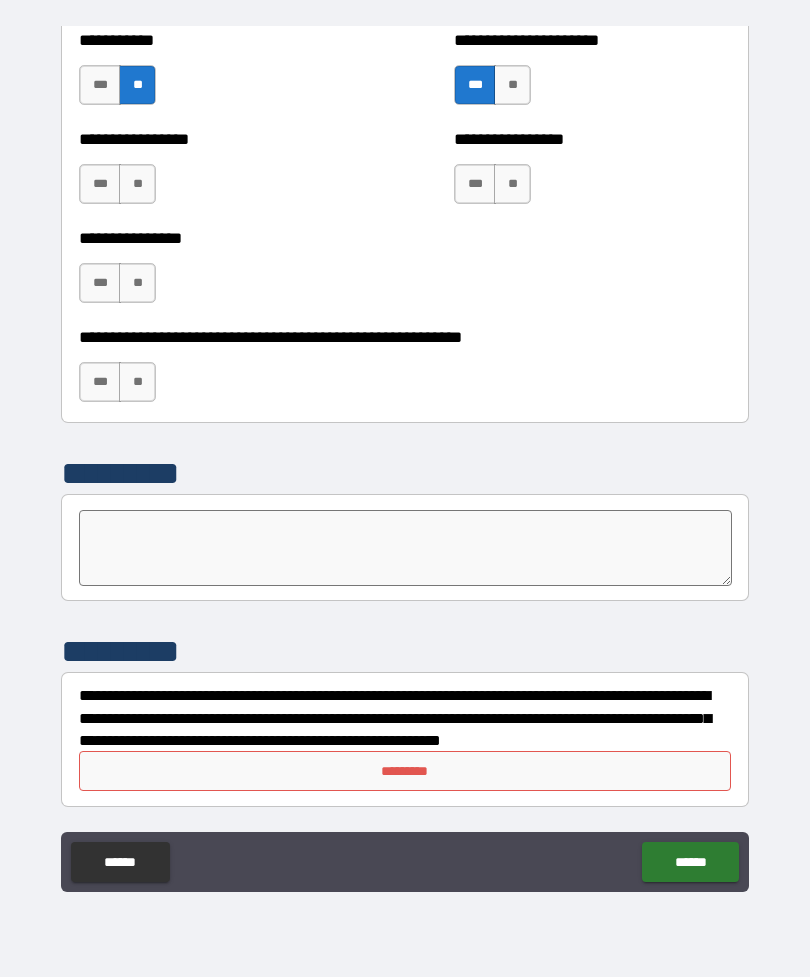 scroll, scrollTop: 6033, scrollLeft: 0, axis: vertical 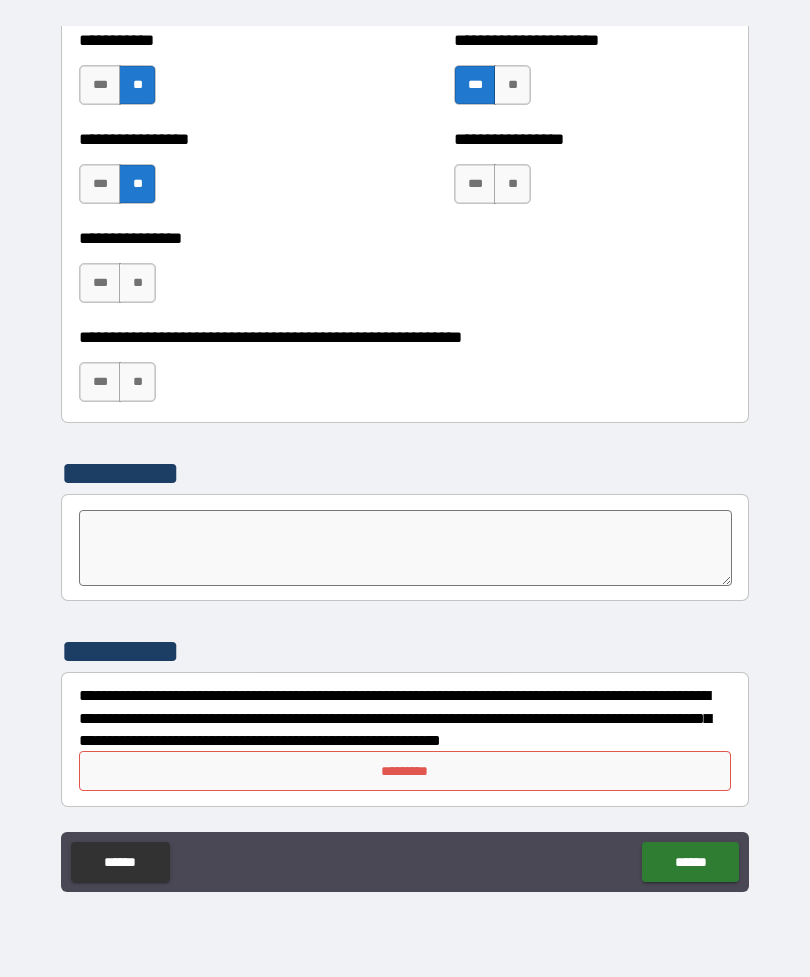 click on "**" at bounding box center (512, 184) 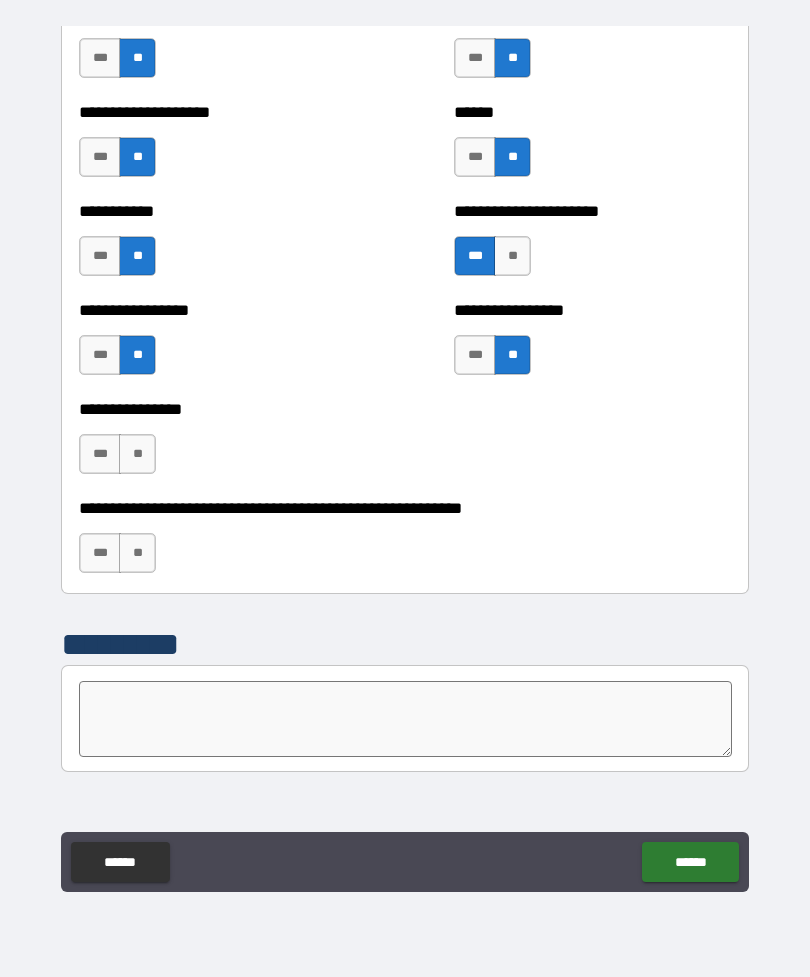 scroll, scrollTop: 5845, scrollLeft: 0, axis: vertical 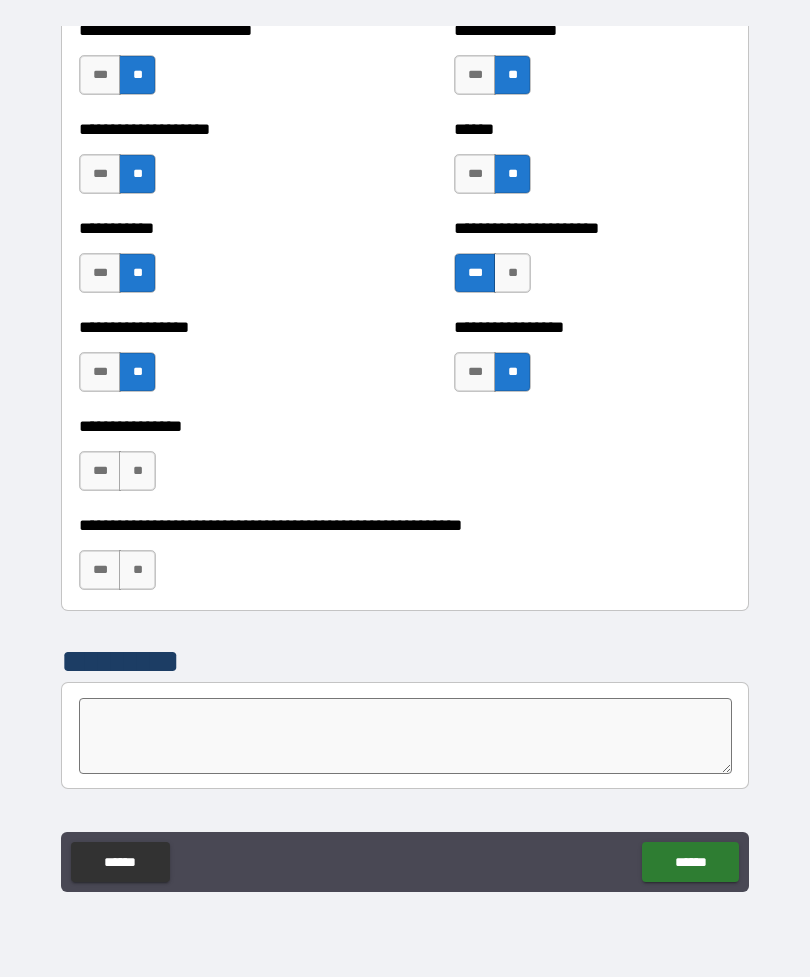 click on "**" at bounding box center (137, 471) 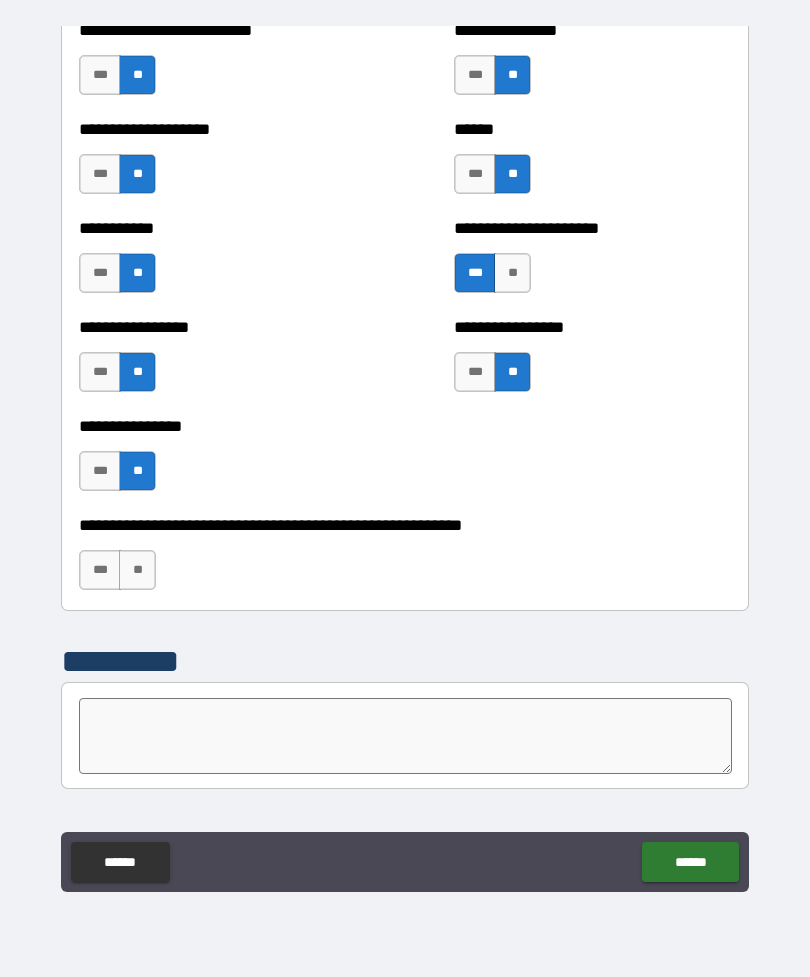 click on "**" at bounding box center (137, 570) 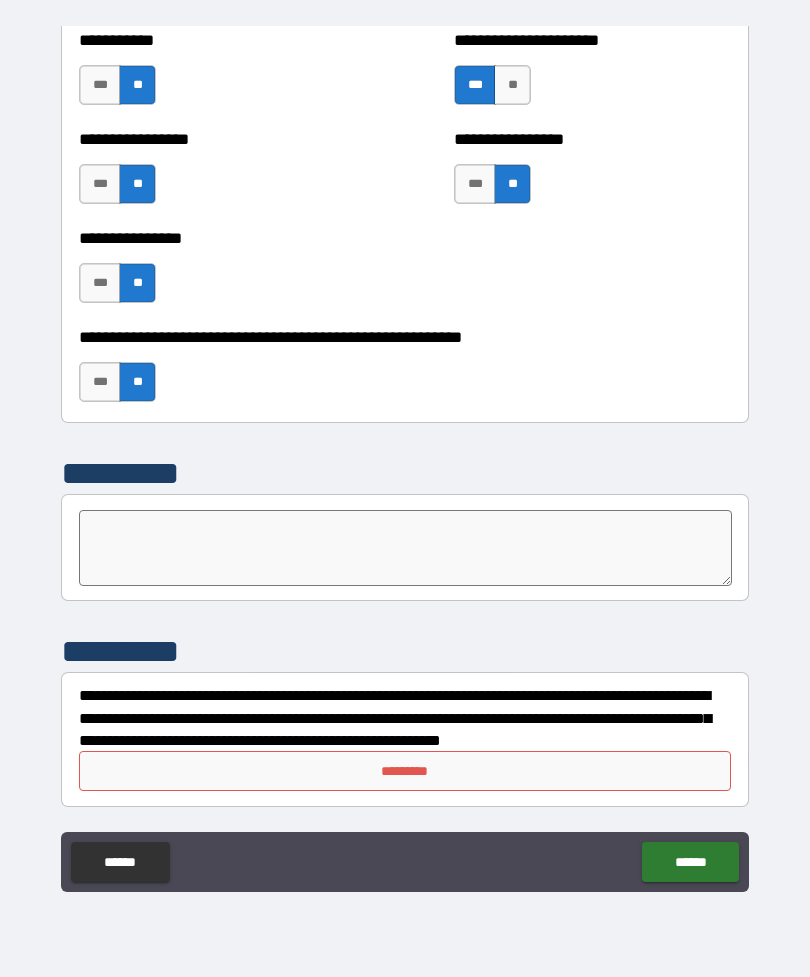 scroll, scrollTop: 6033, scrollLeft: 0, axis: vertical 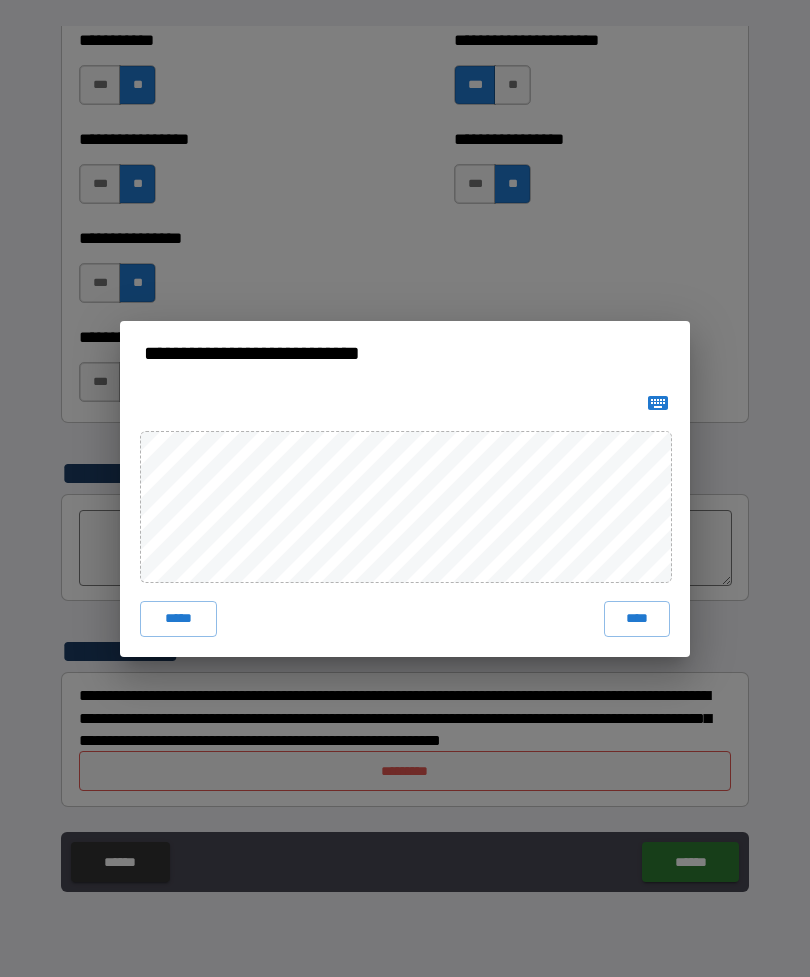 click on "****" at bounding box center [637, 619] 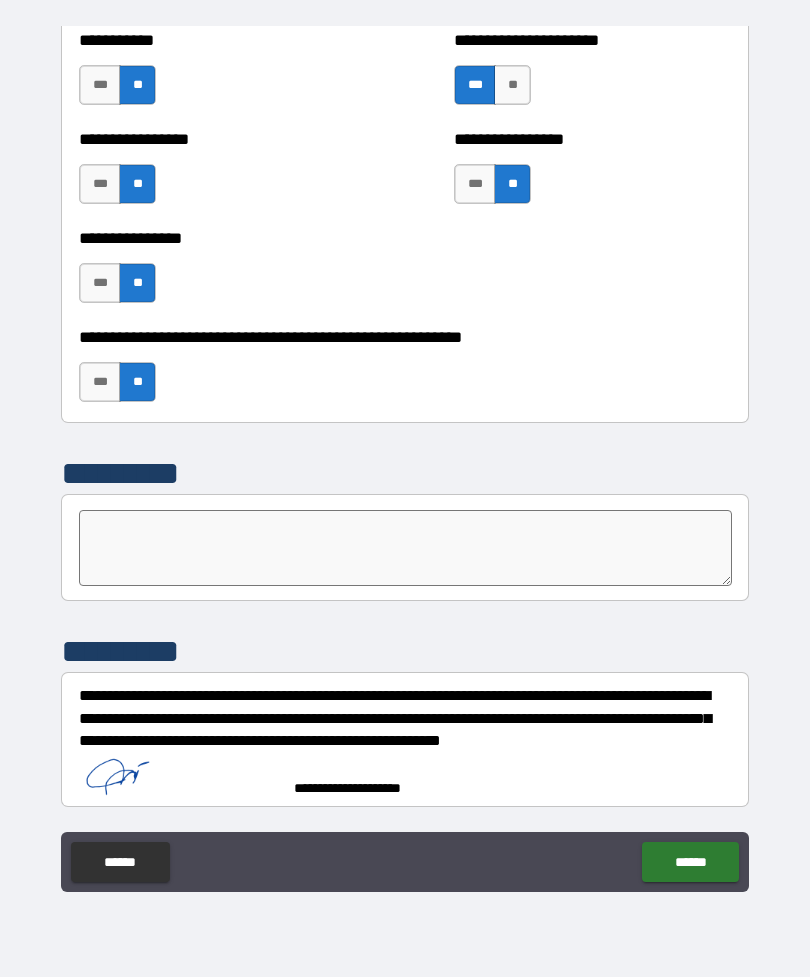 scroll, scrollTop: 6023, scrollLeft: 0, axis: vertical 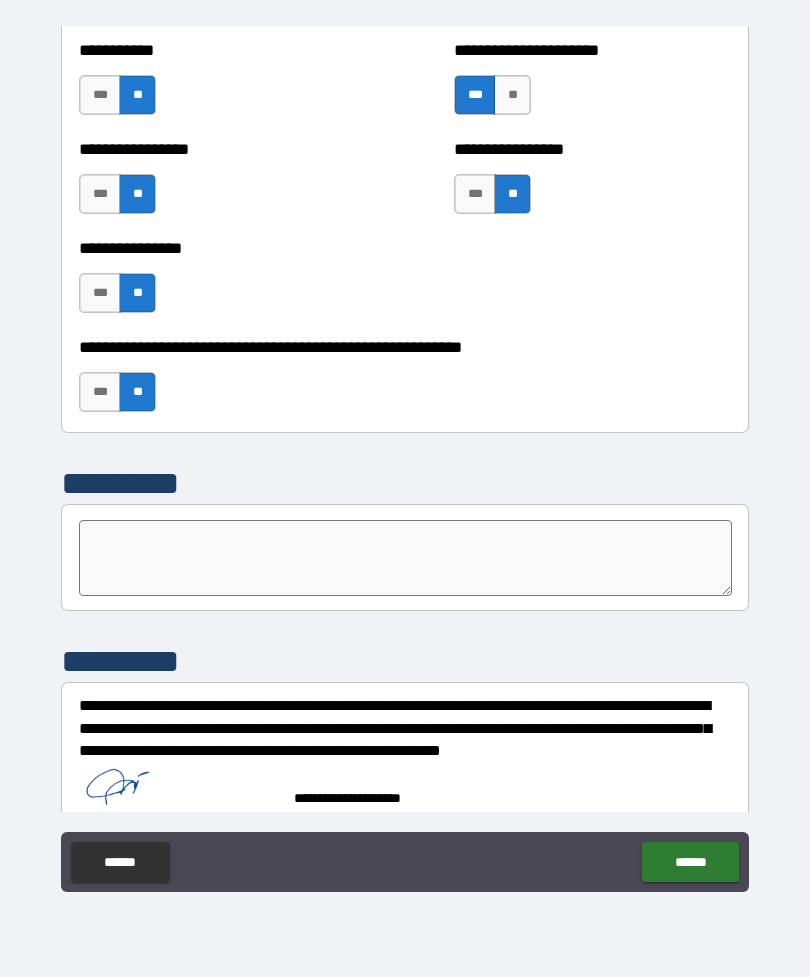 click on "******" at bounding box center [690, 862] 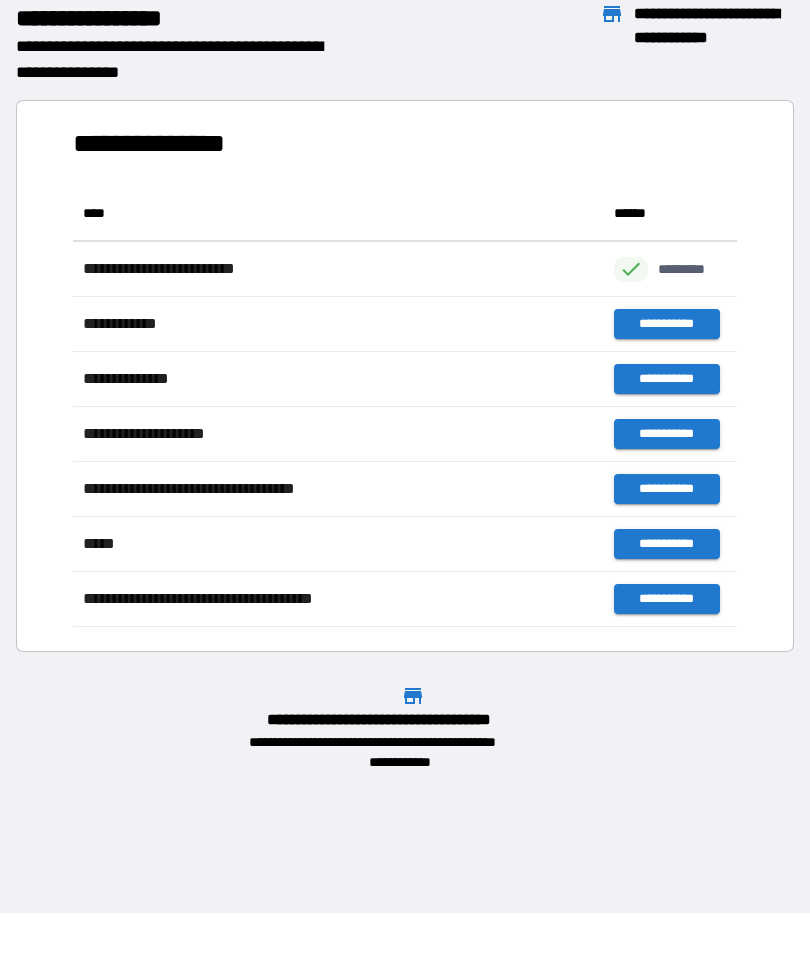scroll, scrollTop: 441, scrollLeft: 664, axis: both 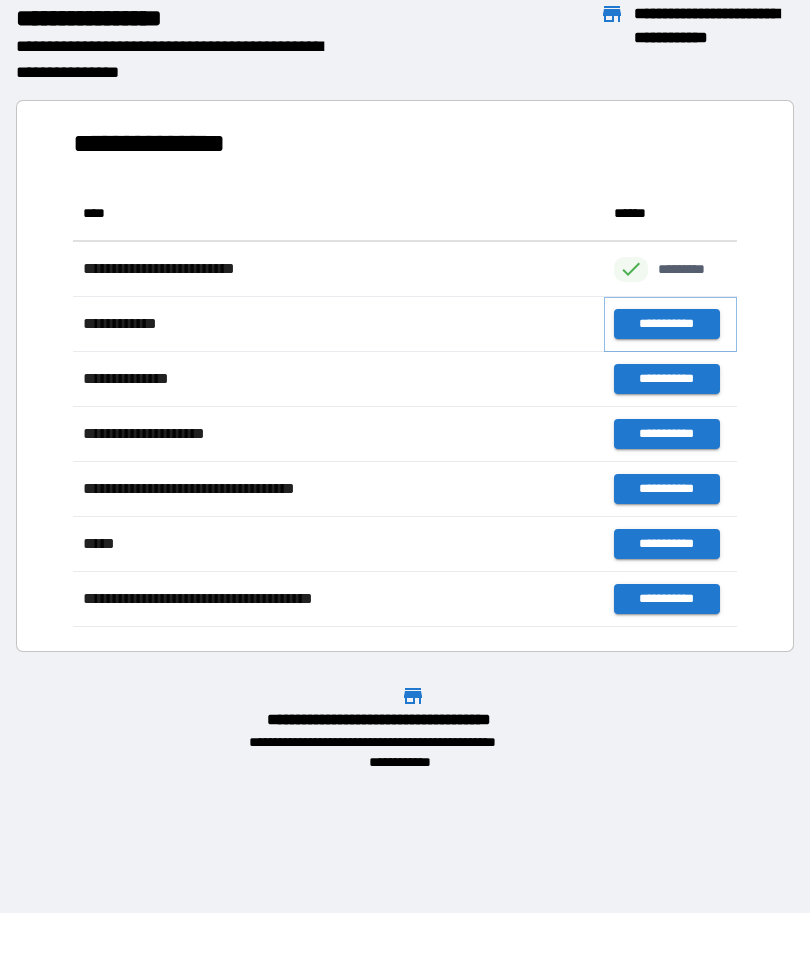 click on "**********" at bounding box center (666, 324) 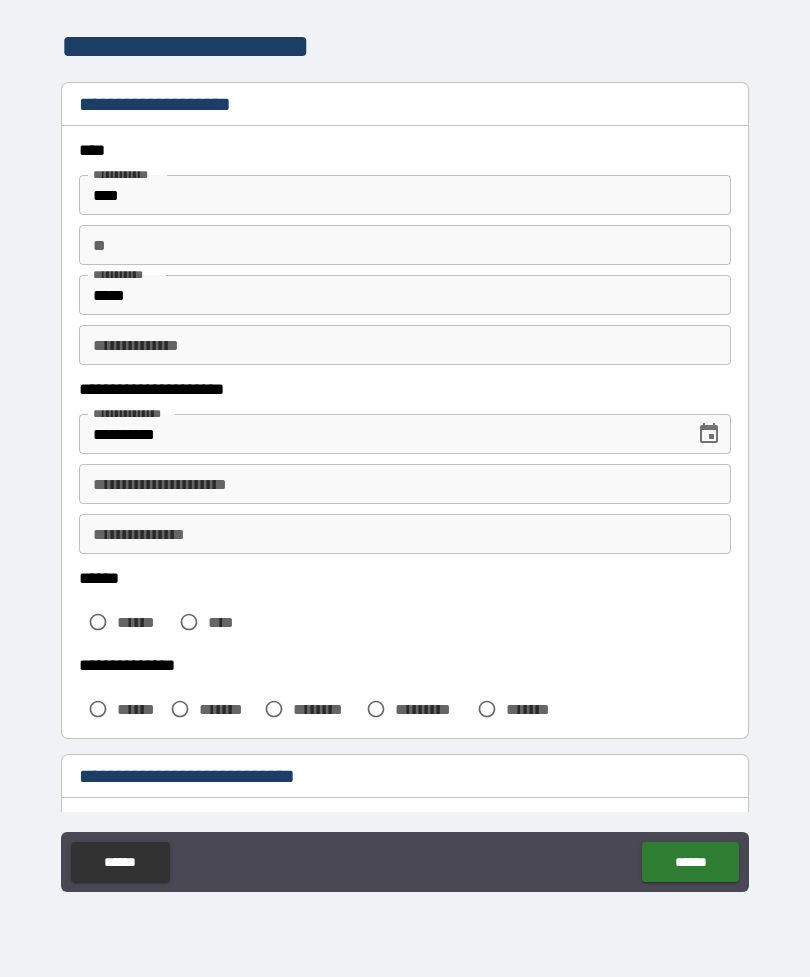 click on "**********" at bounding box center (405, 484) 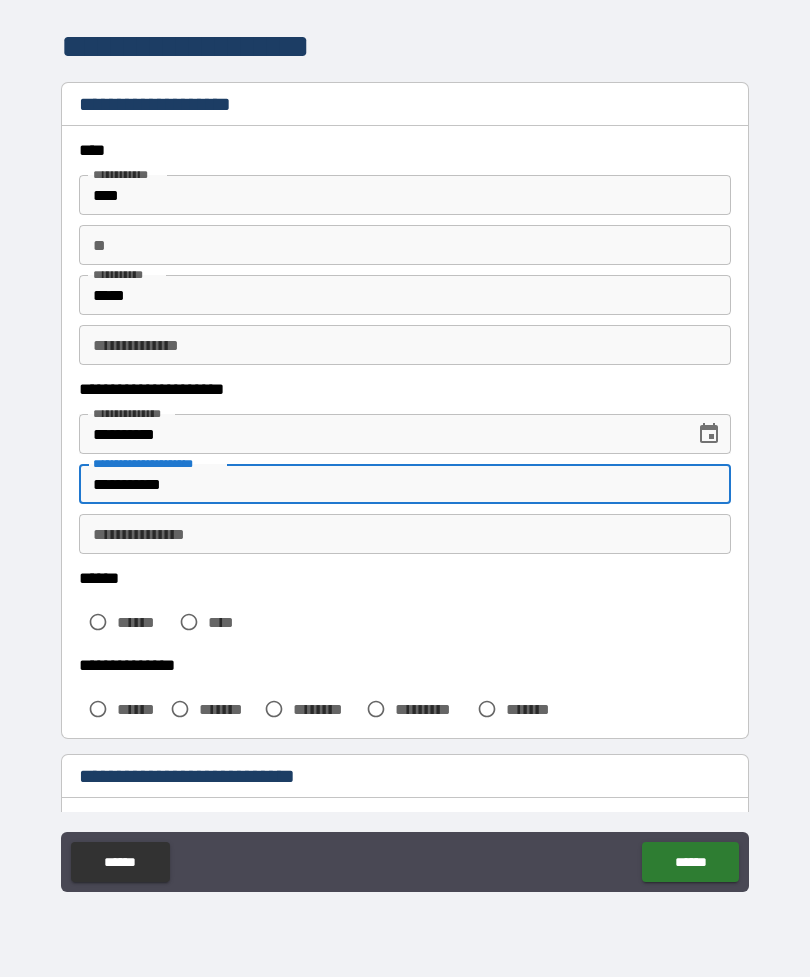 type on "**********" 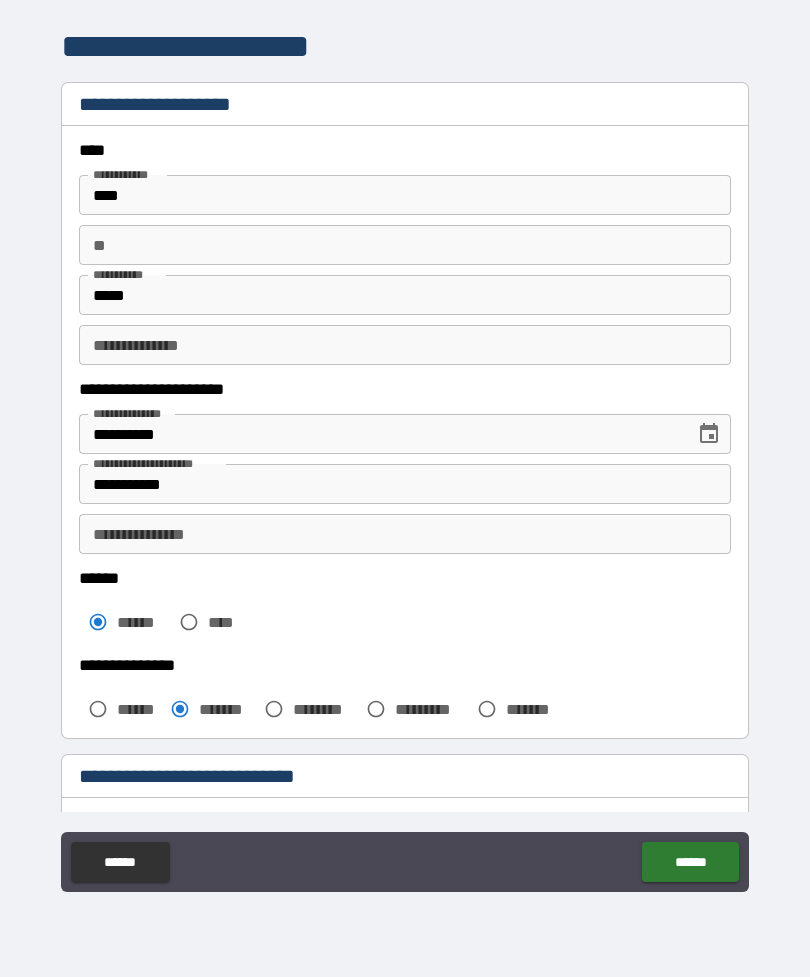 click on "**********" at bounding box center [405, 534] 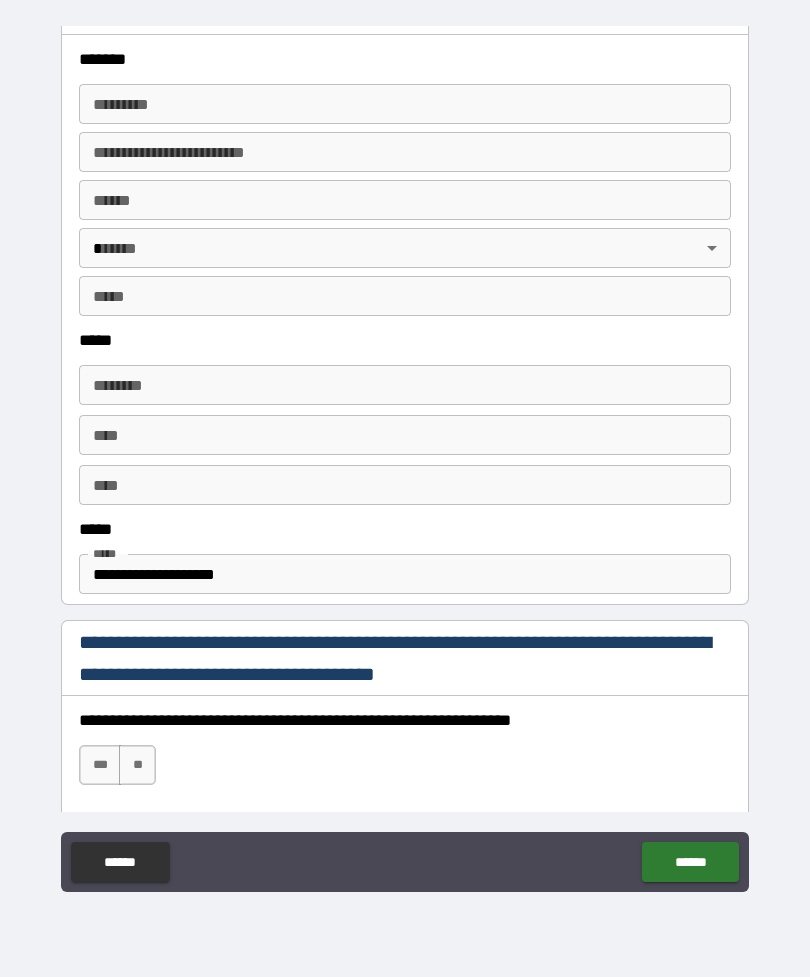 scroll, scrollTop: 769, scrollLeft: 0, axis: vertical 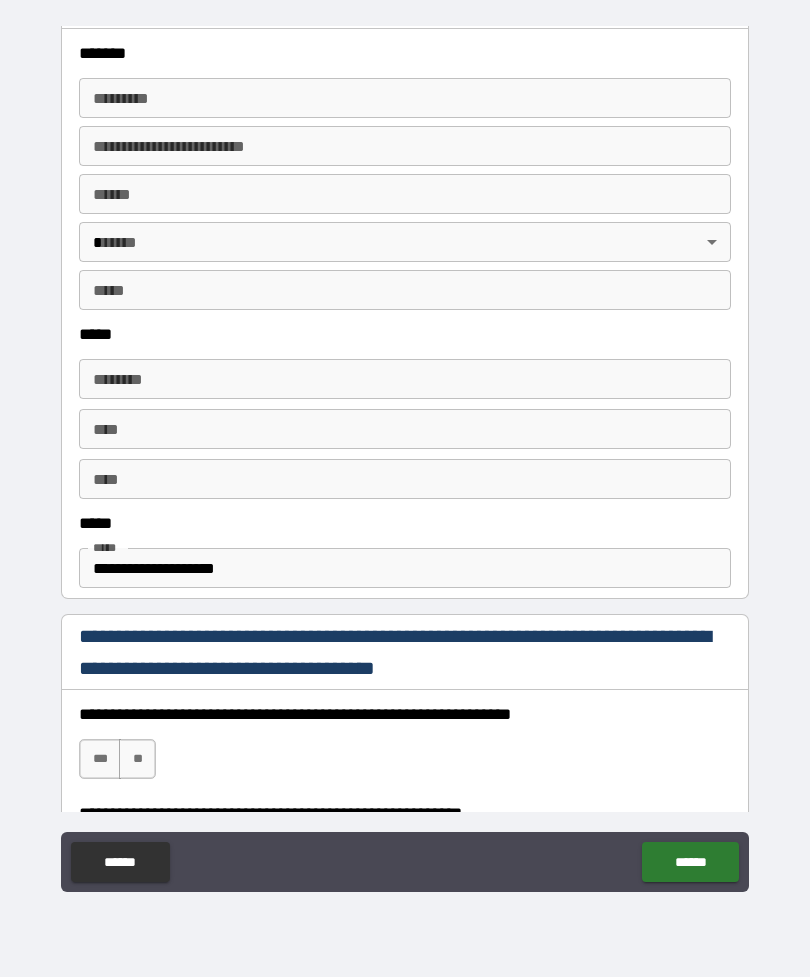 type on "**********" 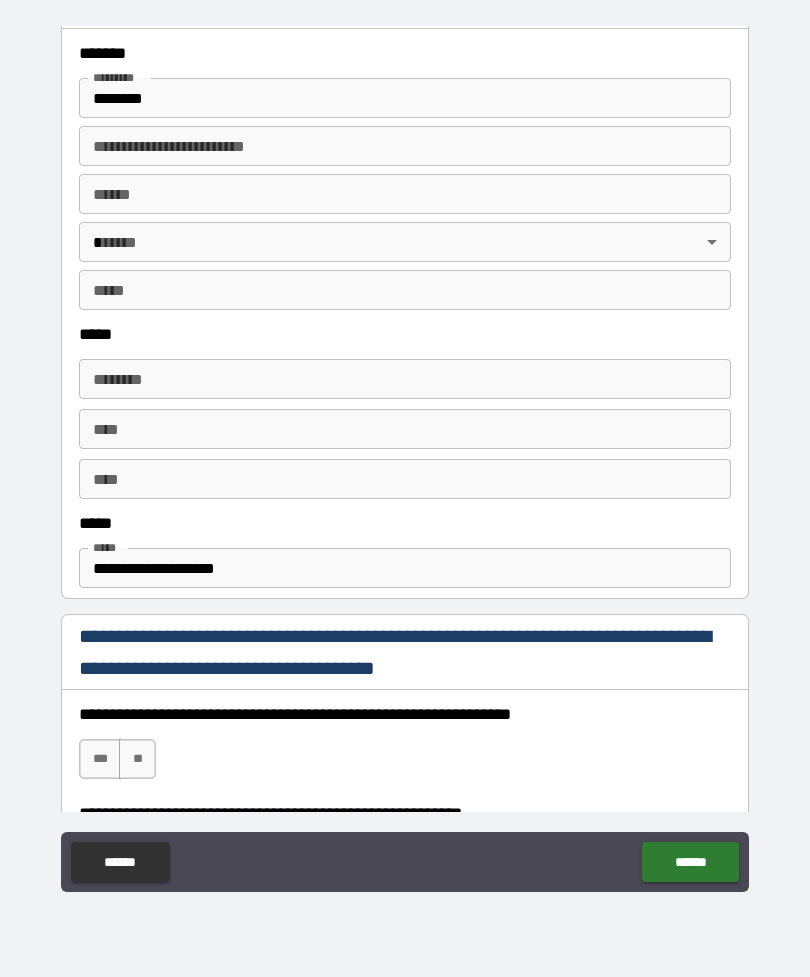 type on "**********" 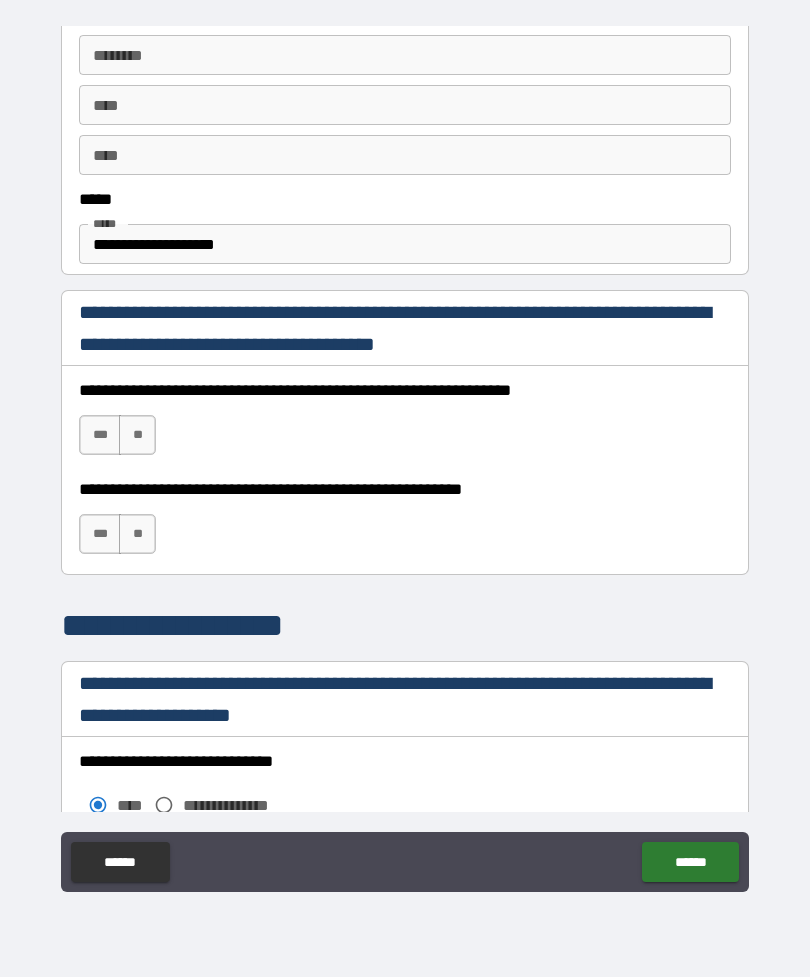 scroll, scrollTop: 1090, scrollLeft: 0, axis: vertical 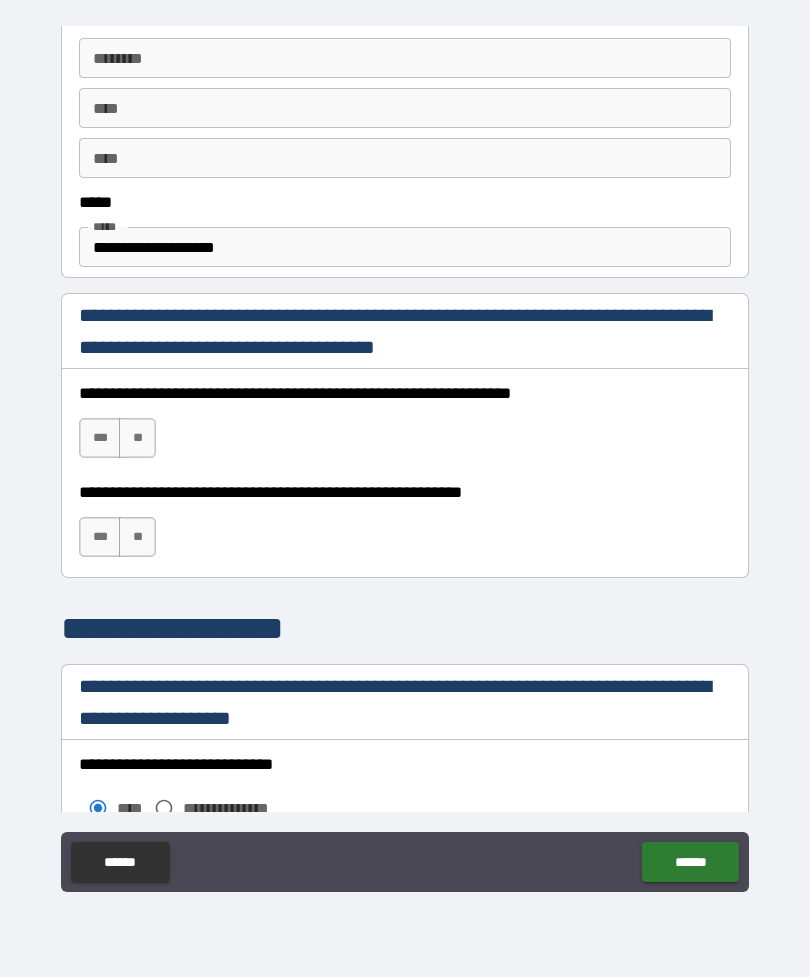 click on "******   *" at bounding box center (405, 58) 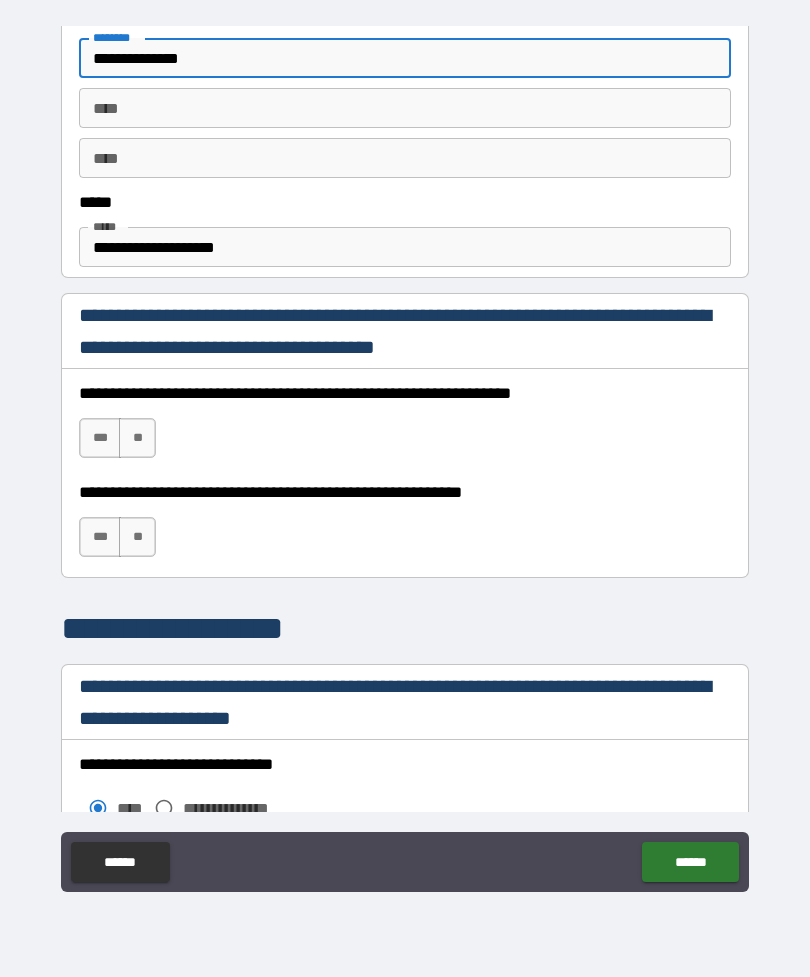 type on "**********" 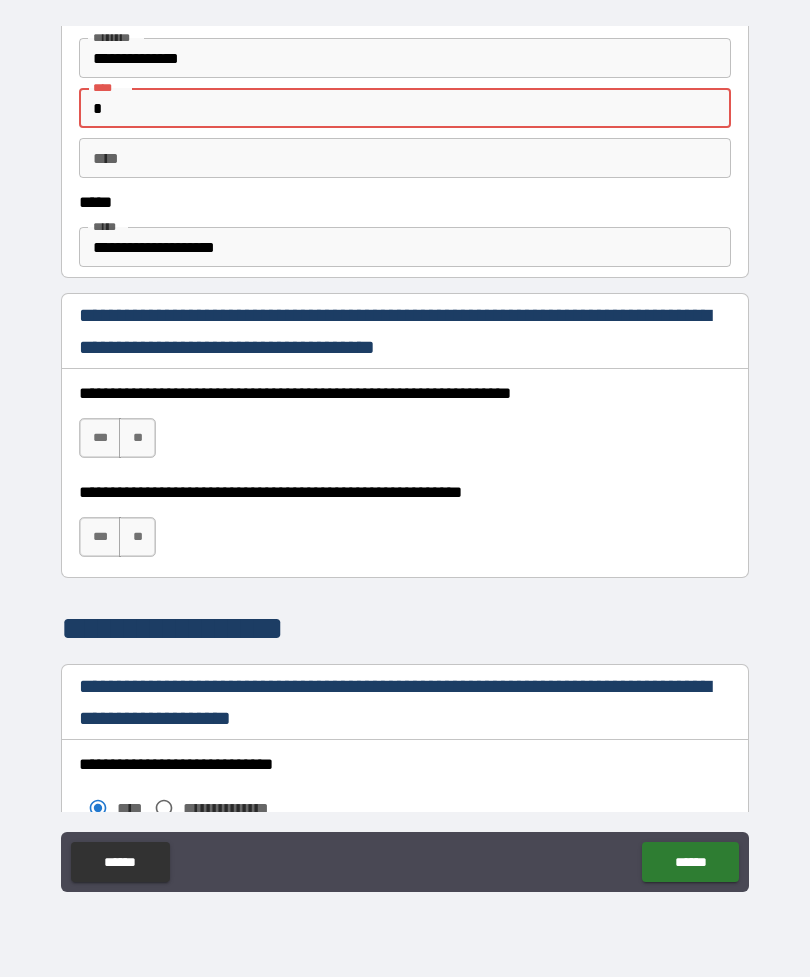 type on "*" 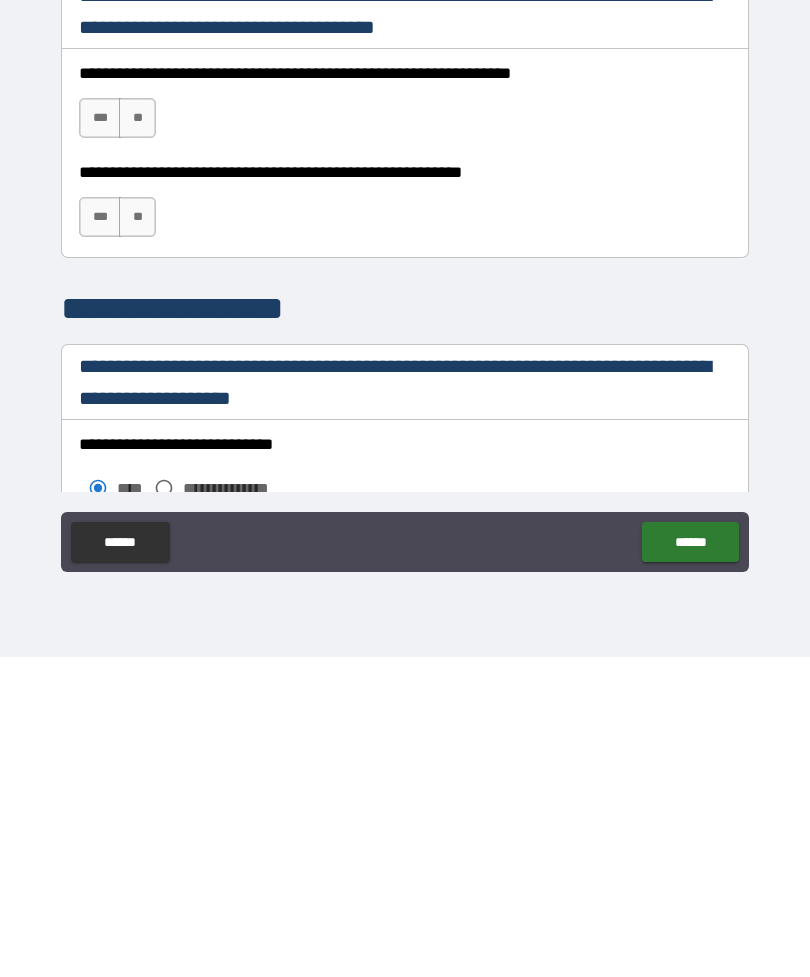 click on "***" at bounding box center (100, 438) 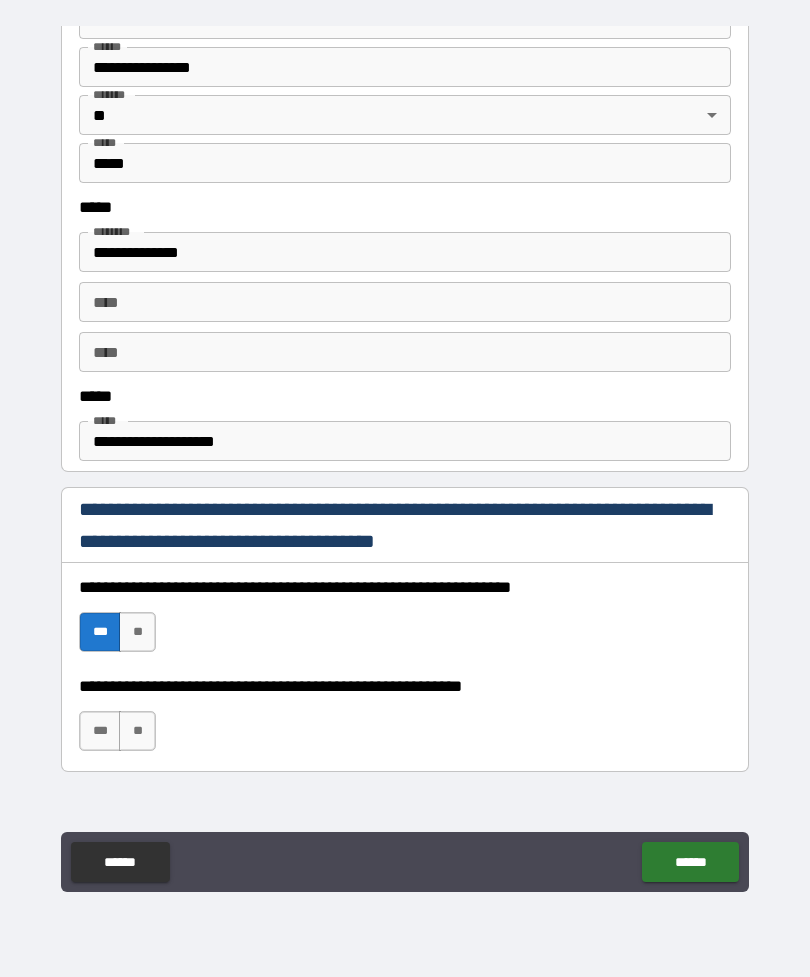 scroll, scrollTop: 893, scrollLeft: 0, axis: vertical 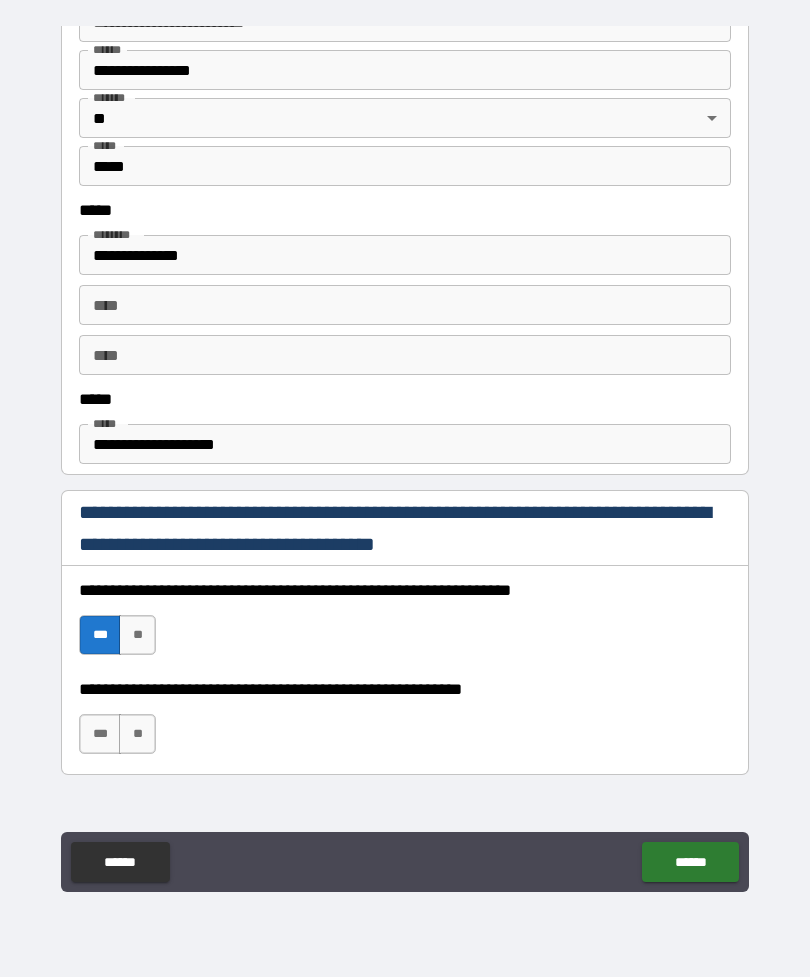 click on "***" at bounding box center (100, 734) 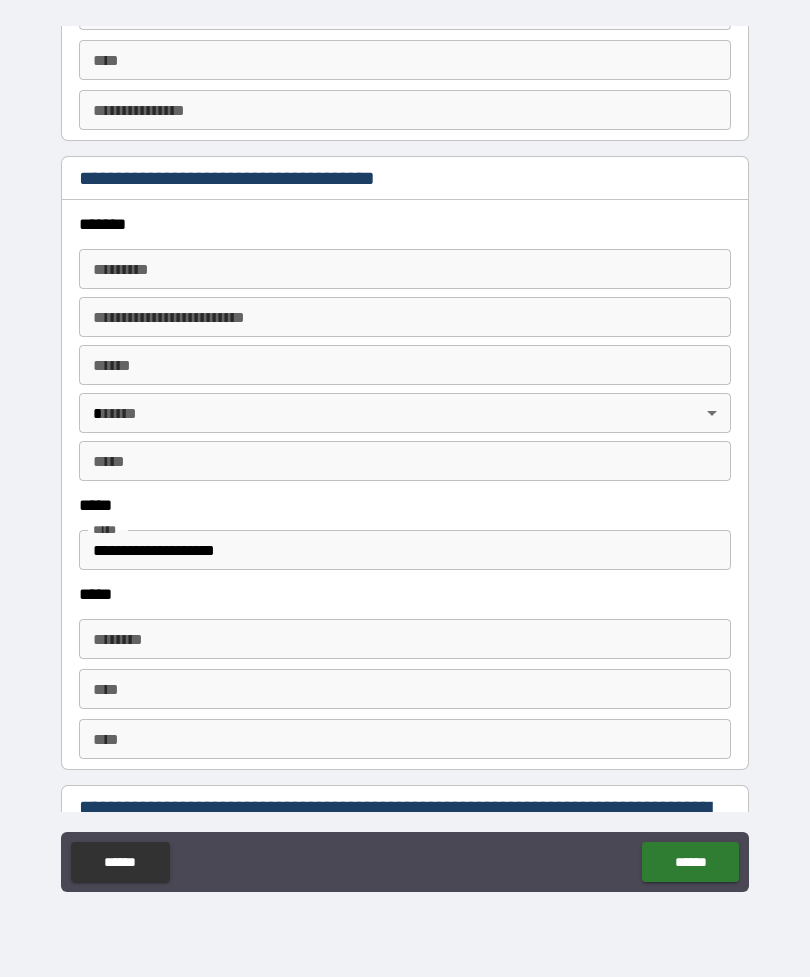 scroll, scrollTop: 2239, scrollLeft: 0, axis: vertical 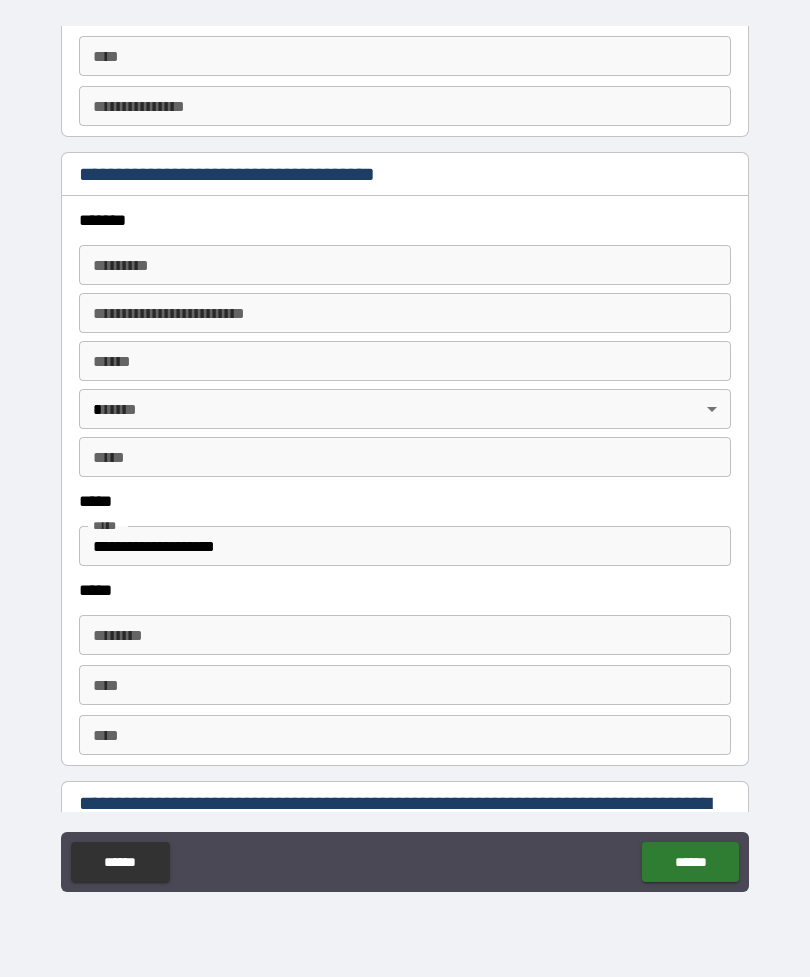 click on "****" at bounding box center (405, 56) 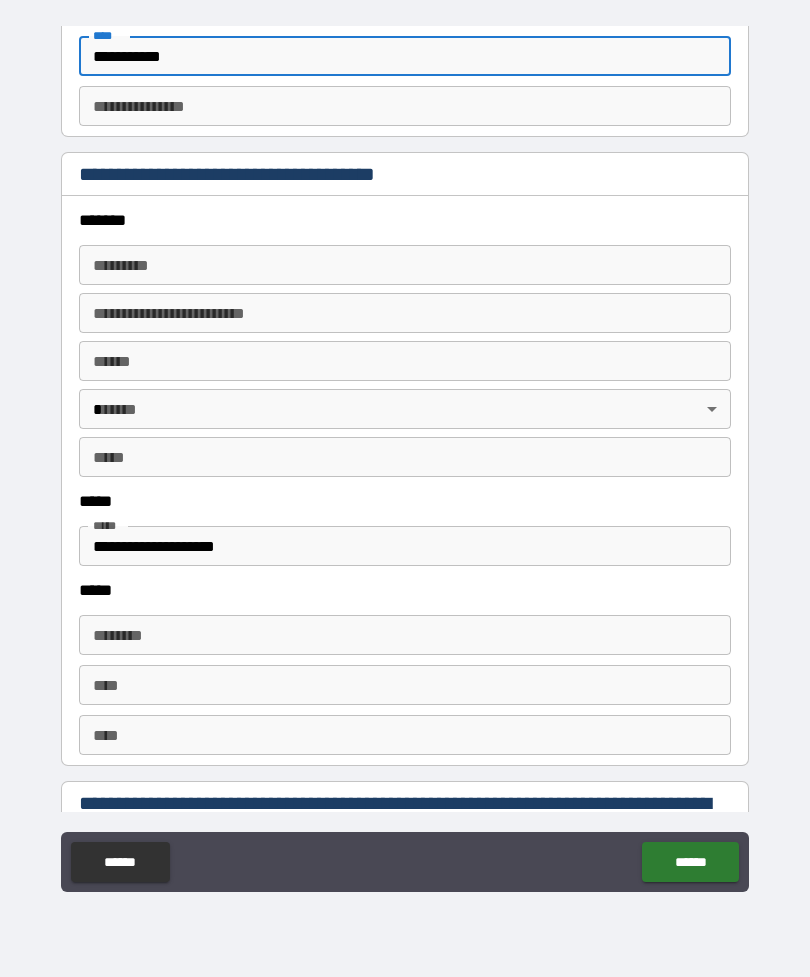 type on "**********" 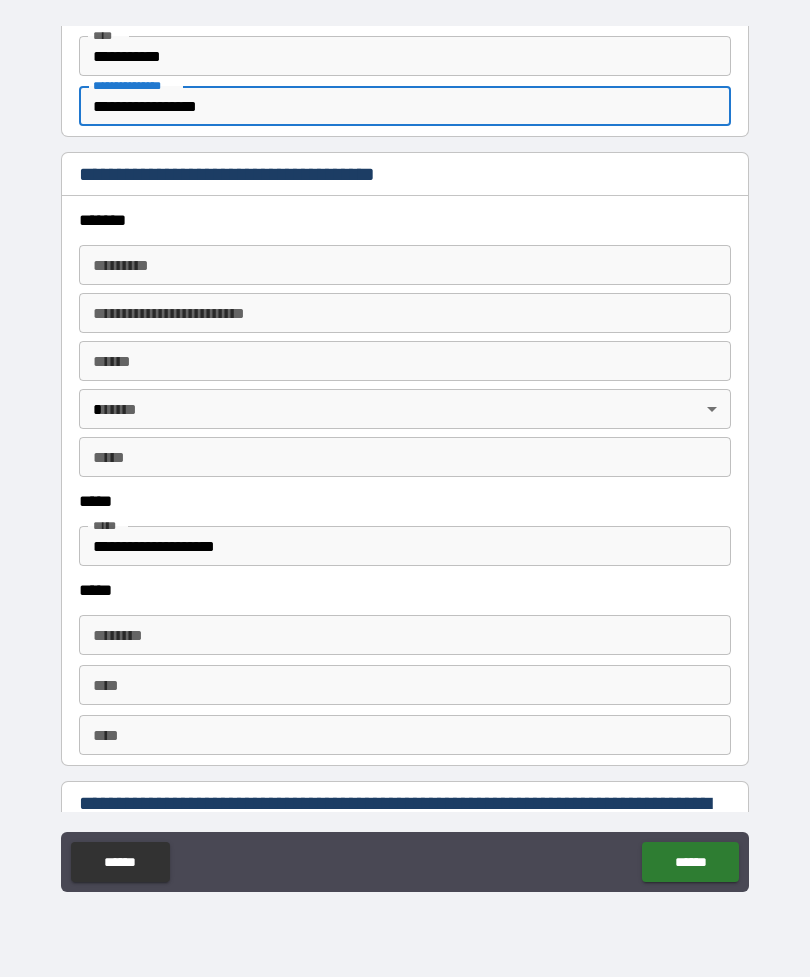 type on "**********" 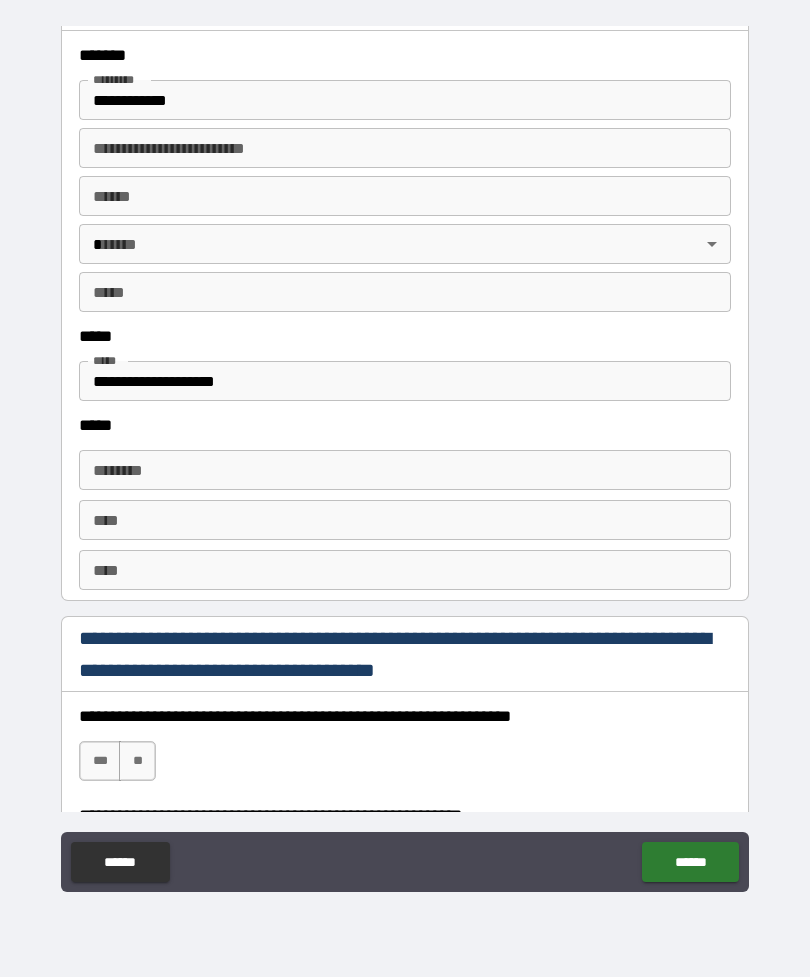 type on "**********" 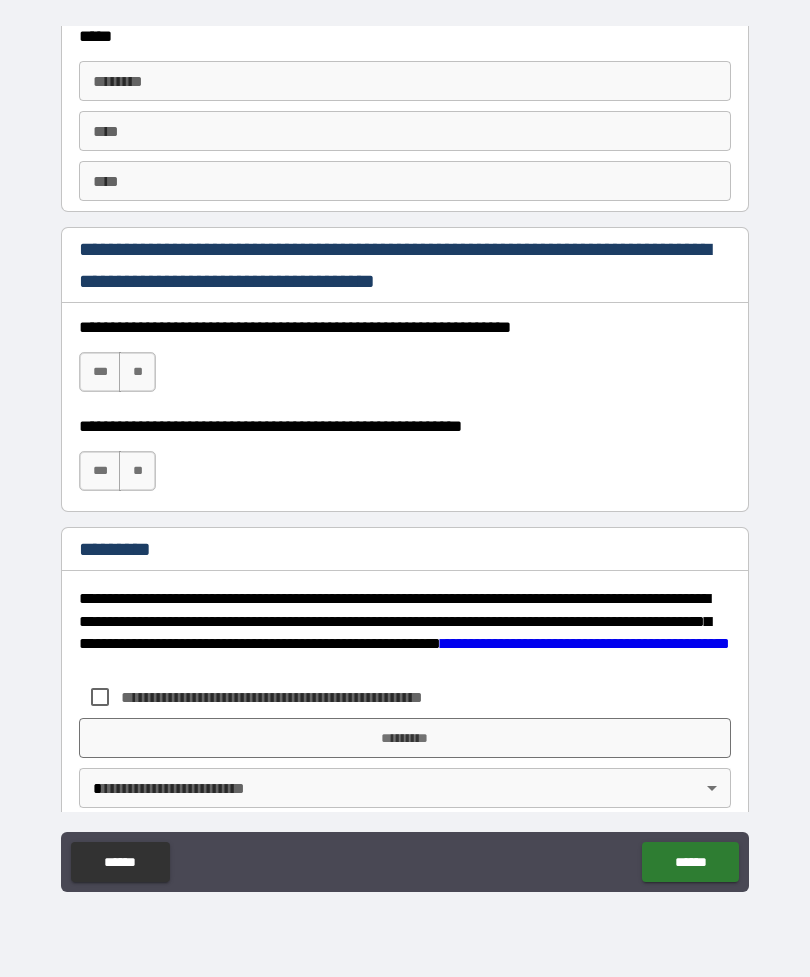 scroll, scrollTop: 2795, scrollLeft: 0, axis: vertical 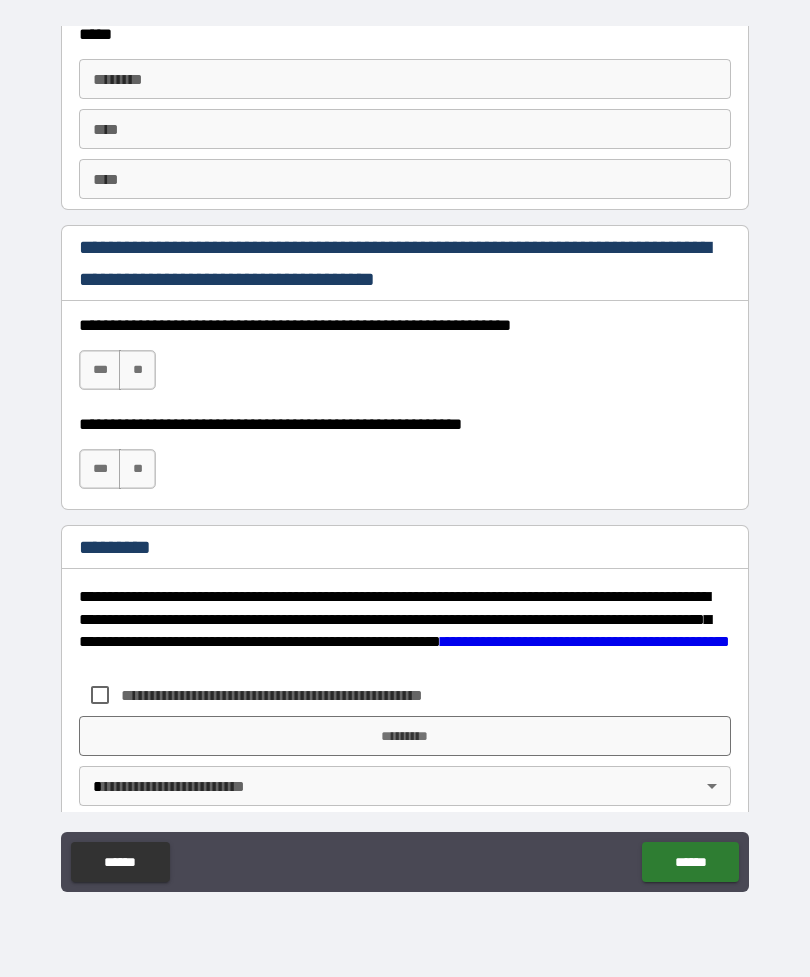 click on "******   * ******   *" at bounding box center (405, 79) 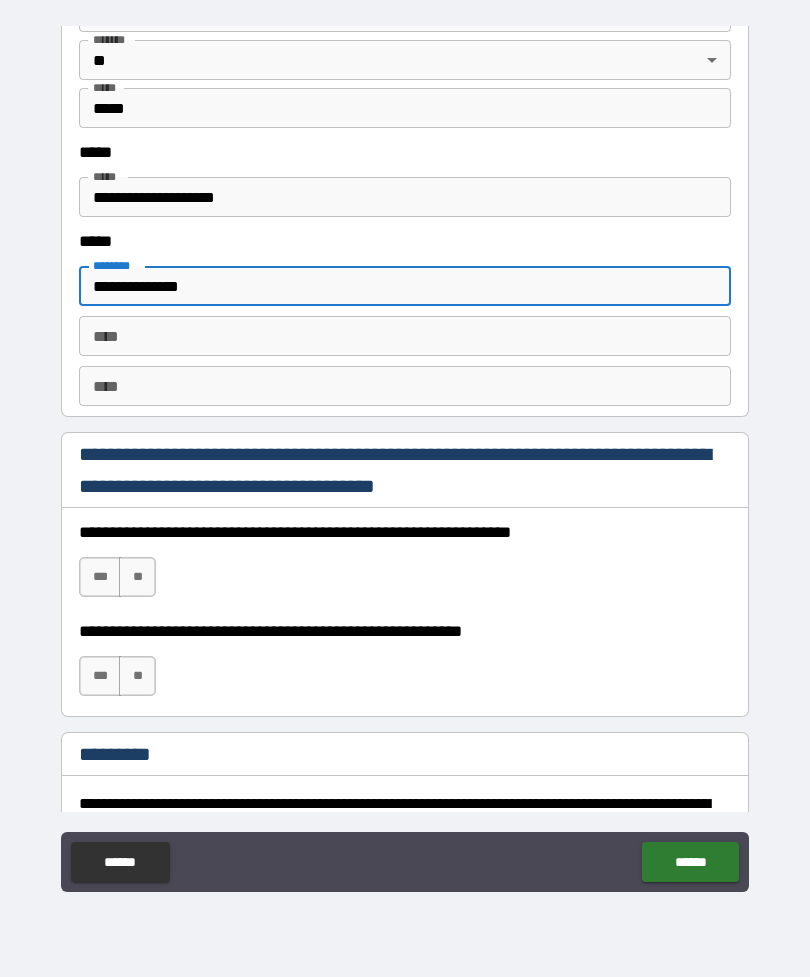 scroll, scrollTop: 2534, scrollLeft: 0, axis: vertical 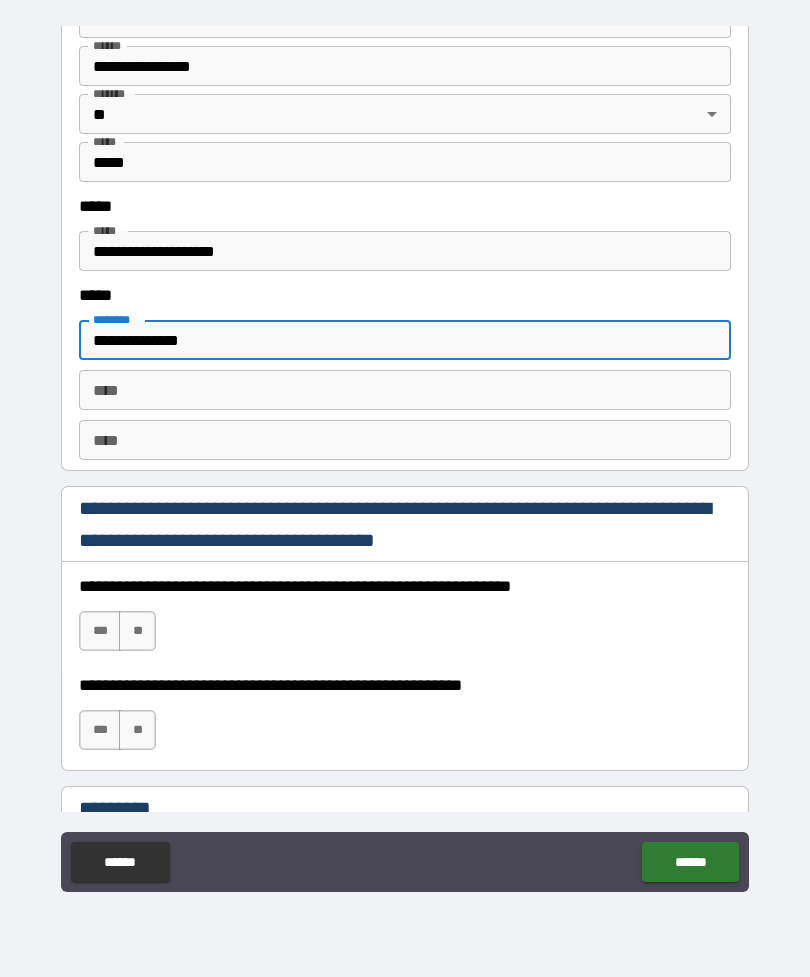 type on "**********" 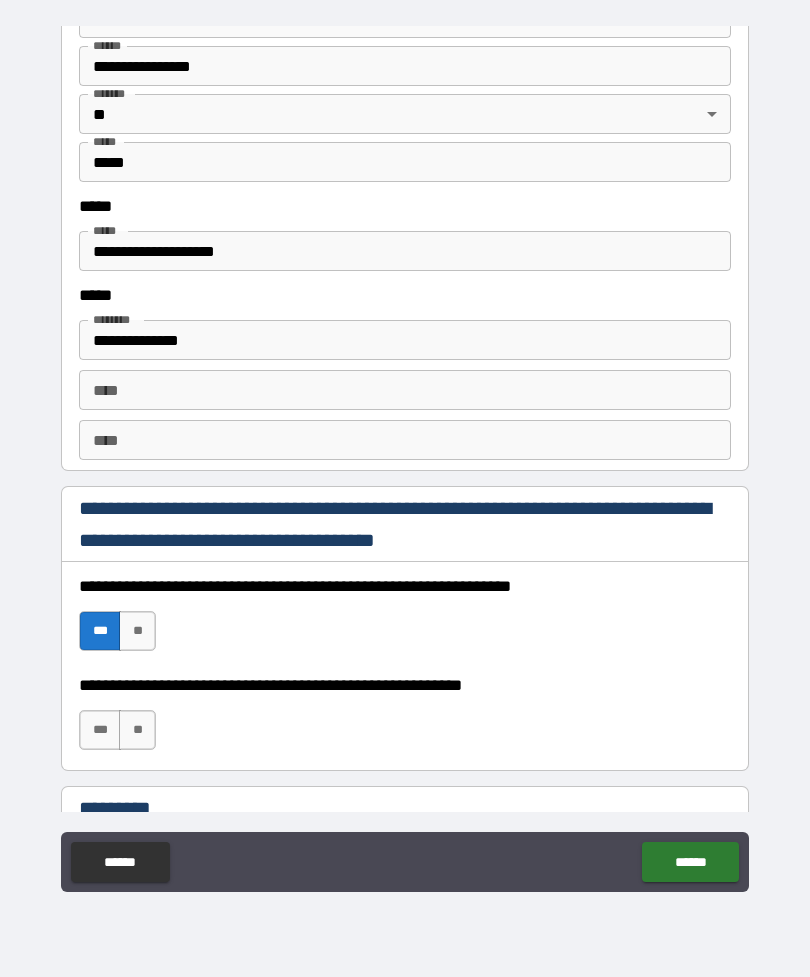 click on "***" at bounding box center [100, 730] 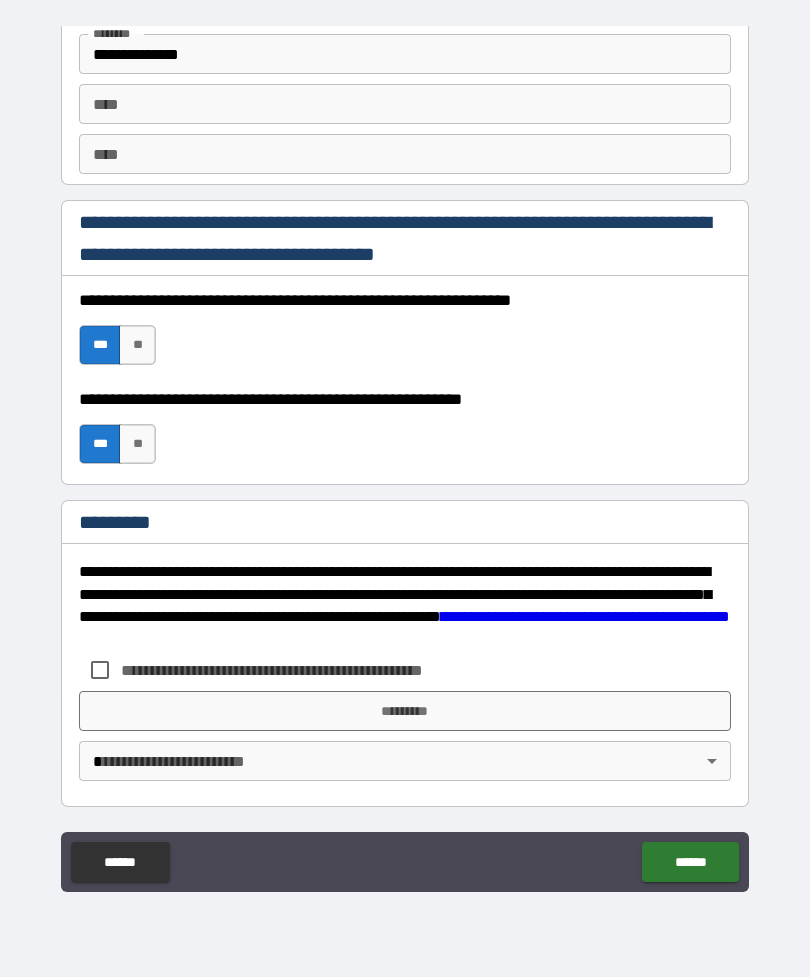scroll, scrollTop: 2820, scrollLeft: 0, axis: vertical 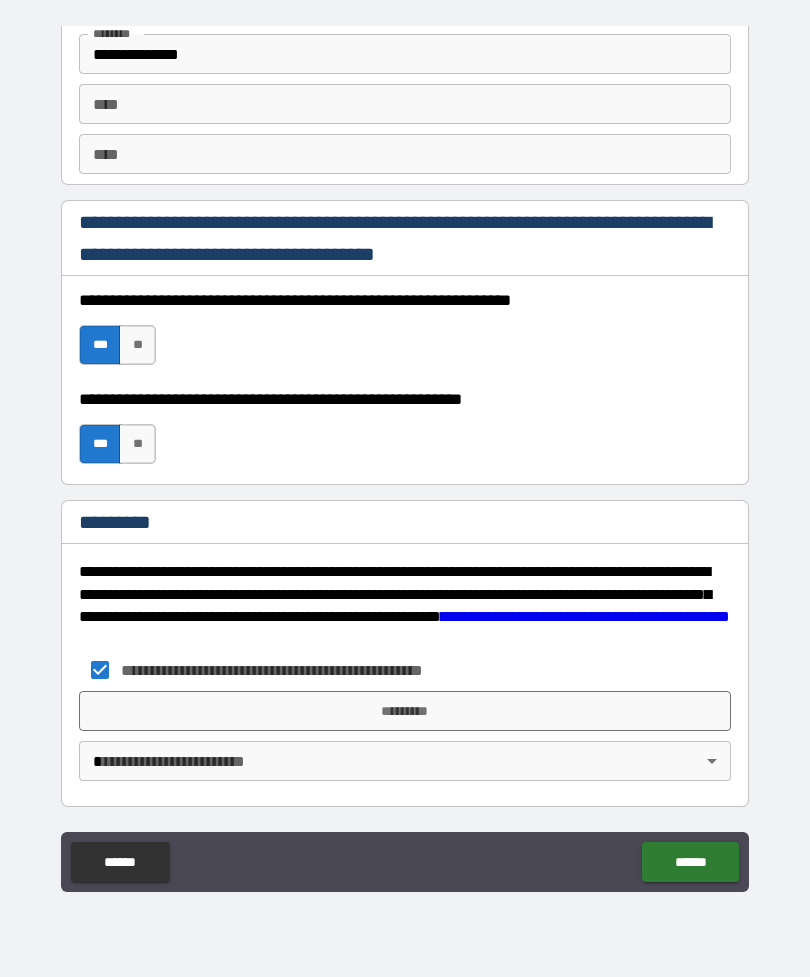 click on "*********" at bounding box center (405, 711) 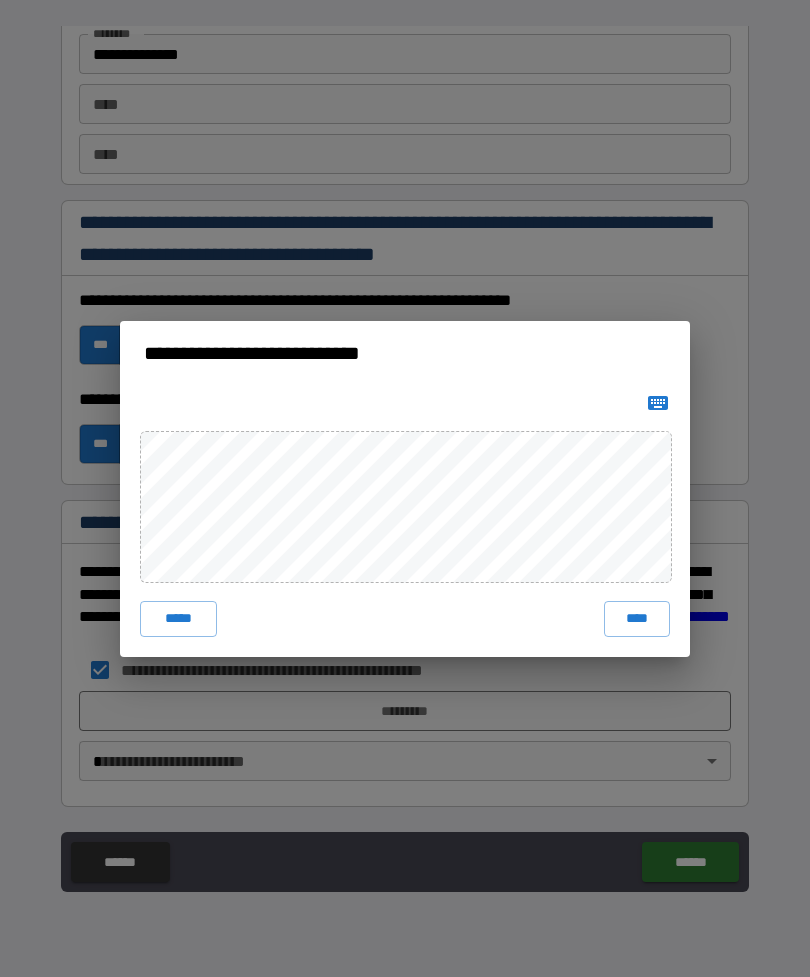 click on "****" at bounding box center [637, 619] 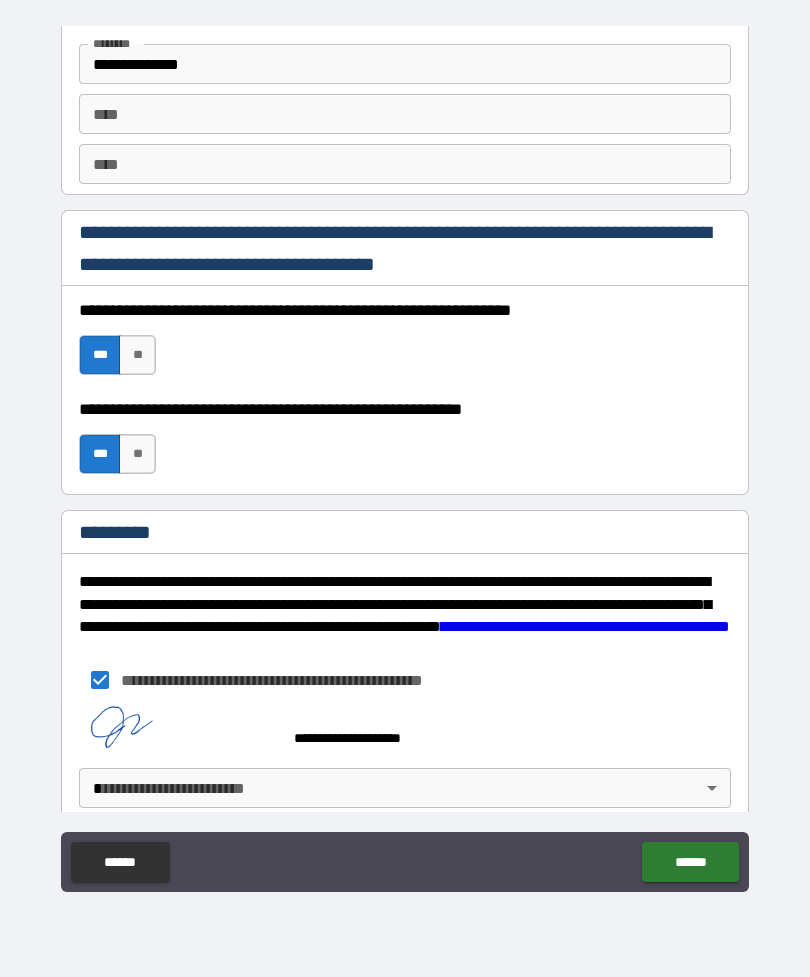 click on "**********" at bounding box center [405, 456] 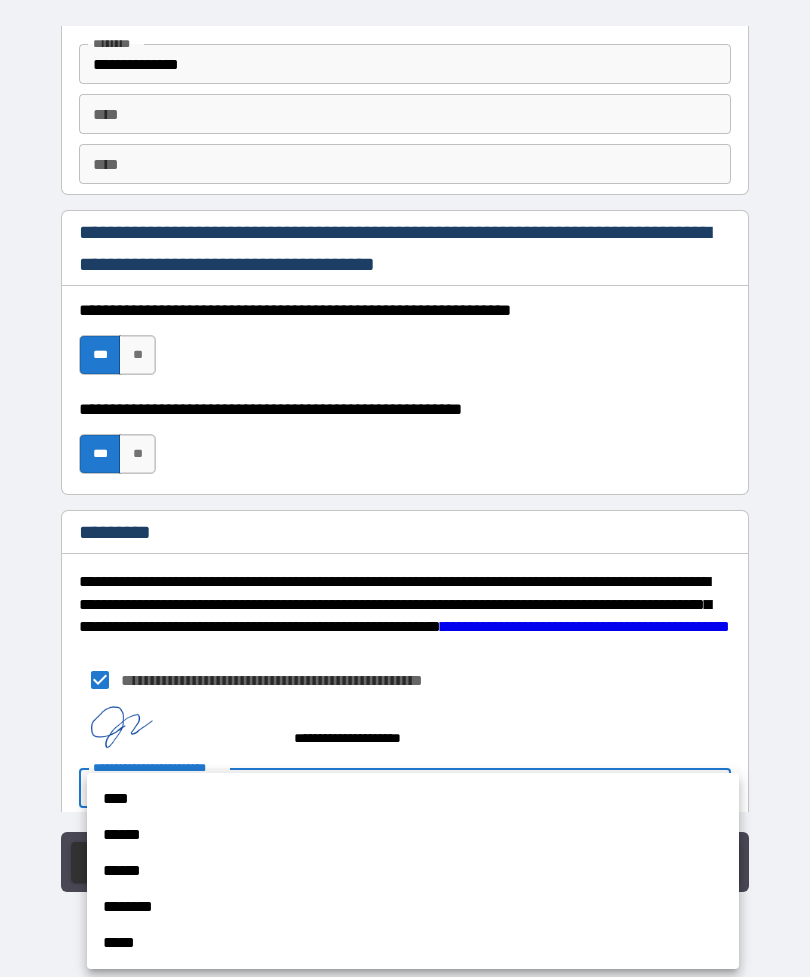 click on "****" at bounding box center (413, 799) 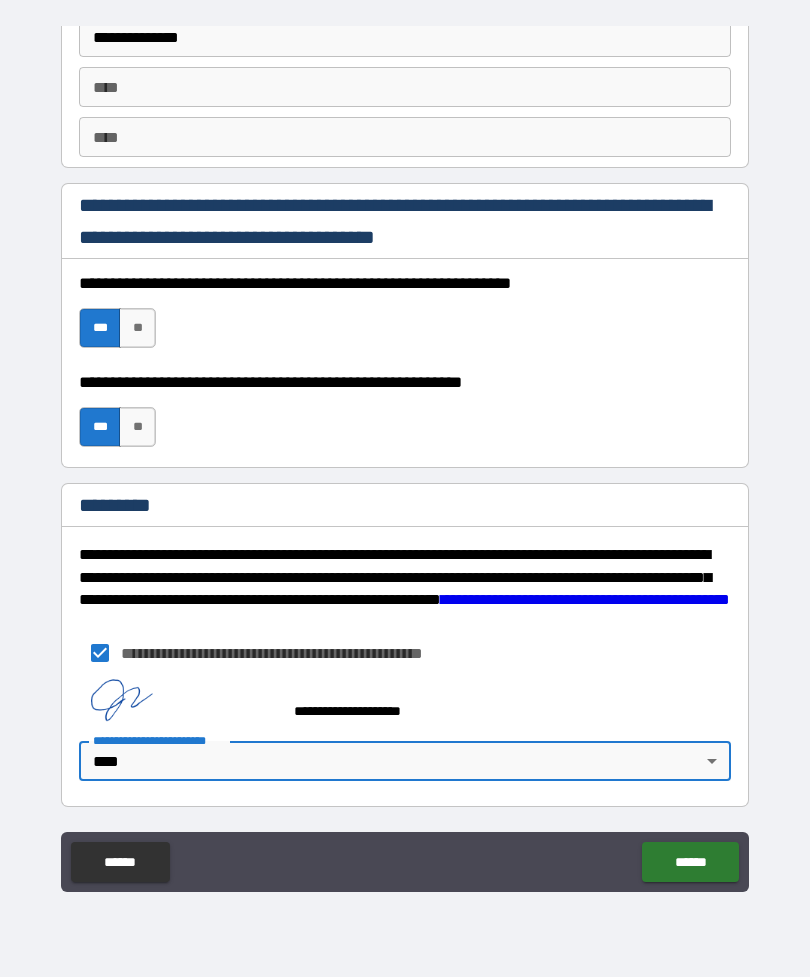 scroll, scrollTop: 2837, scrollLeft: 0, axis: vertical 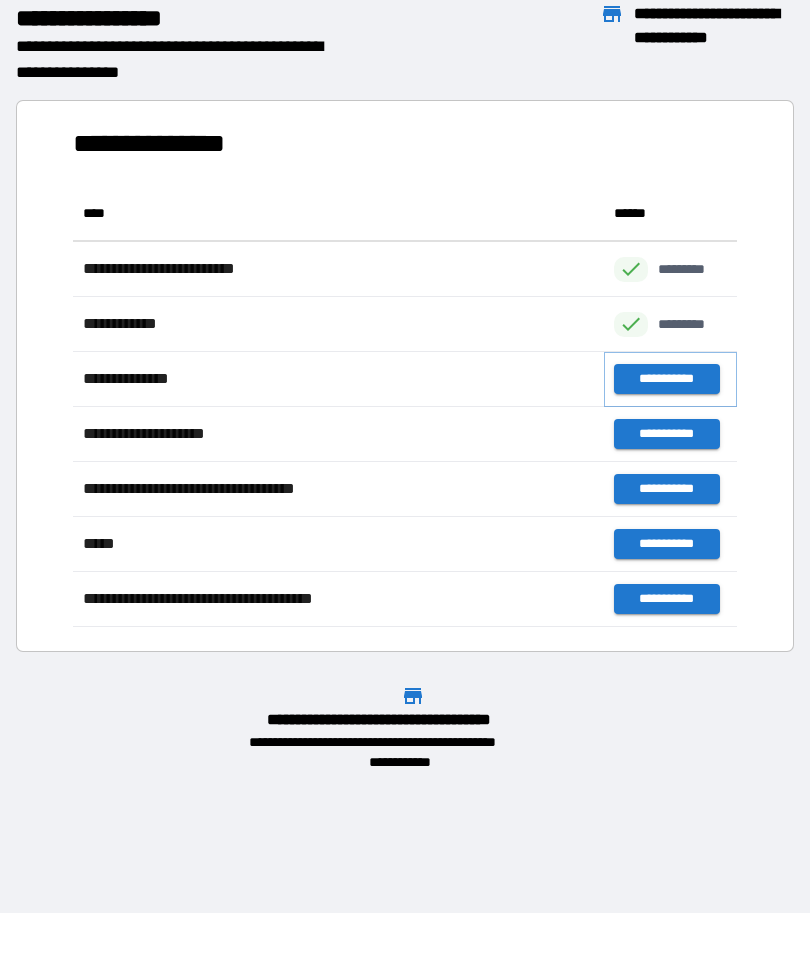 click on "**********" at bounding box center (666, 379) 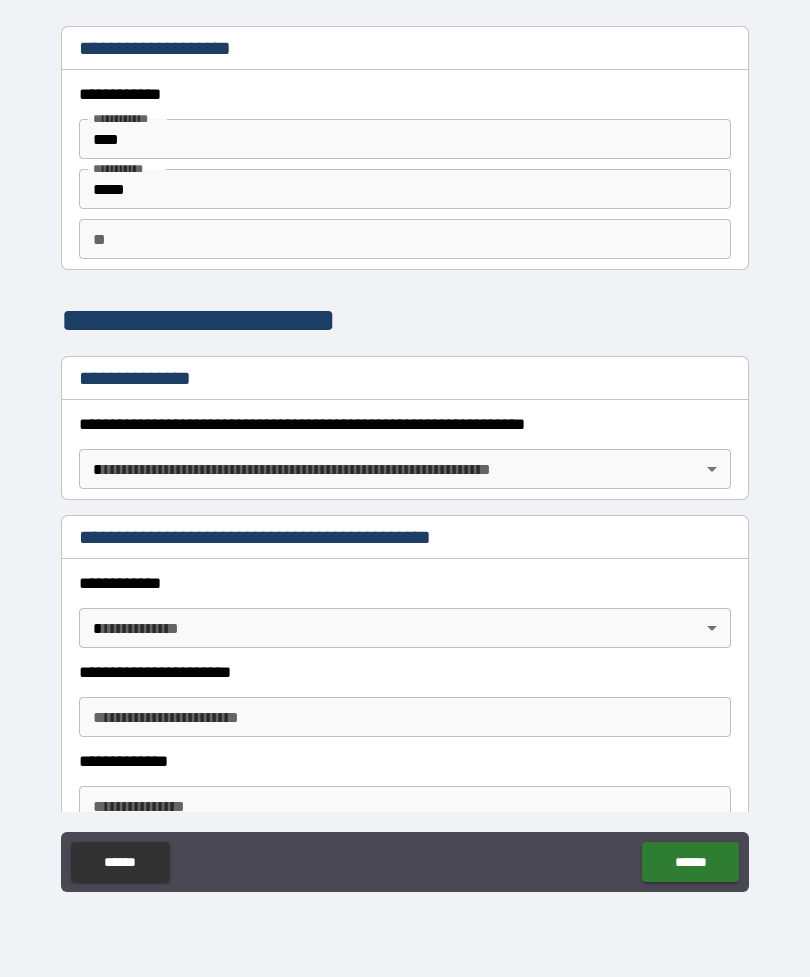 click on "**********" at bounding box center [405, 456] 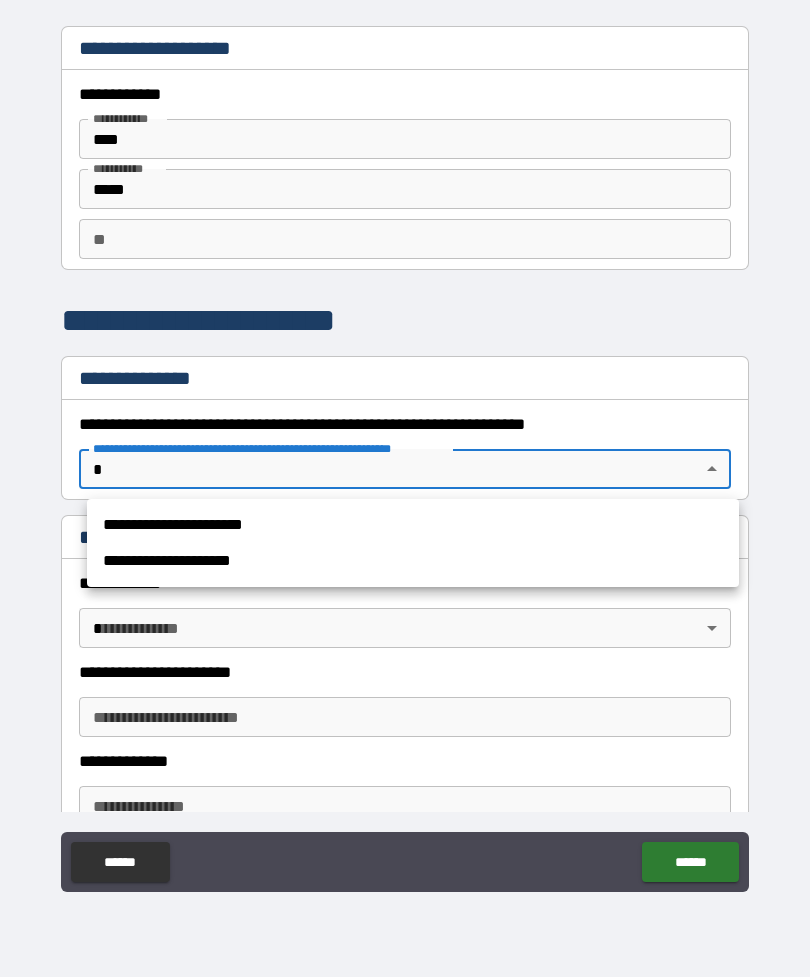 click at bounding box center (405, 488) 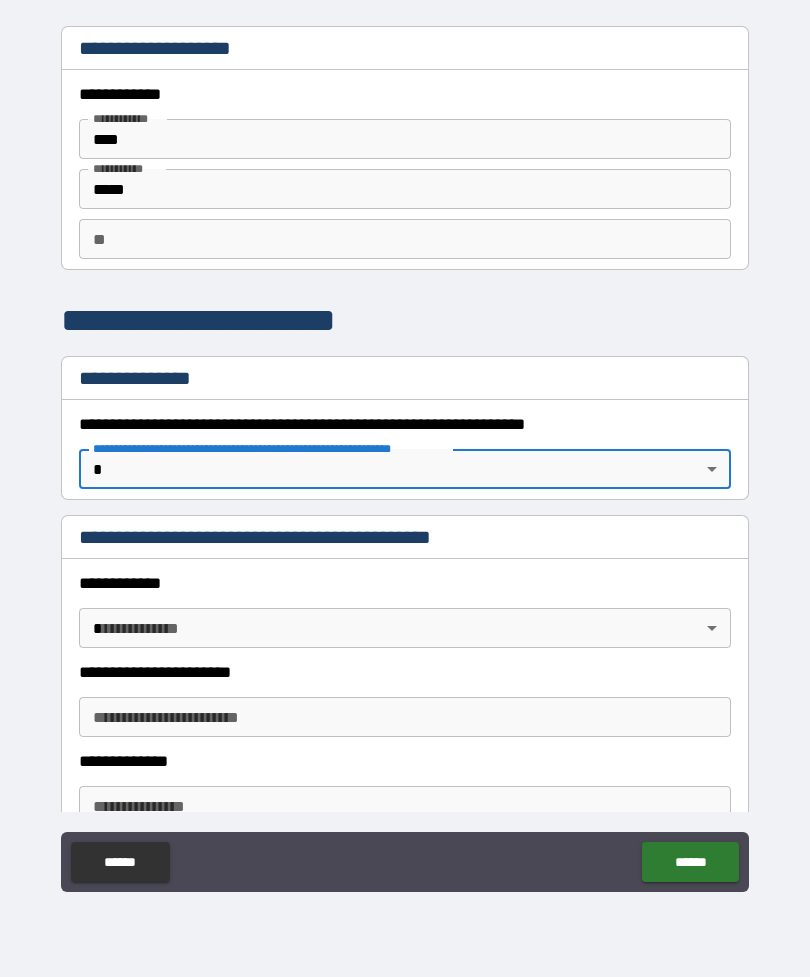 click on "**********" at bounding box center (405, 459) 